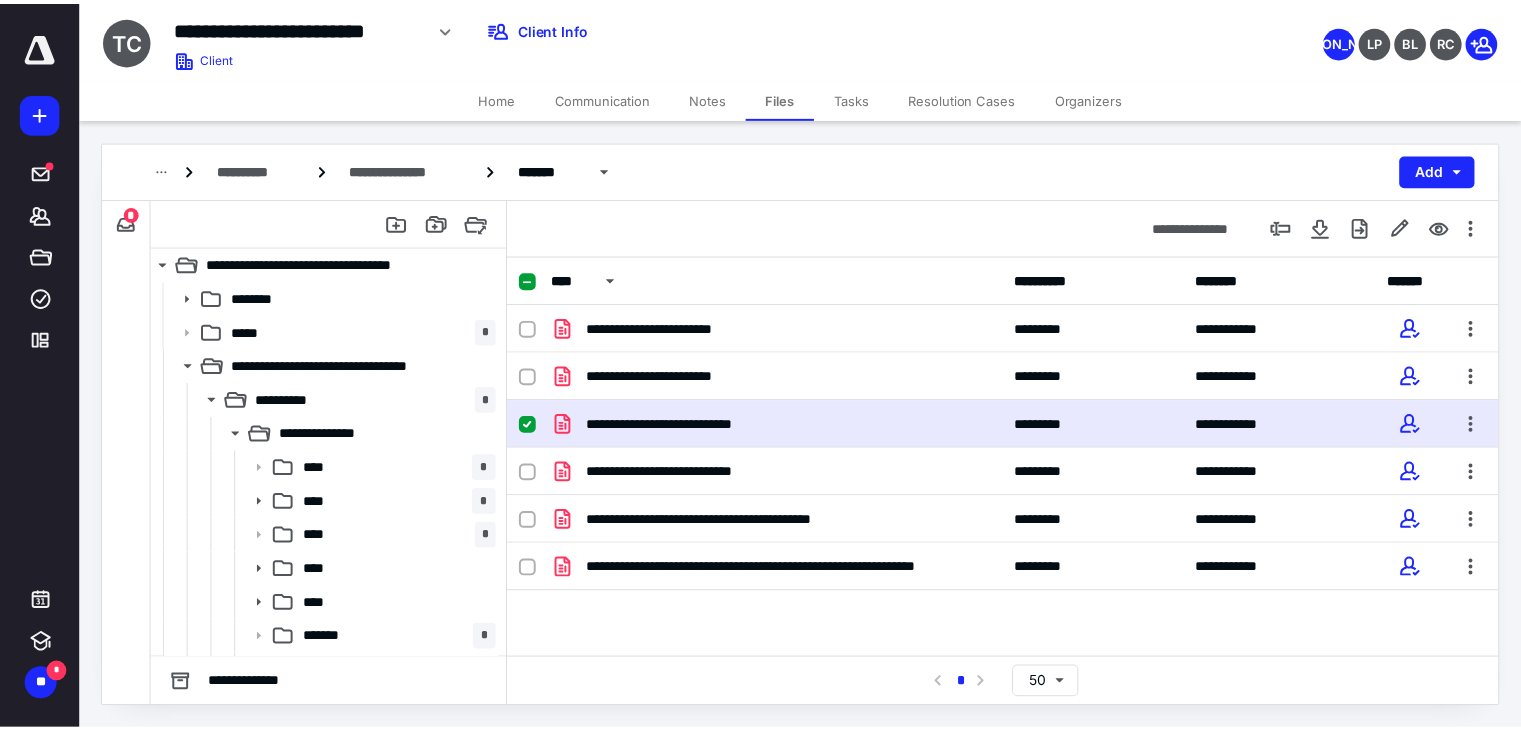 scroll, scrollTop: 0, scrollLeft: 0, axis: both 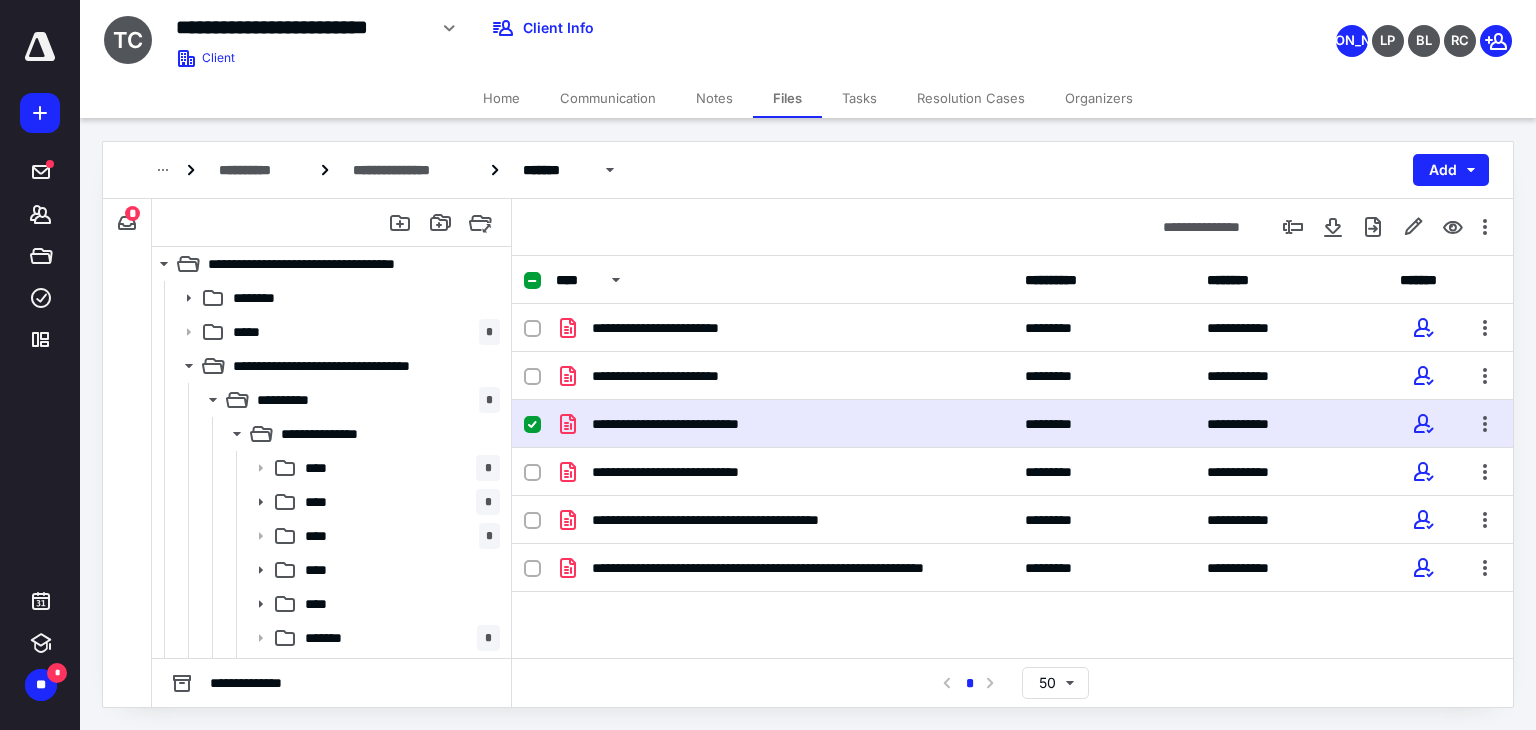 click 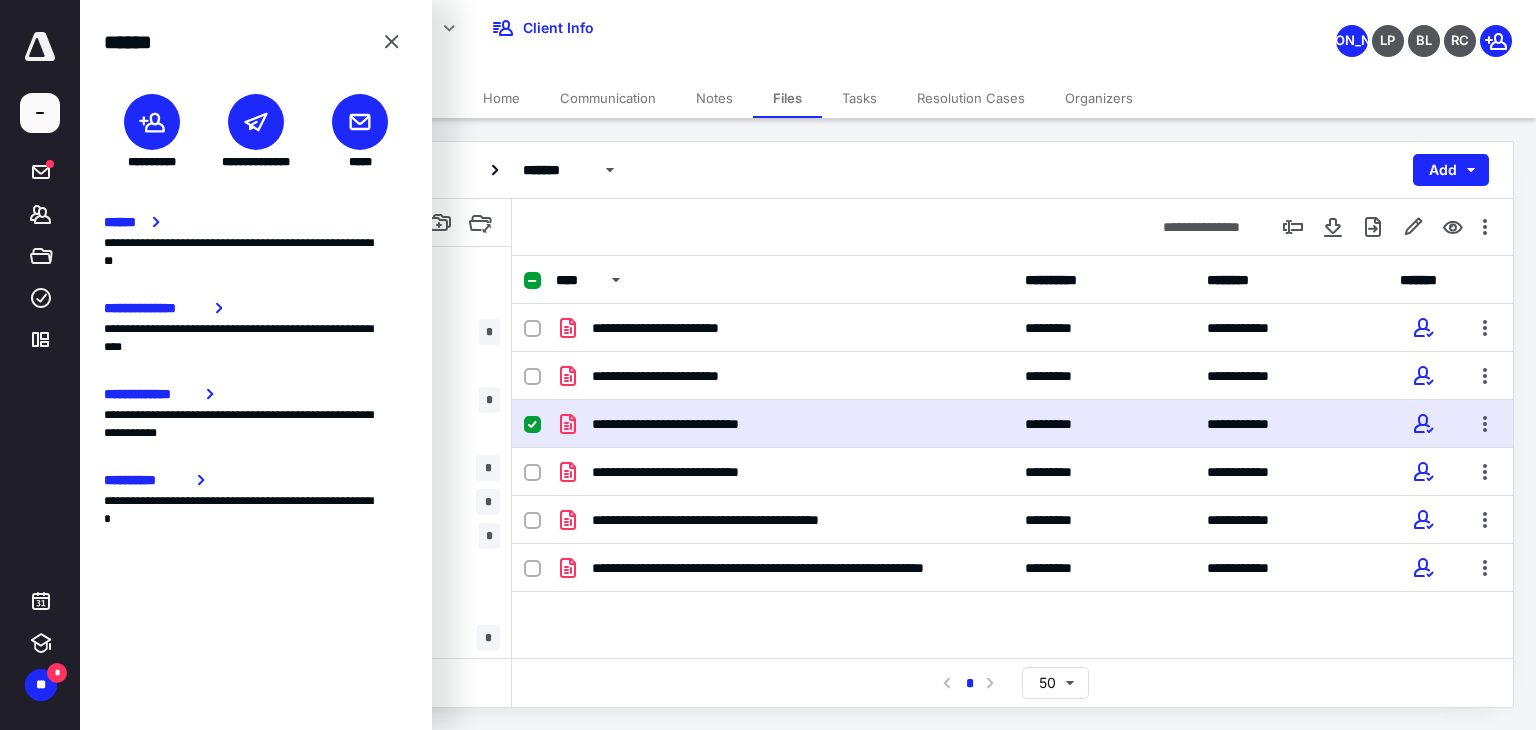 click at bounding box center [360, 122] 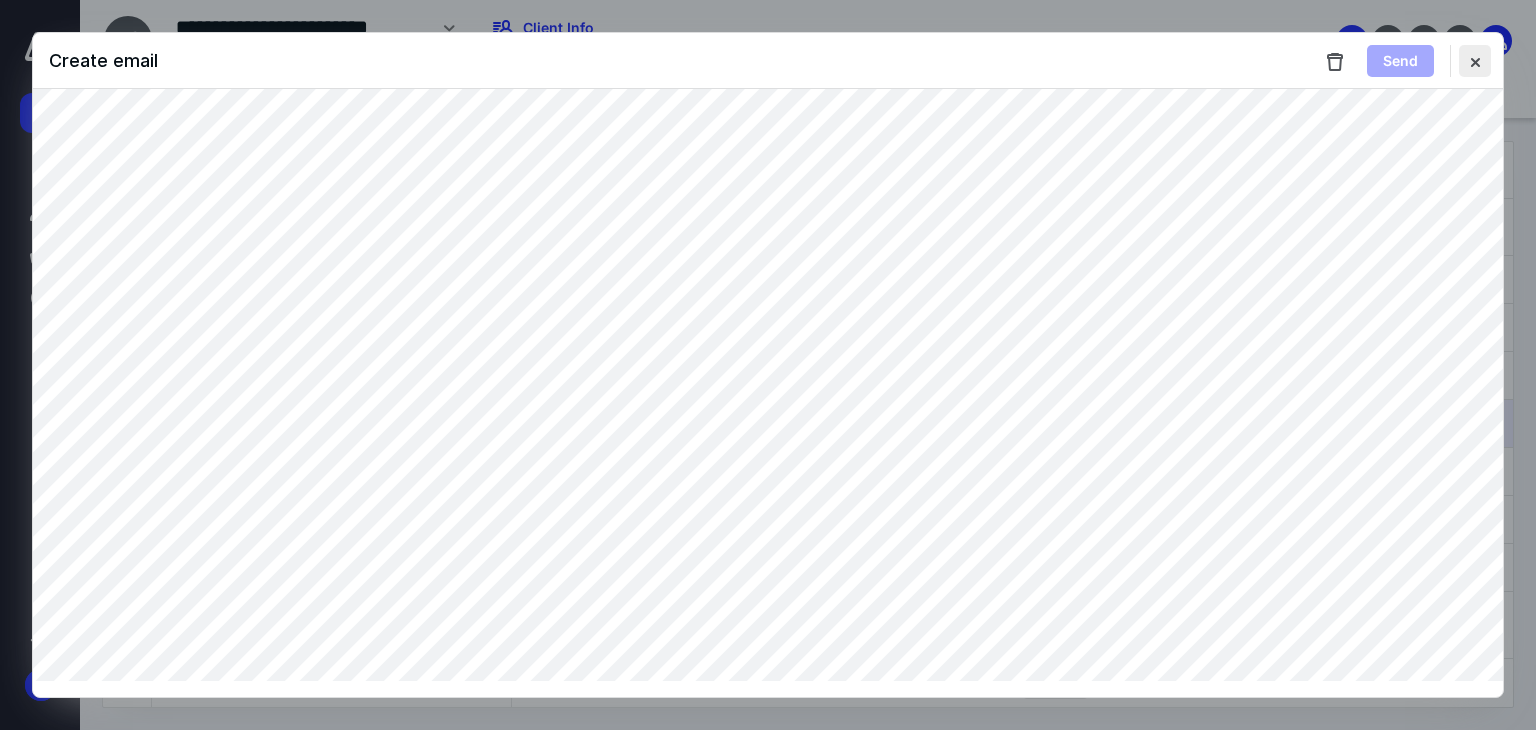 click at bounding box center (1475, 61) 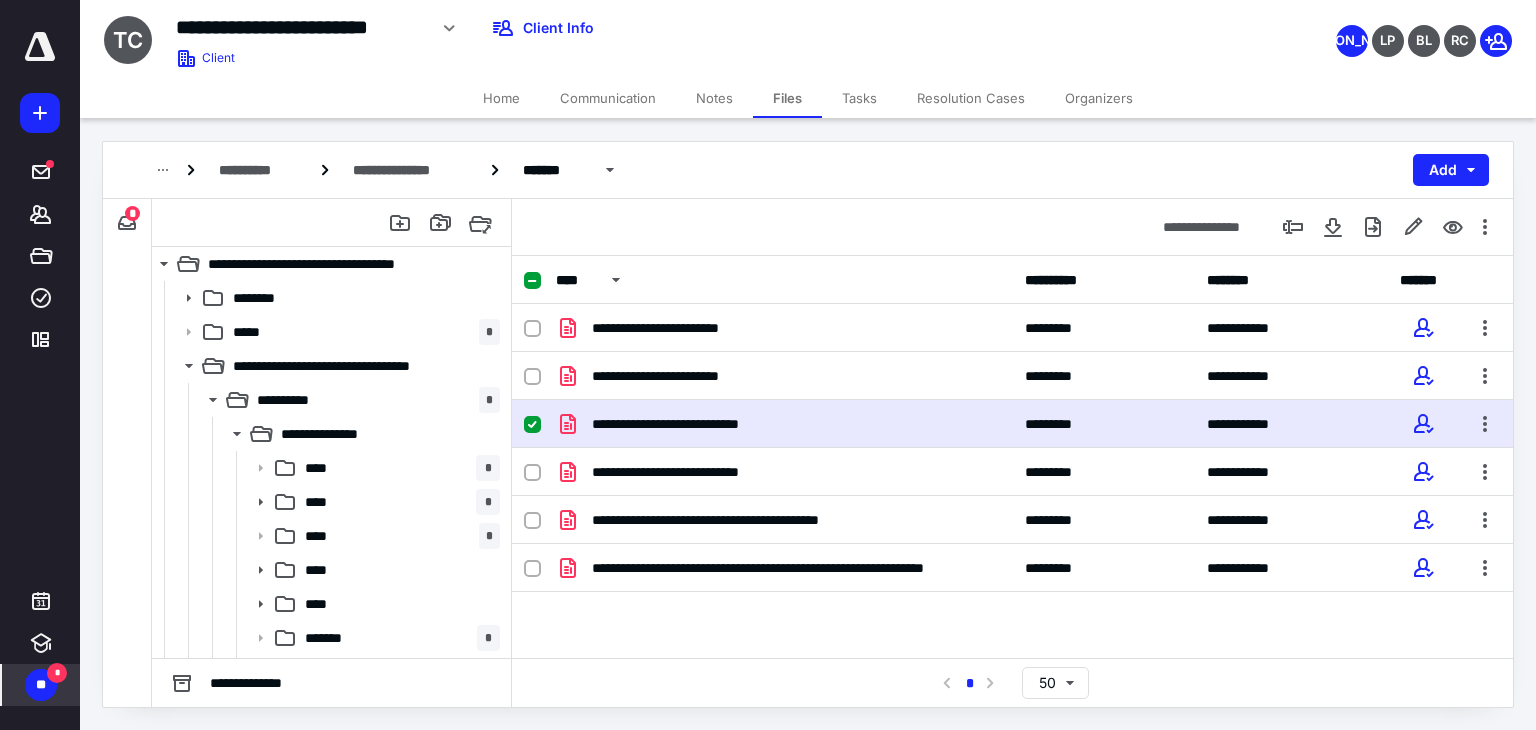 click on "**" at bounding box center (41, 685) 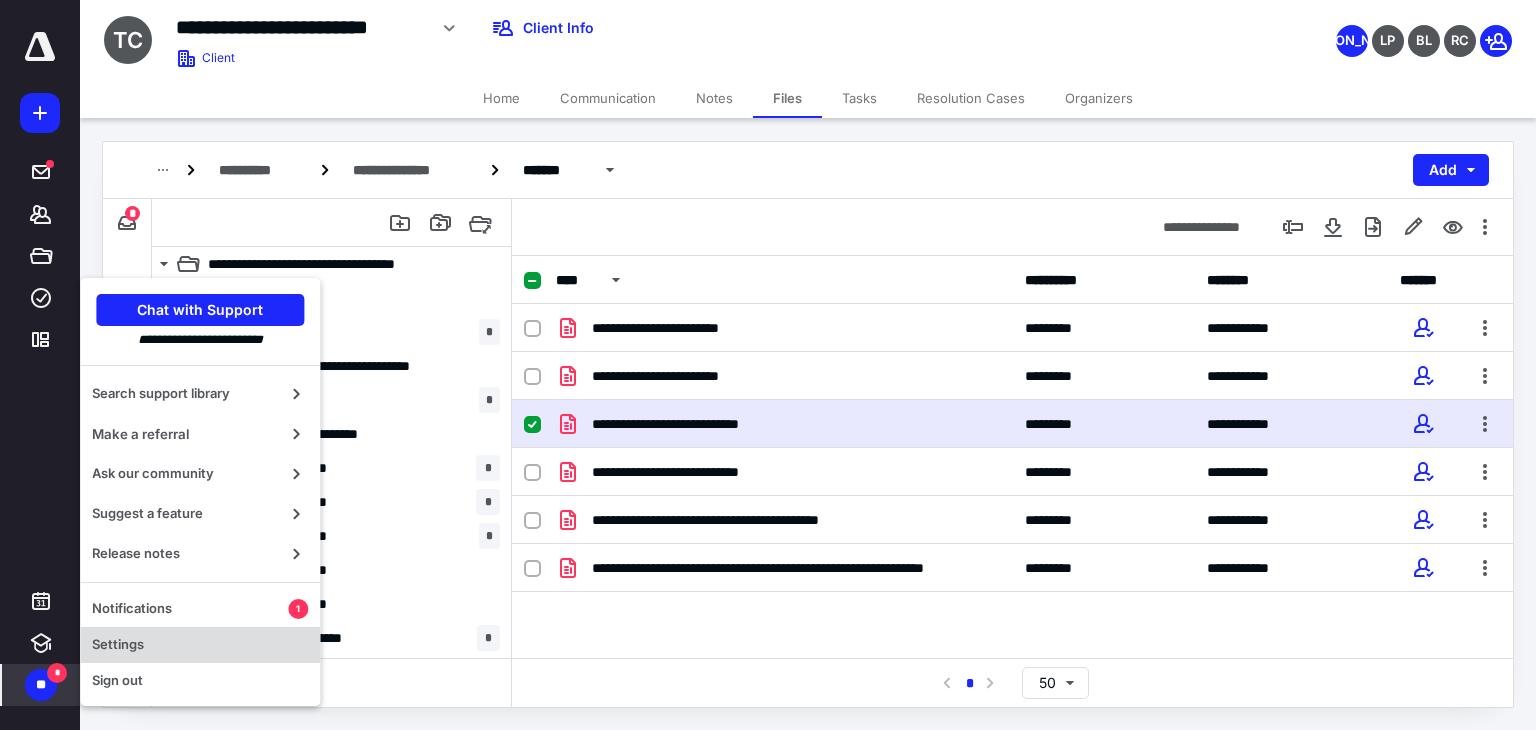 click on "Settings" at bounding box center (200, 645) 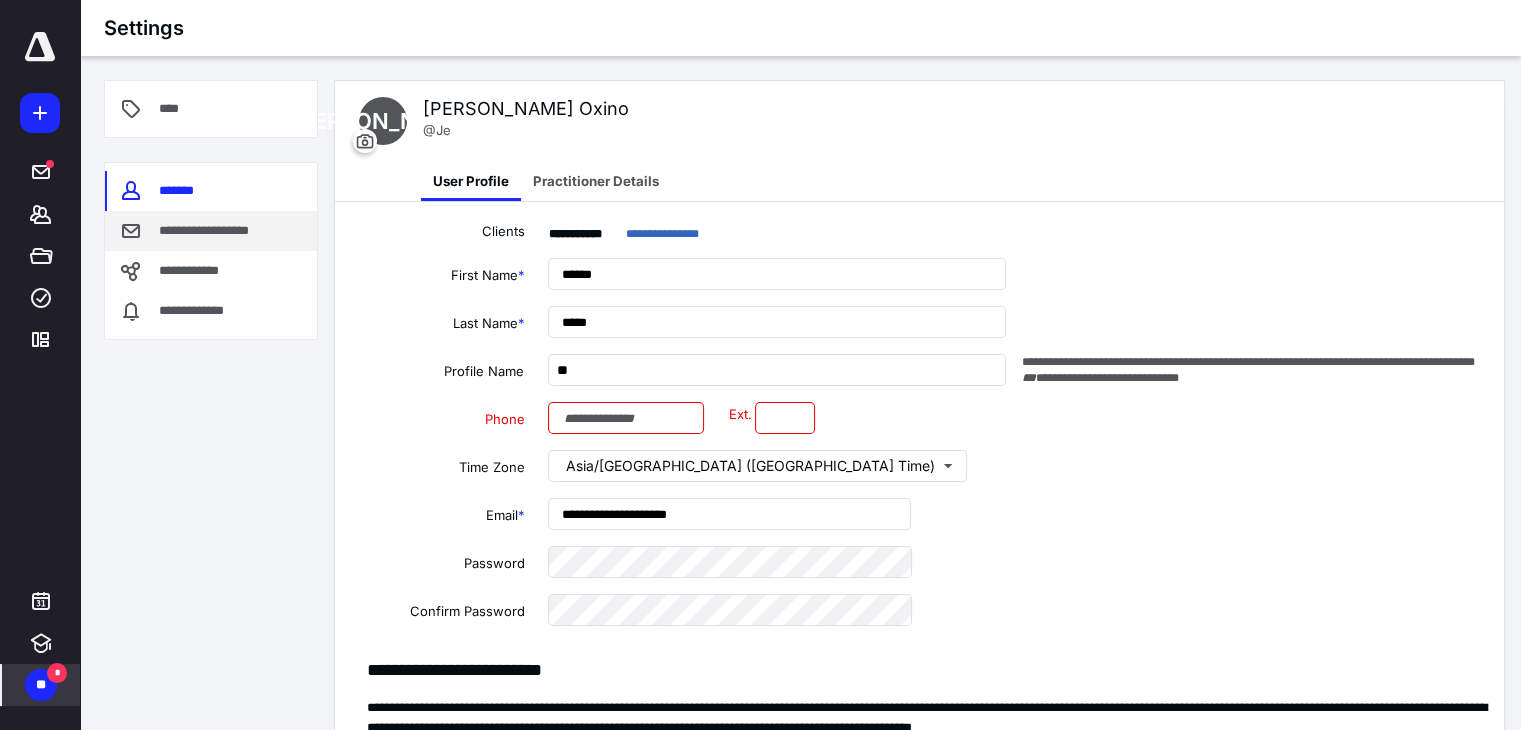 type on "**********" 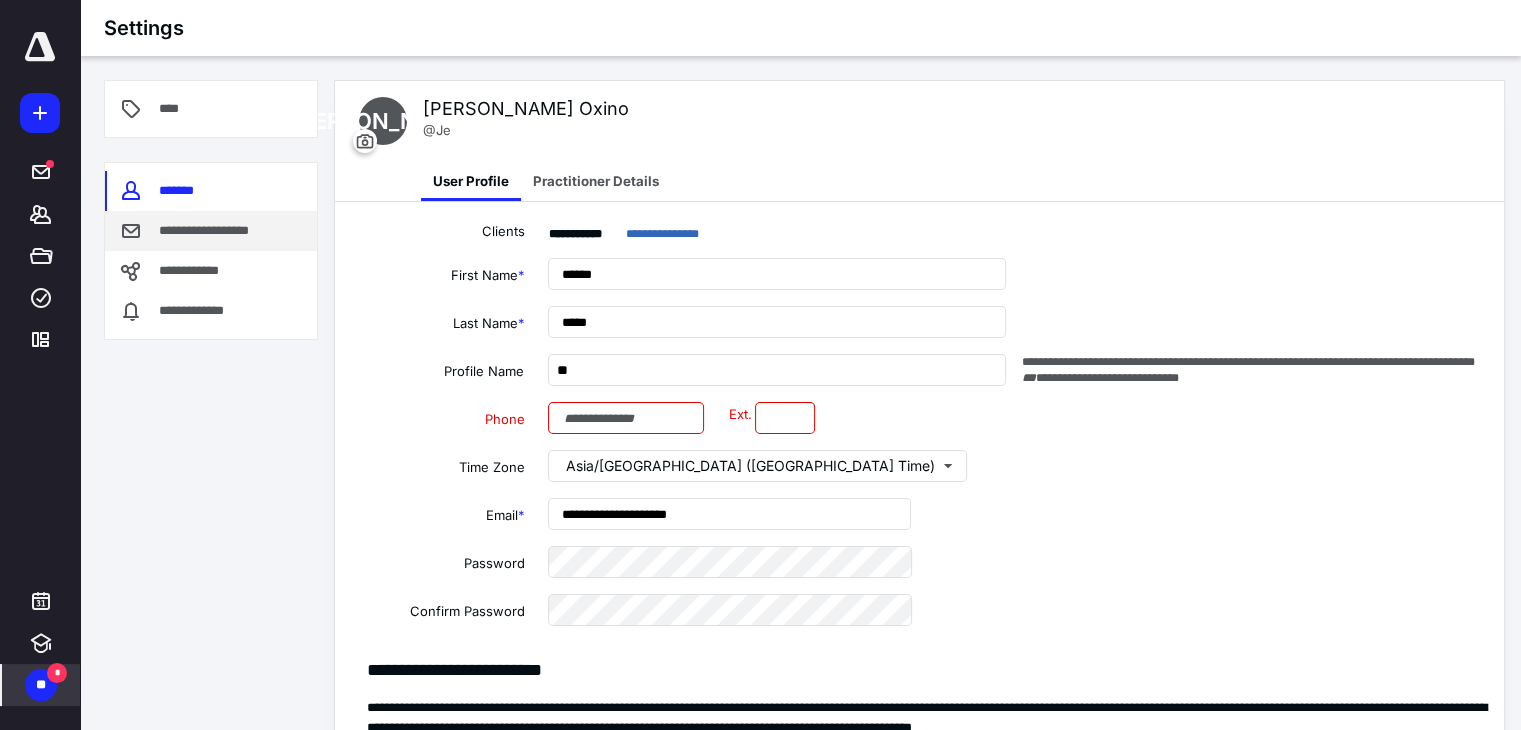 click on "**********" at bounding box center (218, 231) 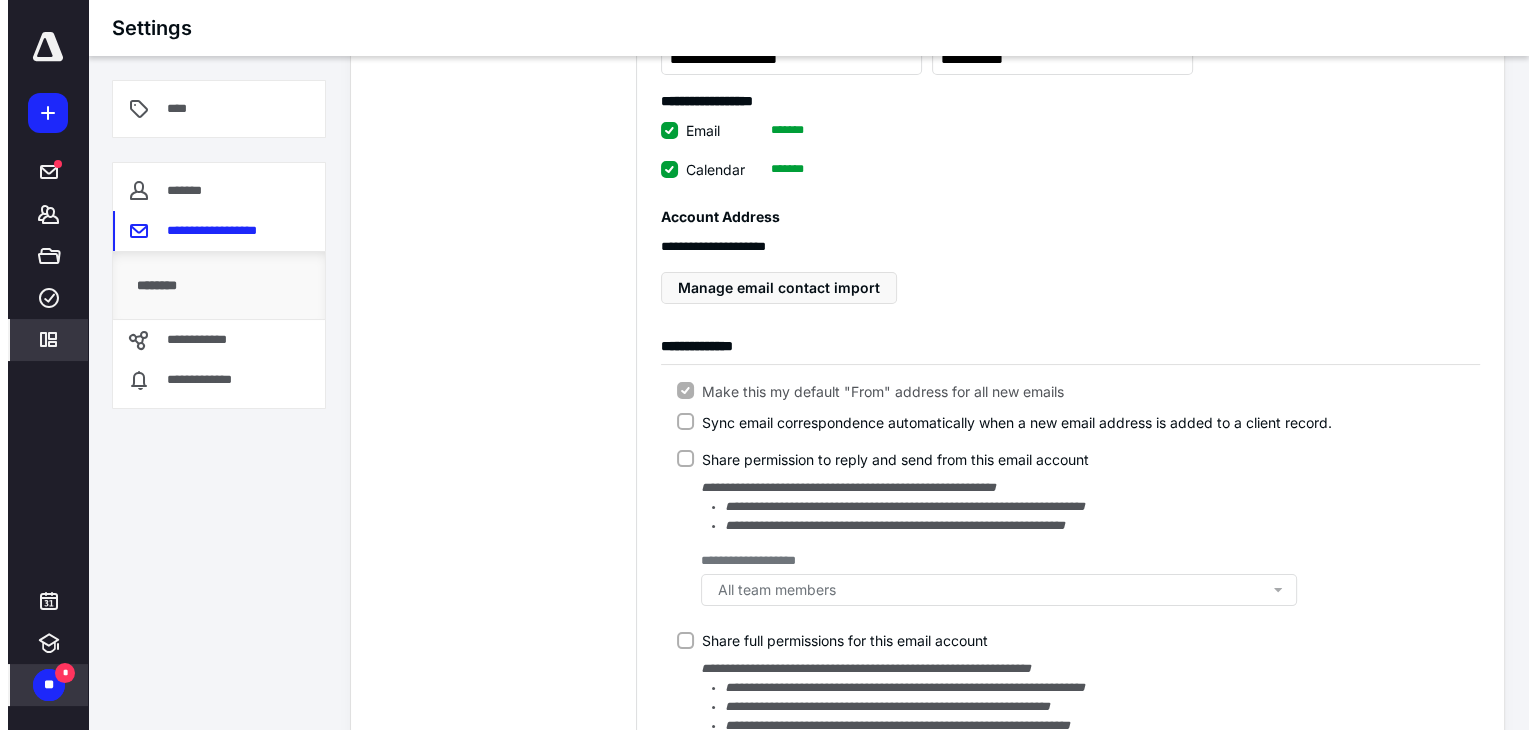 scroll, scrollTop: 0, scrollLeft: 0, axis: both 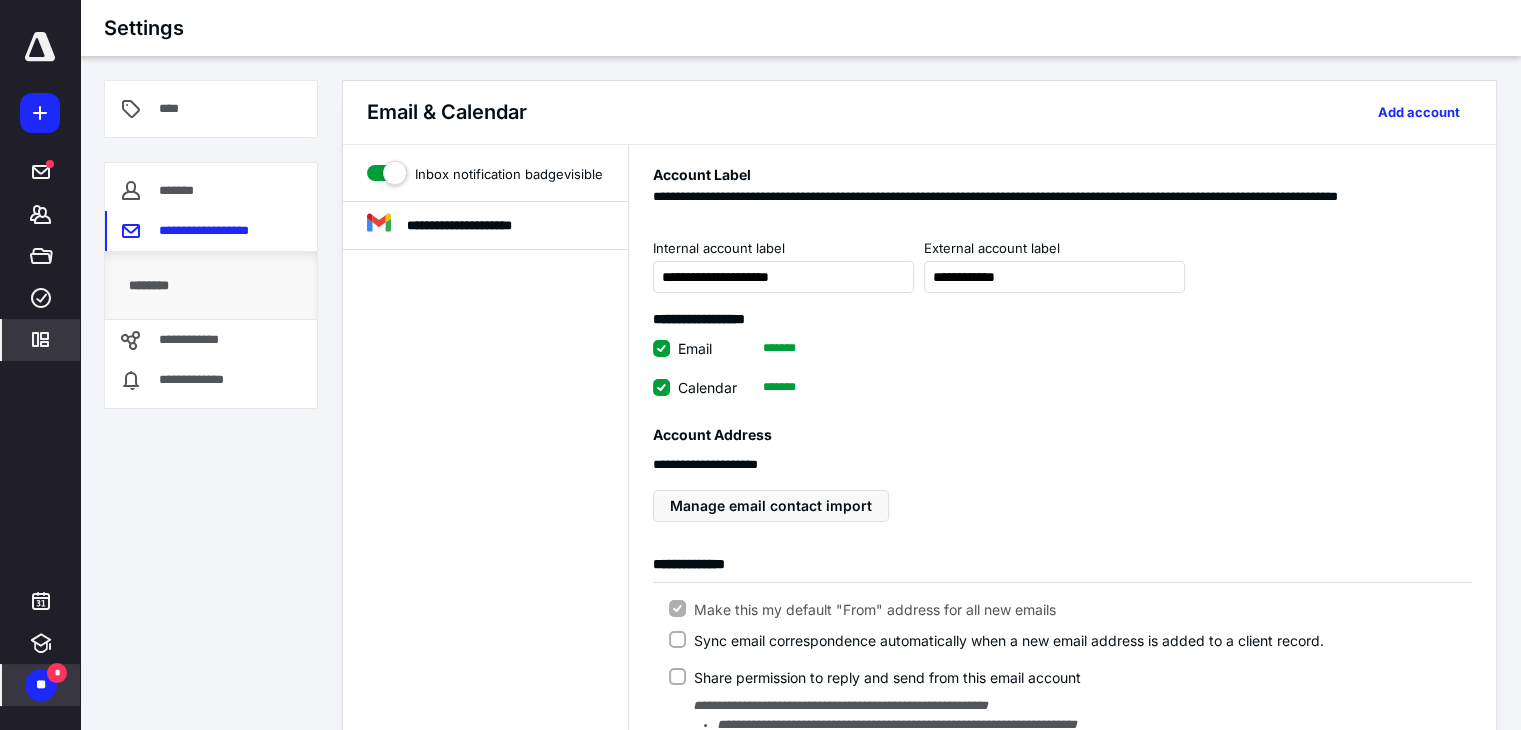 click 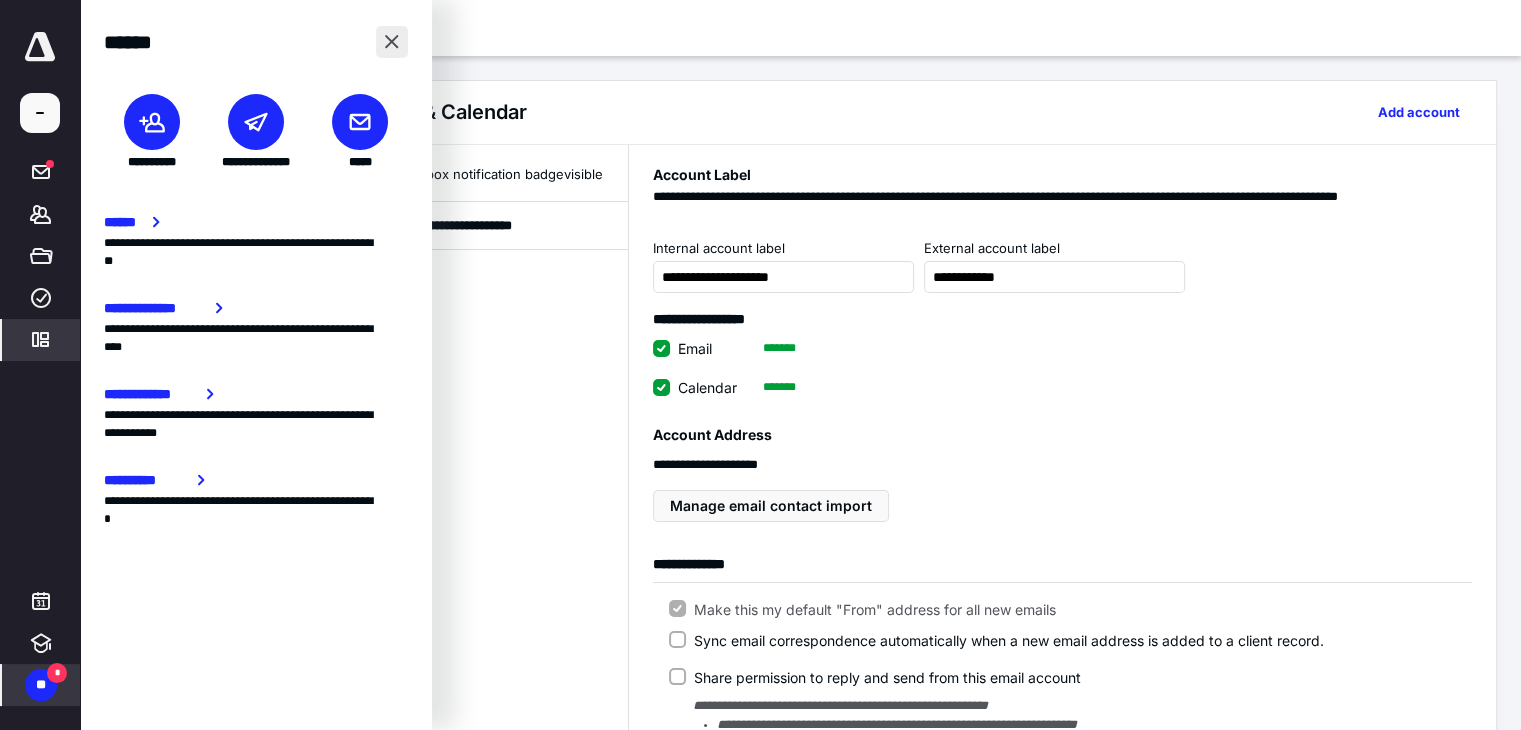 click at bounding box center [392, 42] 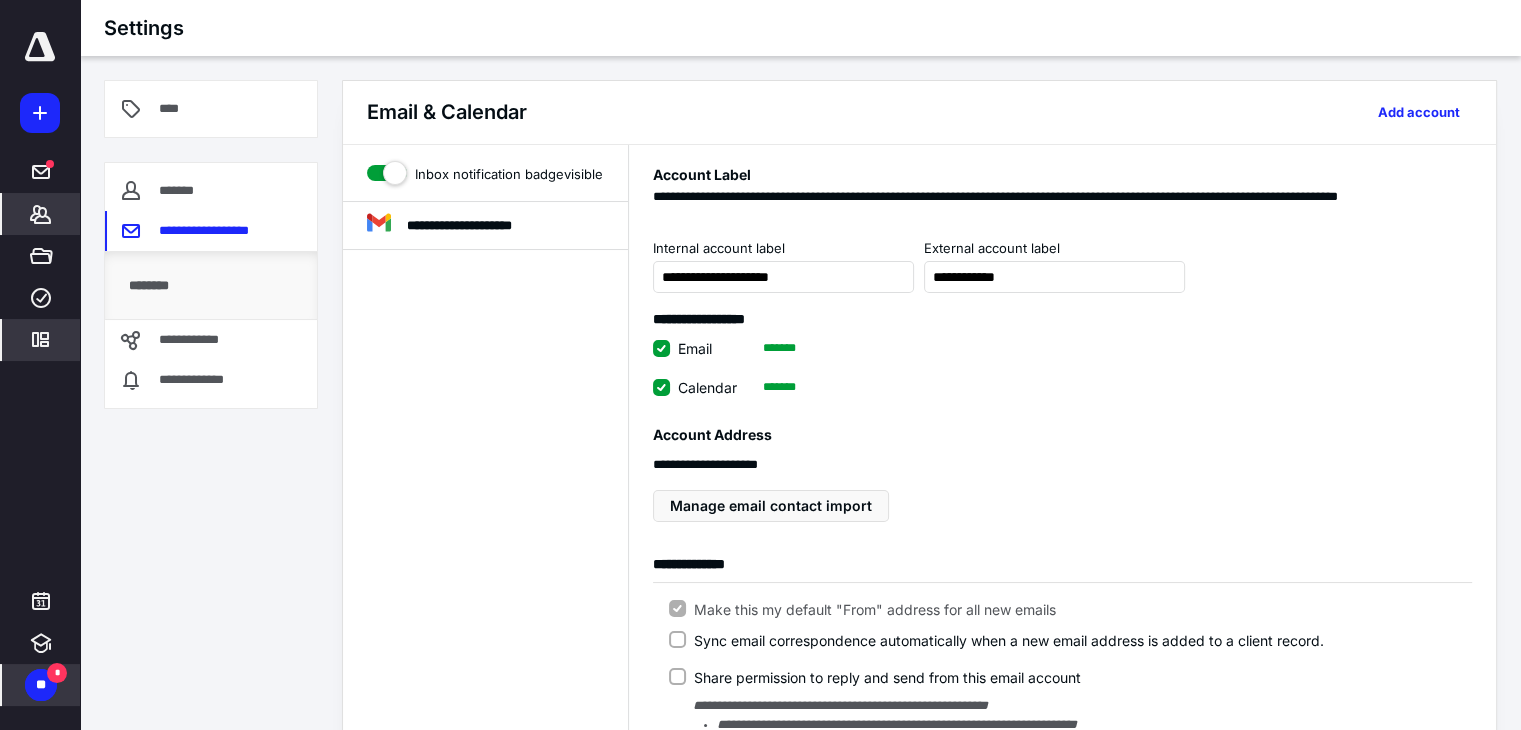 click 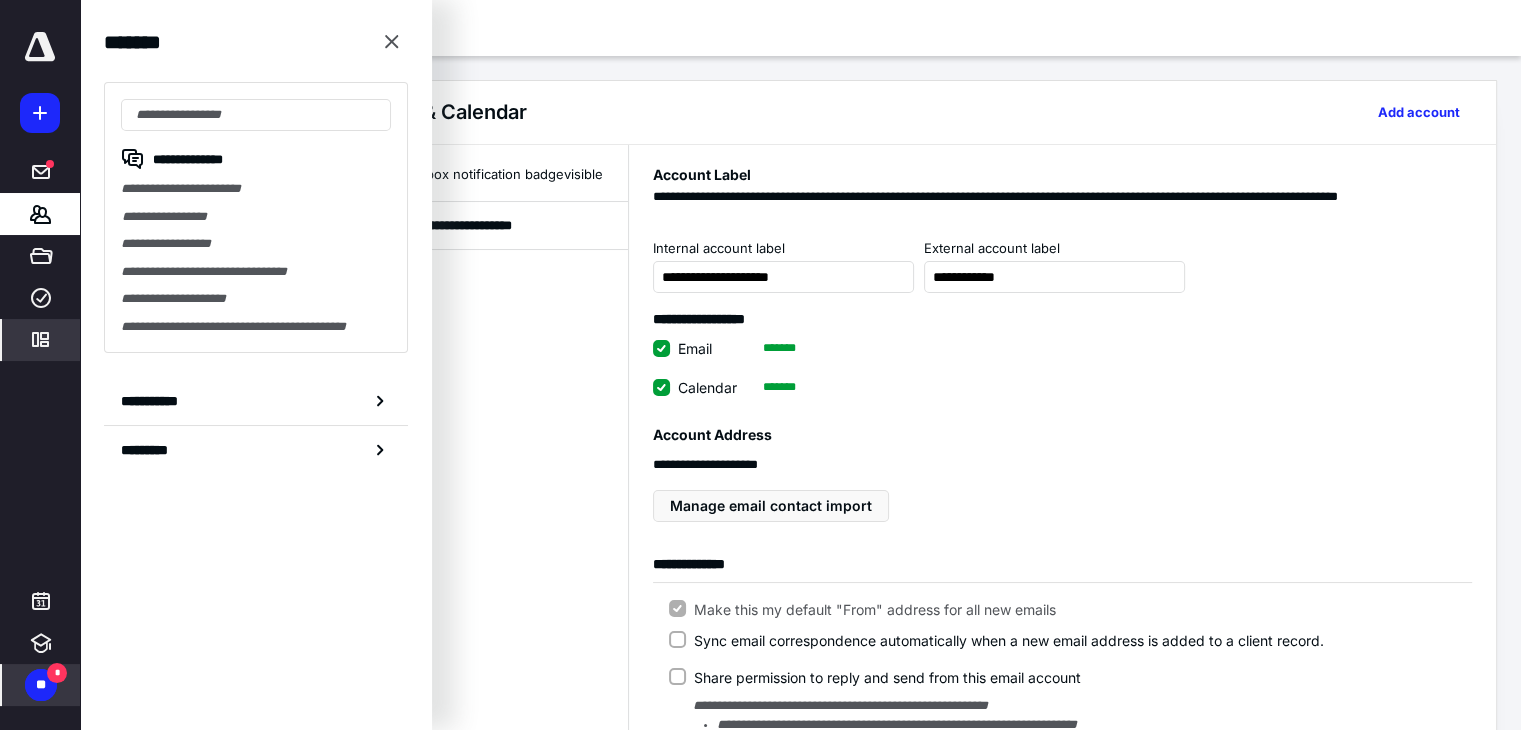 click on "*******" at bounding box center (256, 42) 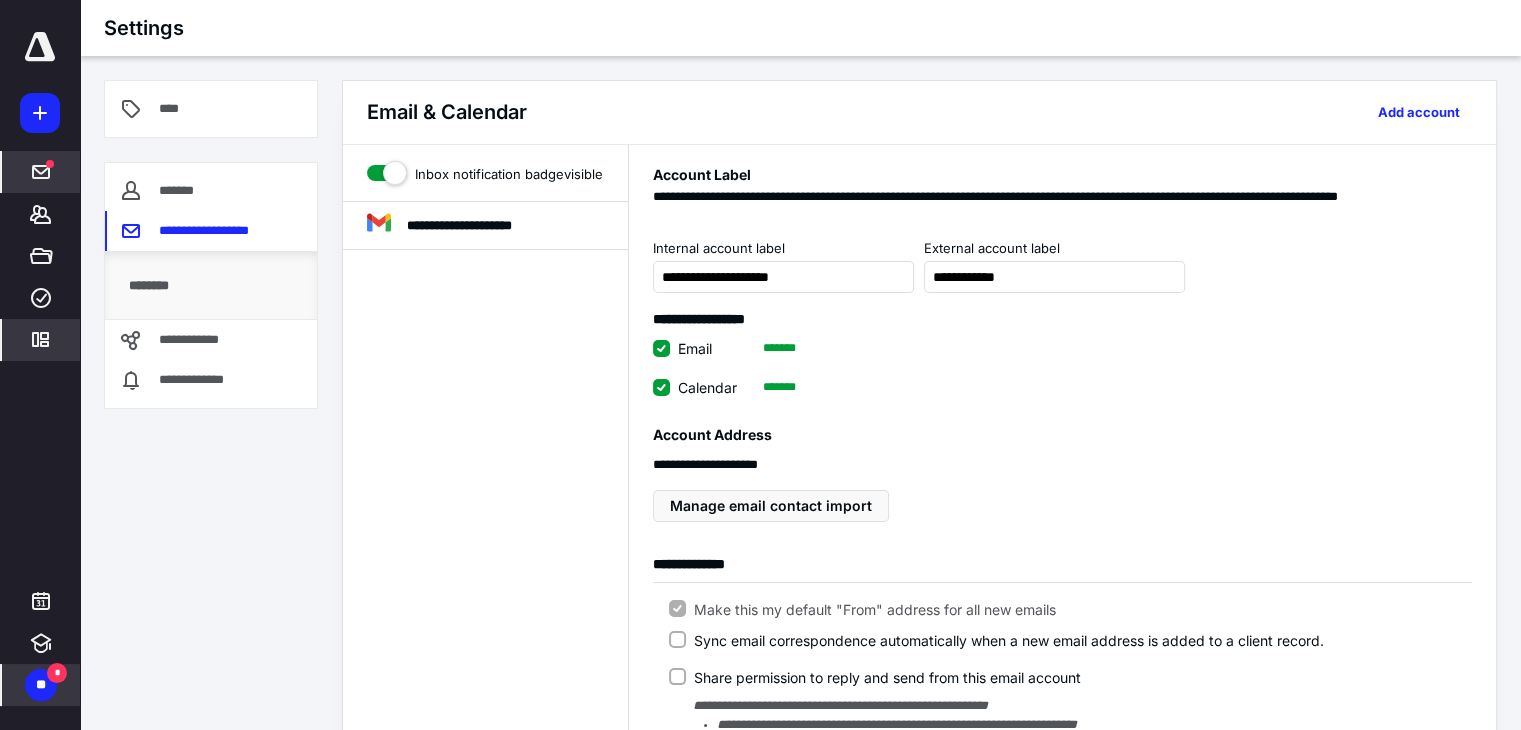 click 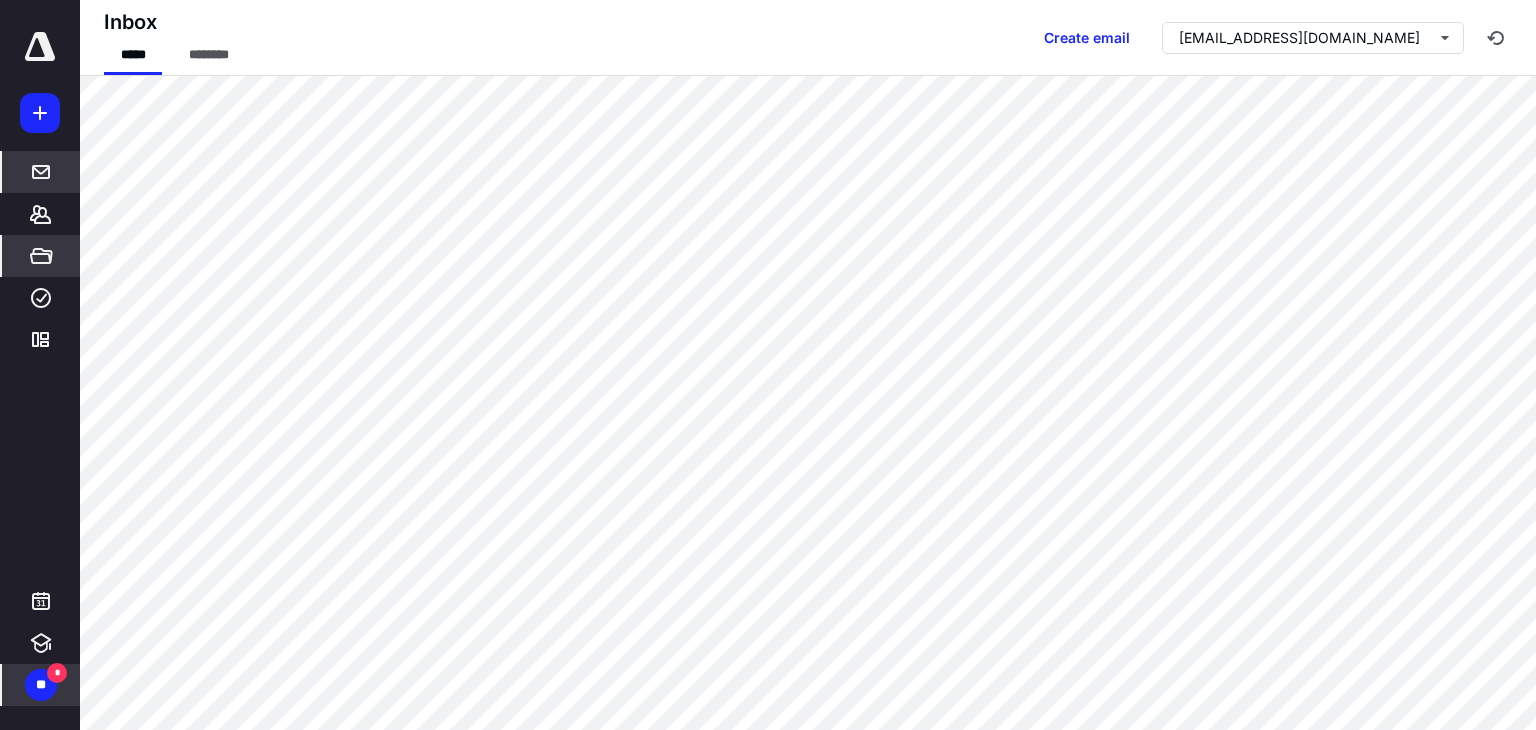 click on "*****" at bounding box center (41, 256) 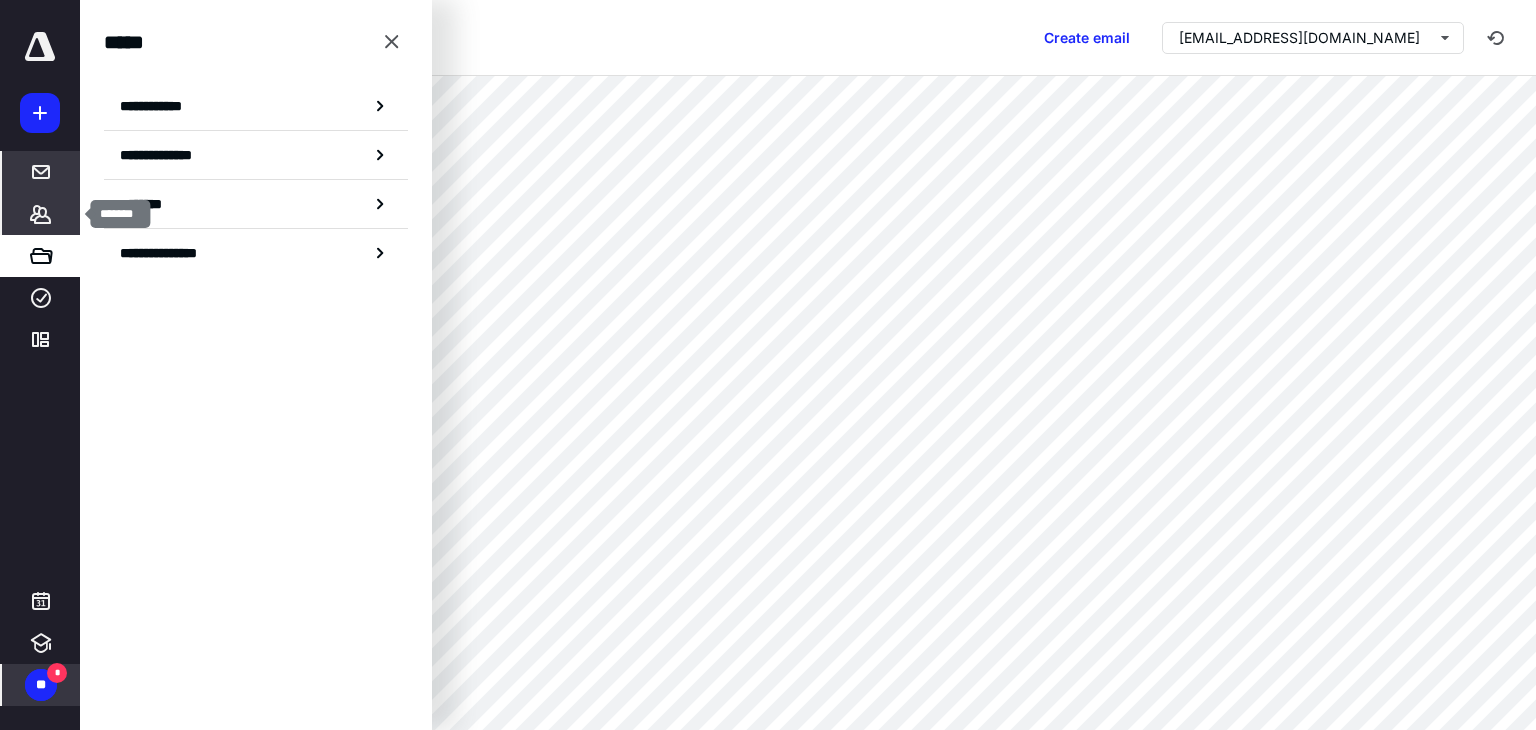 click 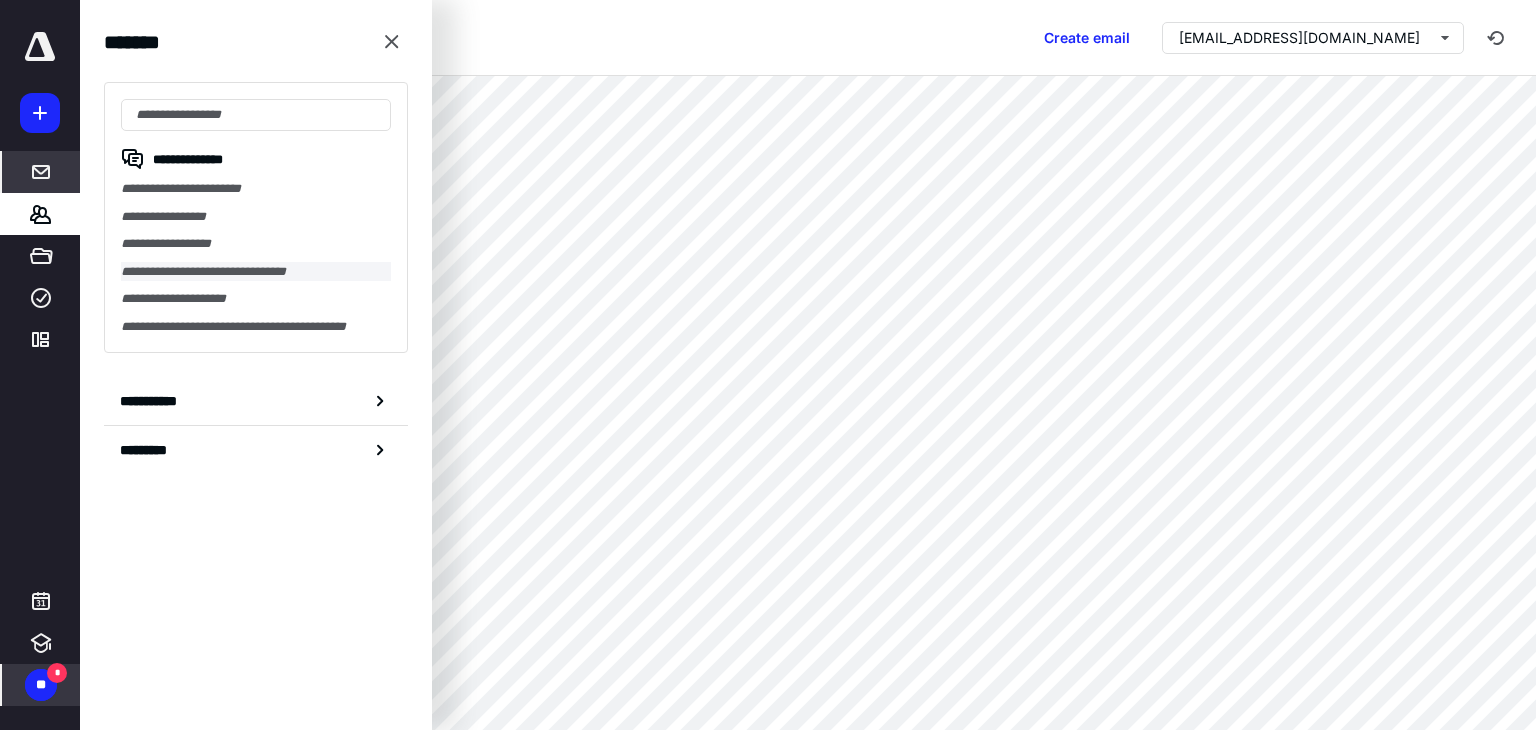 click on "**********" at bounding box center [256, 272] 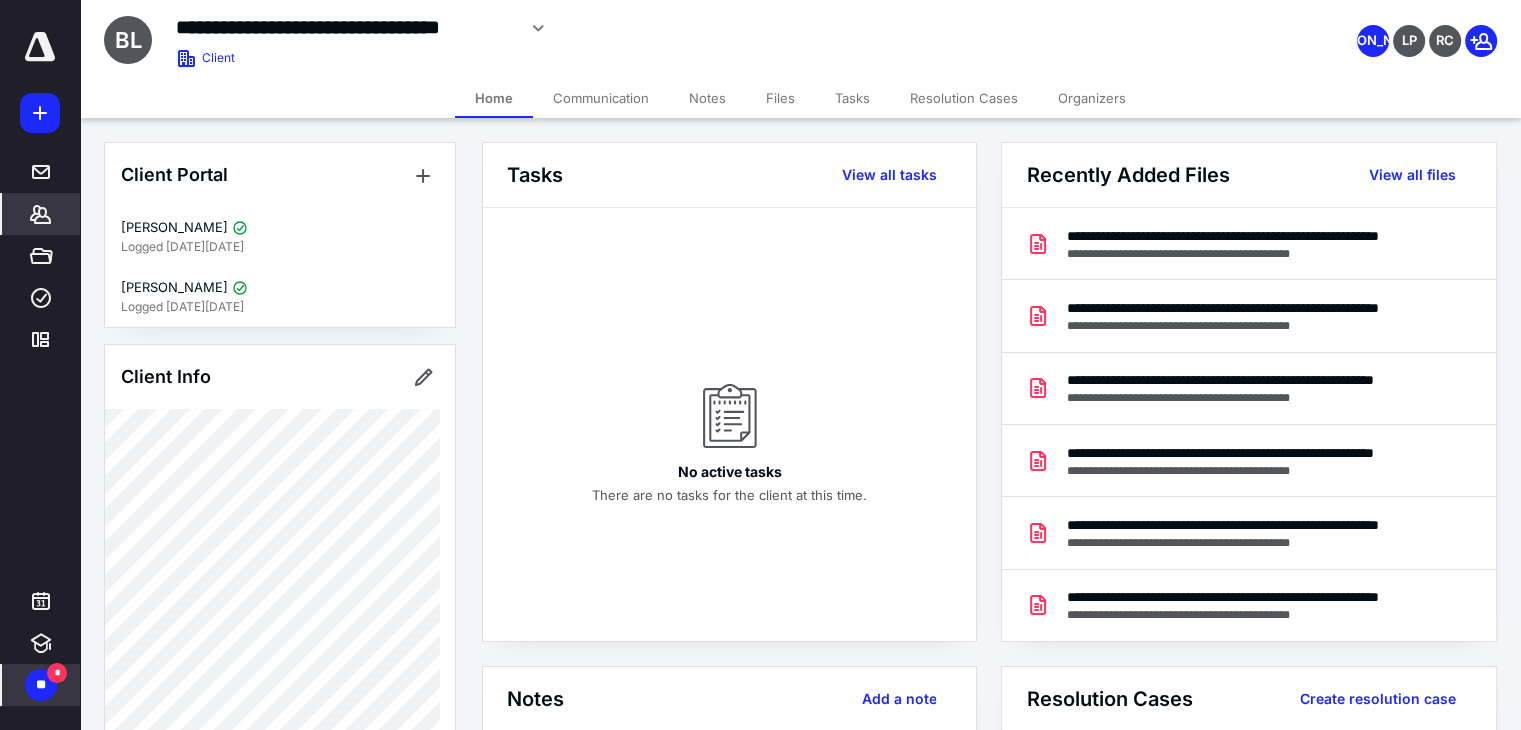 click on "Files" at bounding box center [780, 98] 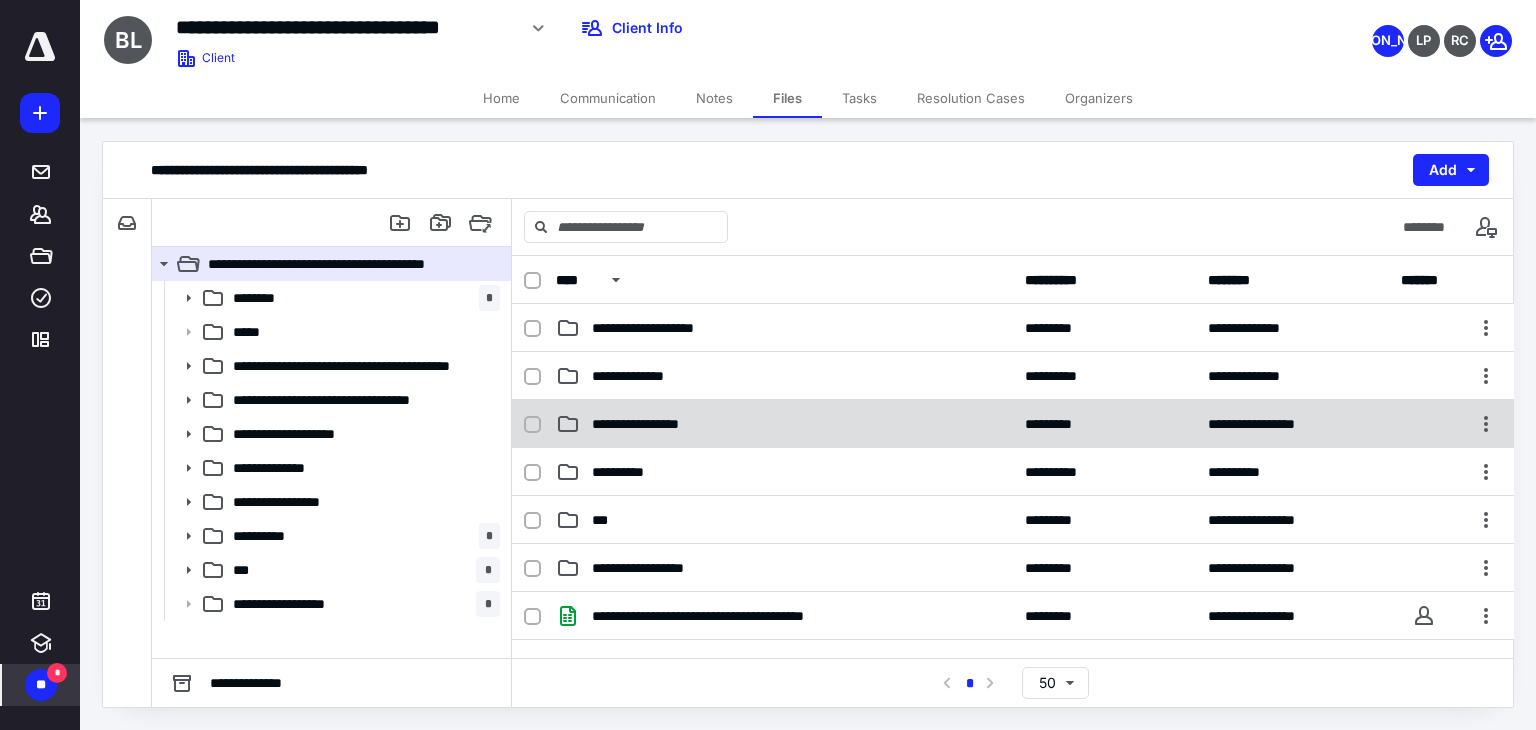 scroll, scrollTop: 200, scrollLeft: 0, axis: vertical 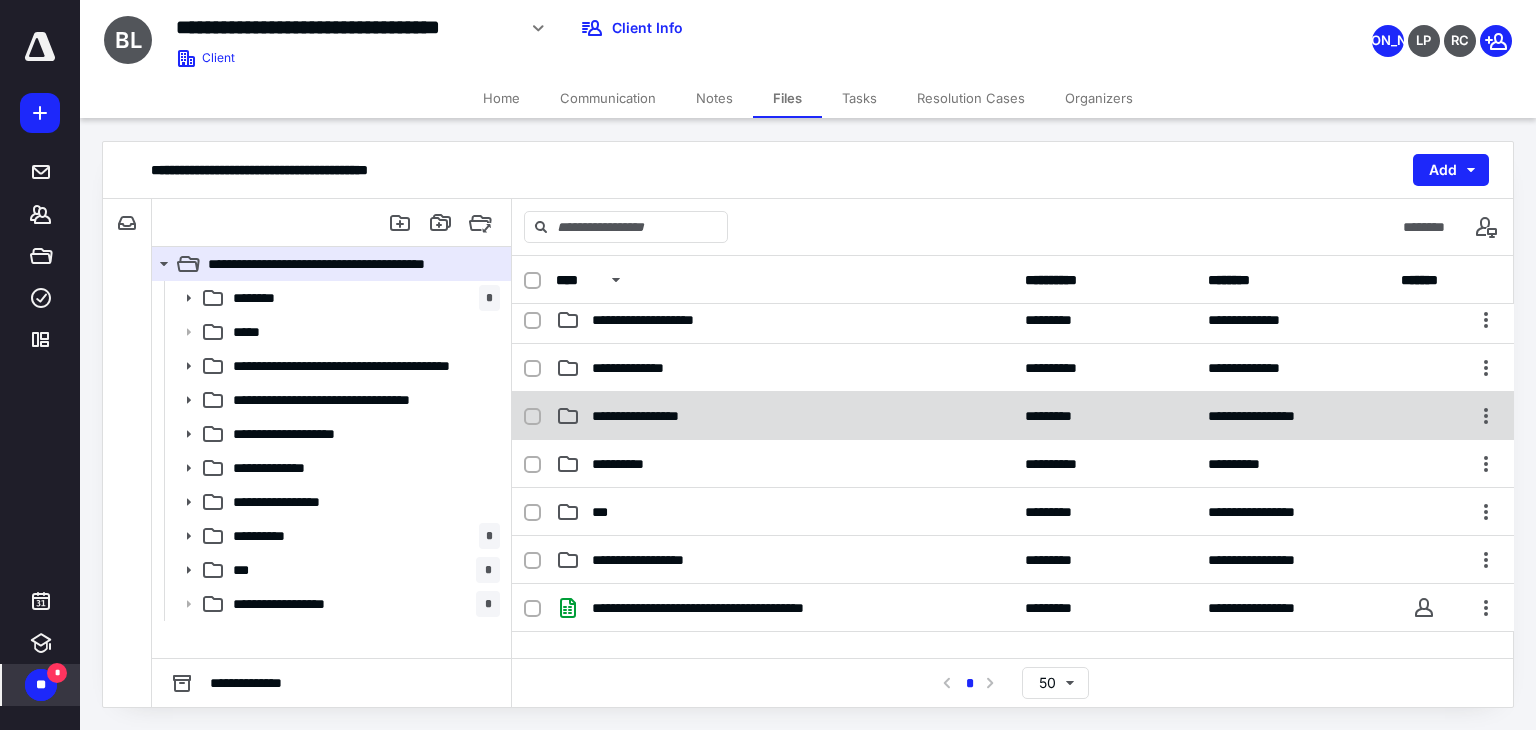 click on "**********" at bounding box center (784, 416) 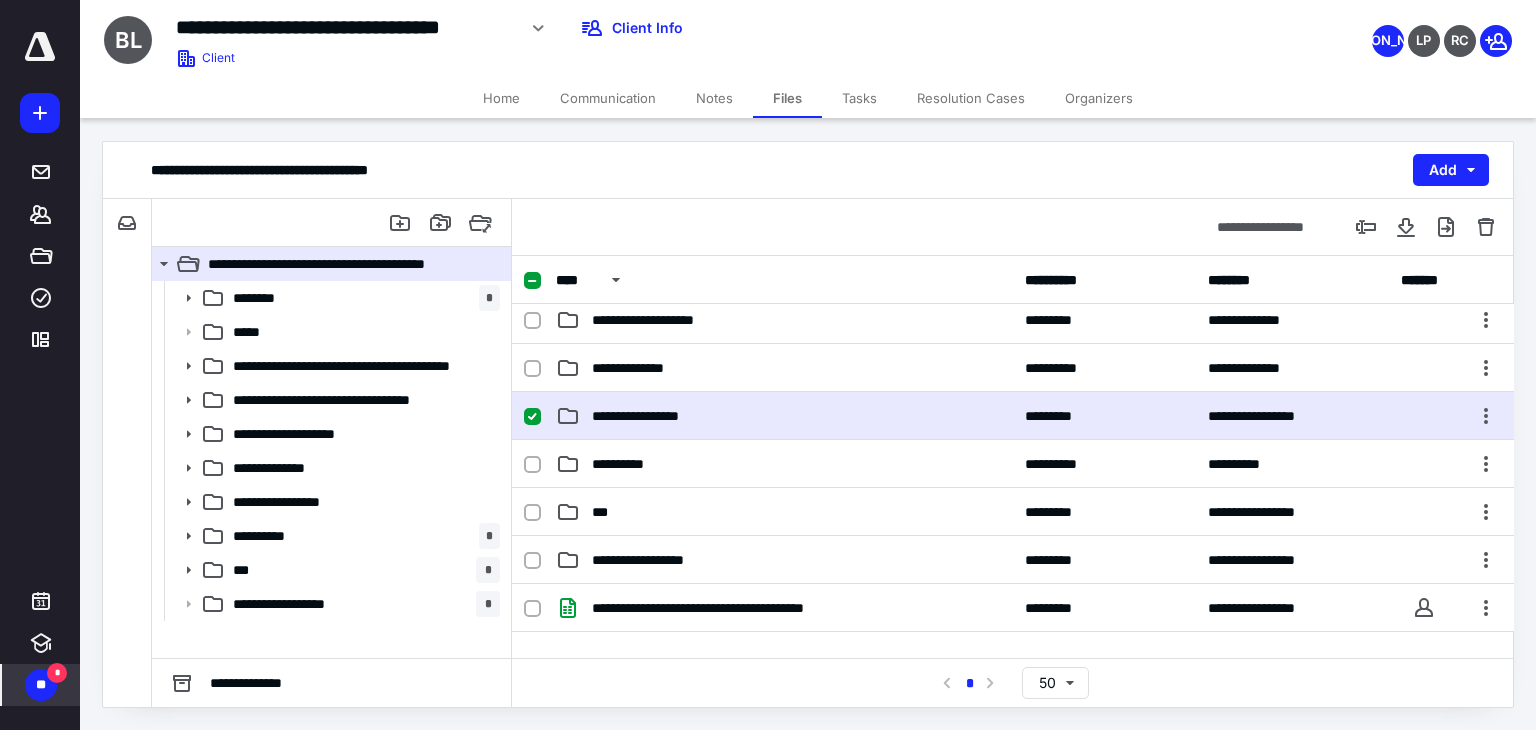 click on "**********" at bounding box center (784, 416) 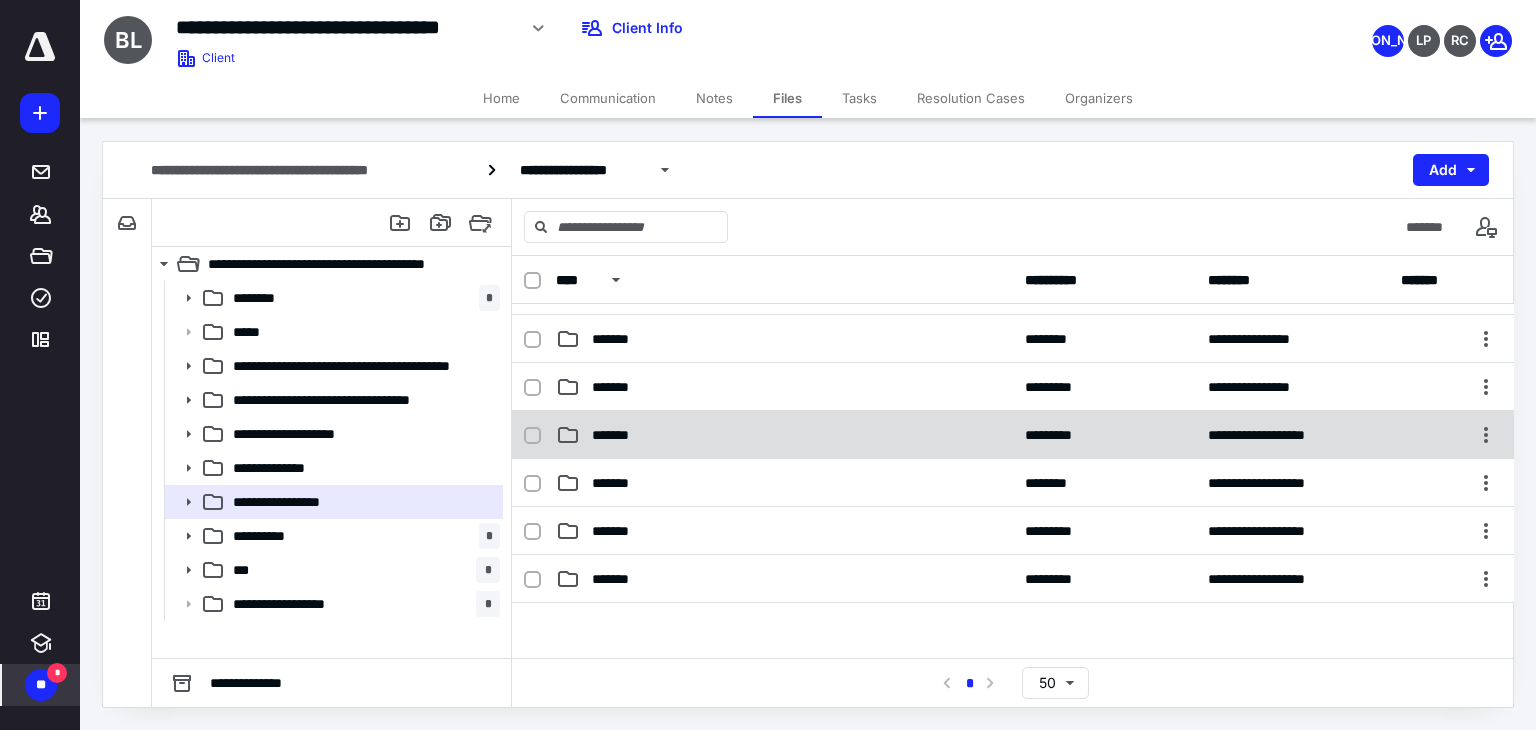 scroll, scrollTop: 100, scrollLeft: 0, axis: vertical 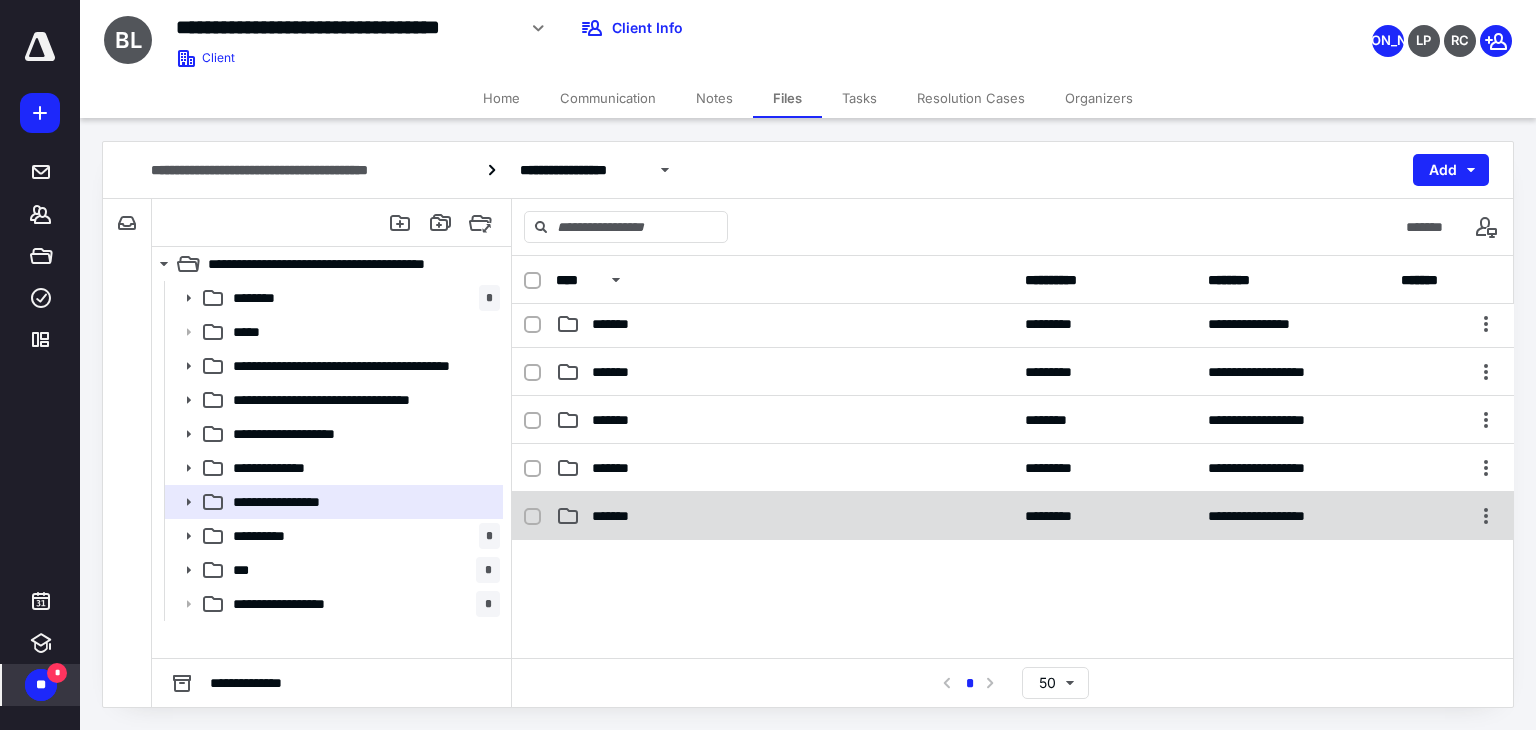 click on "*******" at bounding box center [784, 516] 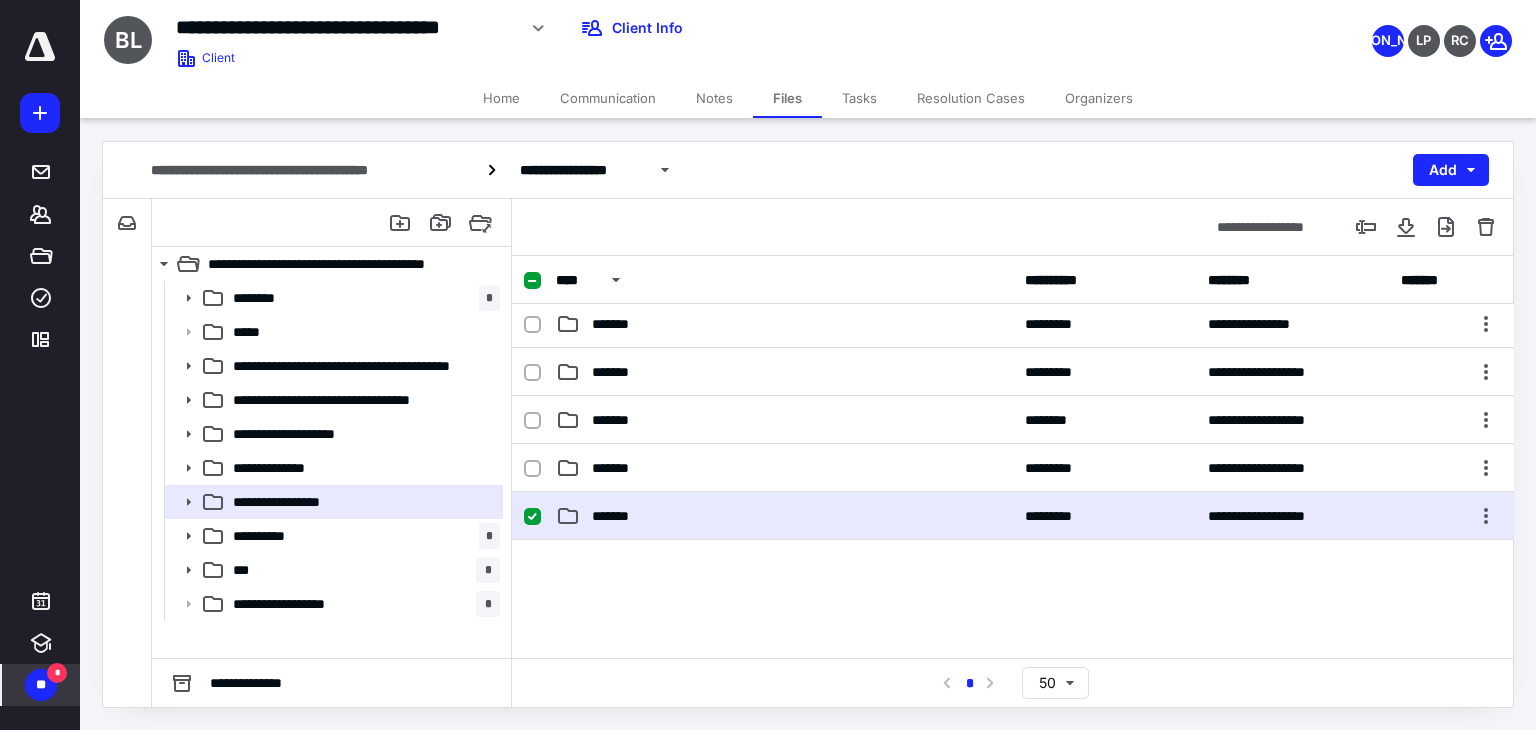 click on "*******" at bounding box center (784, 516) 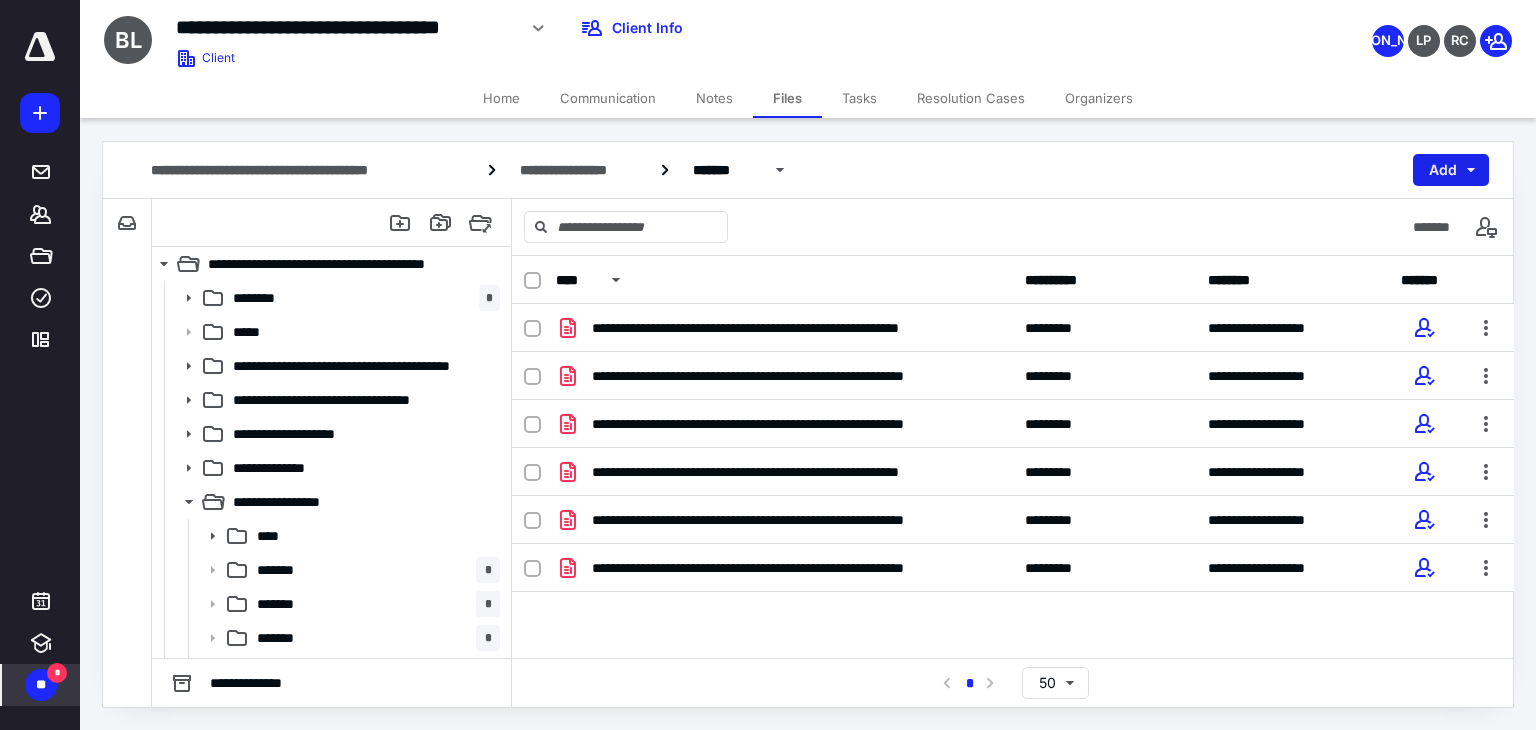 click on "Add" at bounding box center [1451, 170] 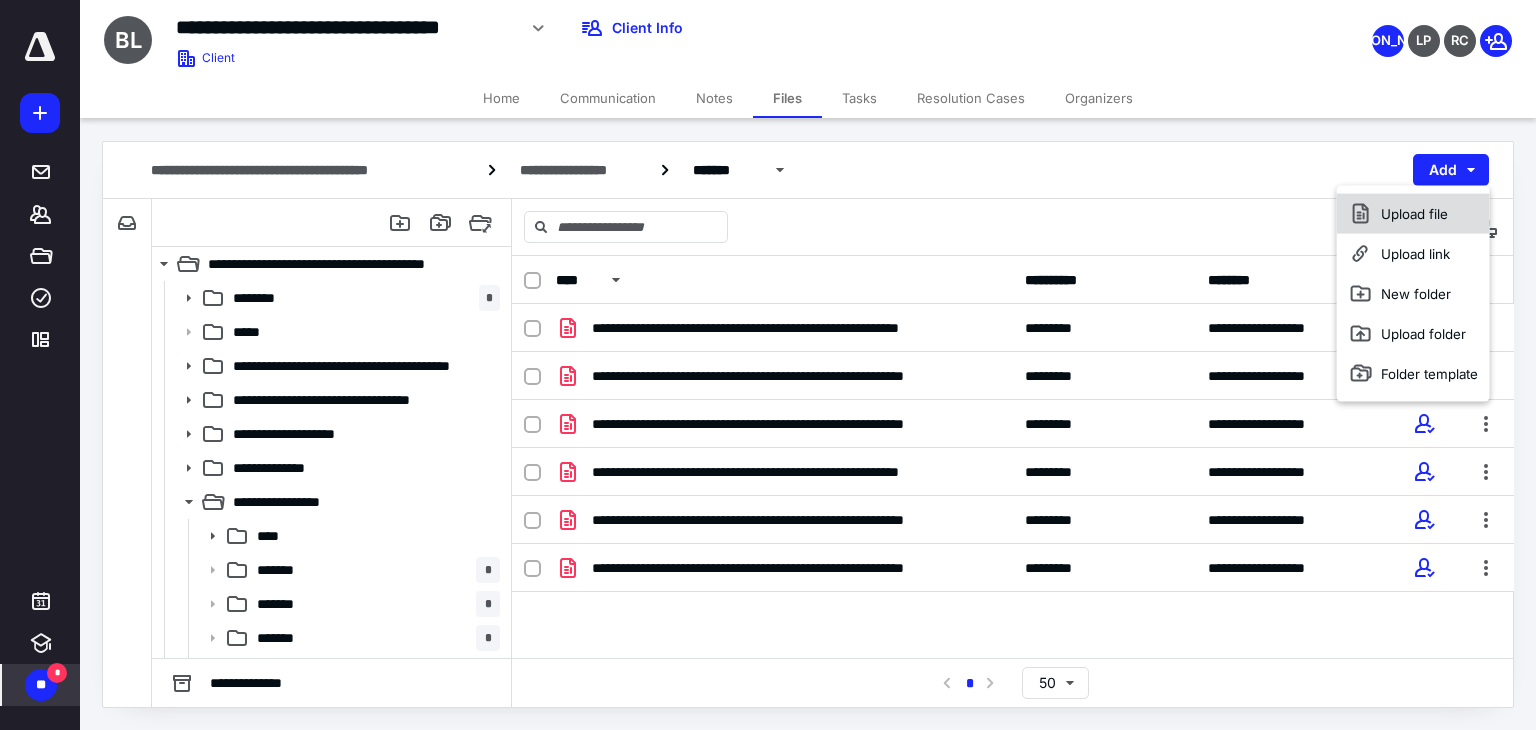 click on "Upload file" at bounding box center [1413, 214] 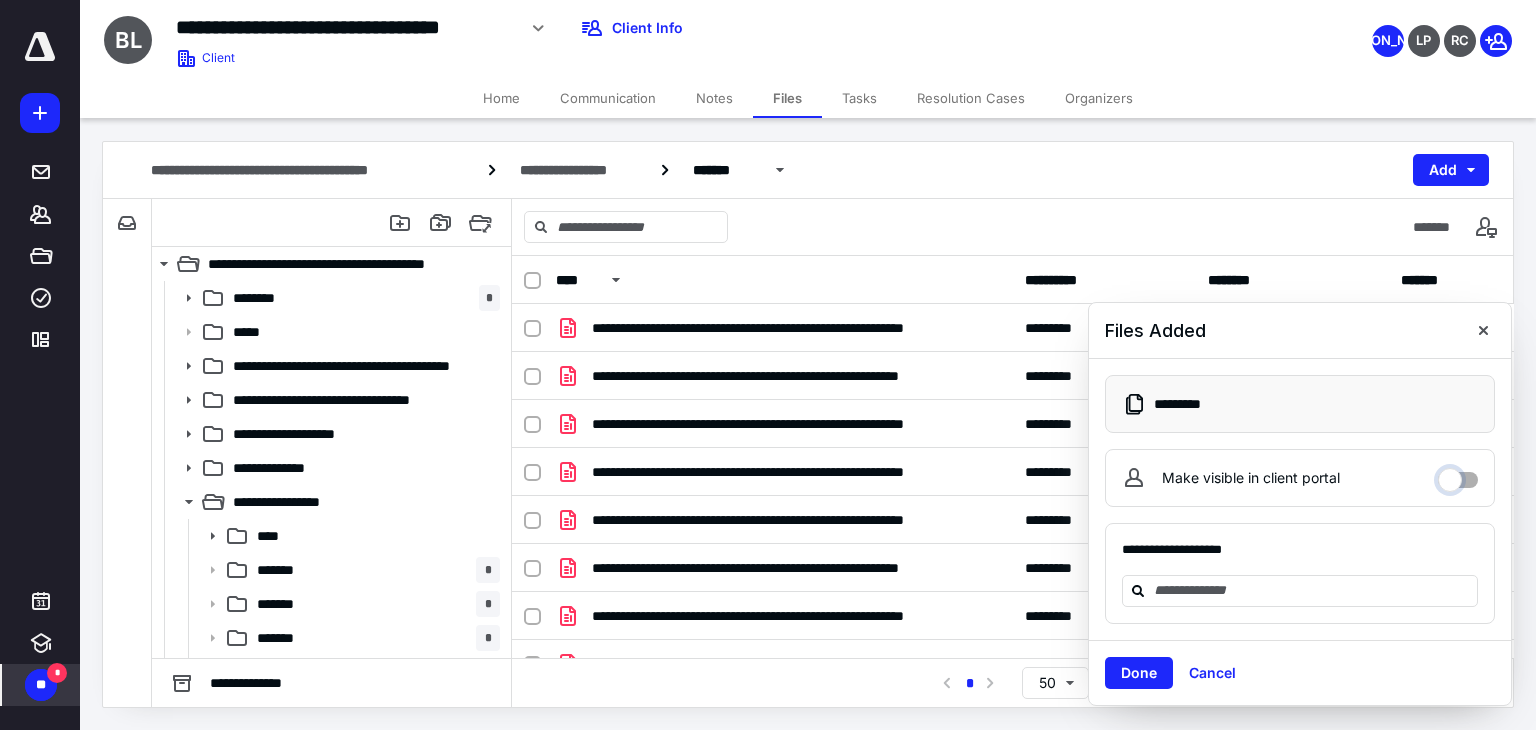 click on "Make visible in client portal" at bounding box center [1458, 475] 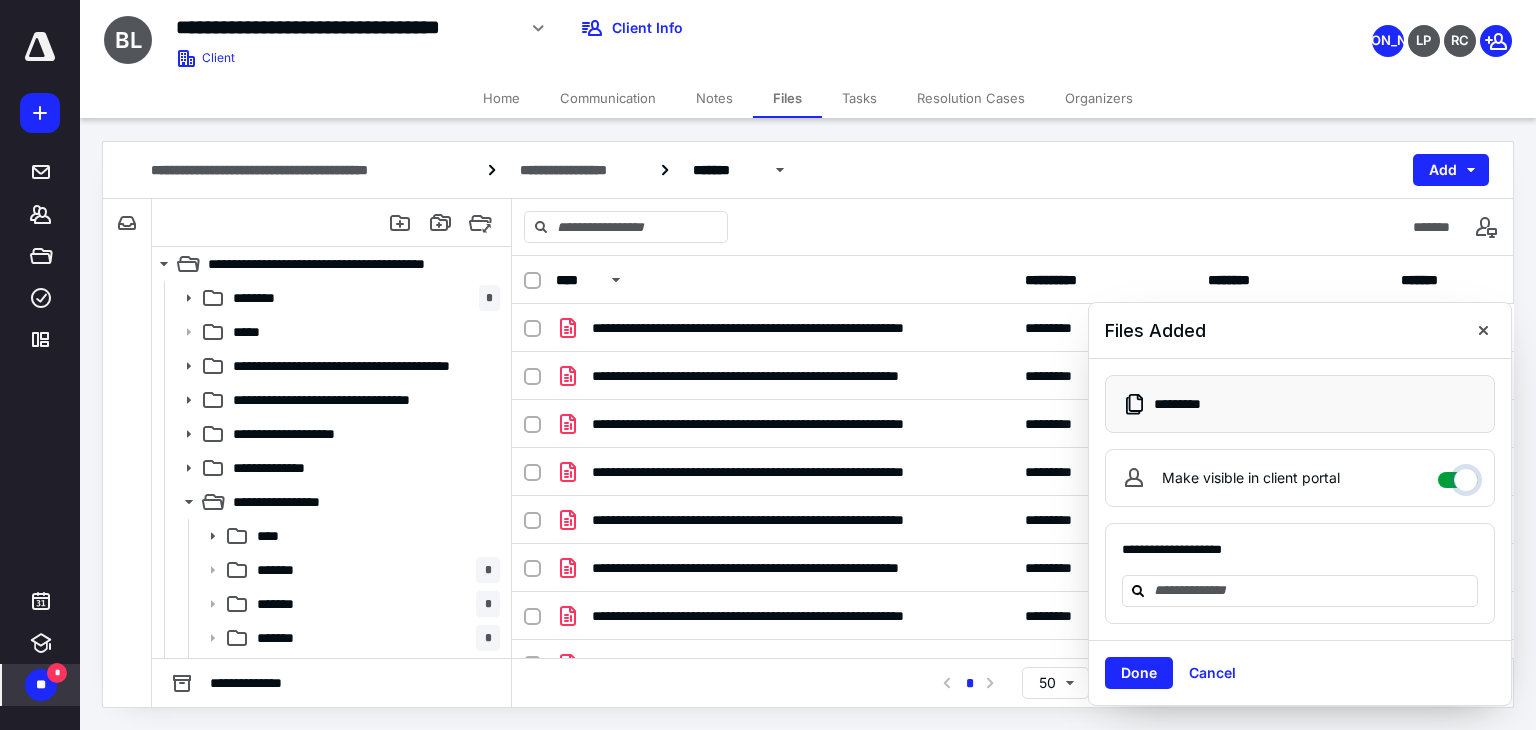 checkbox on "****" 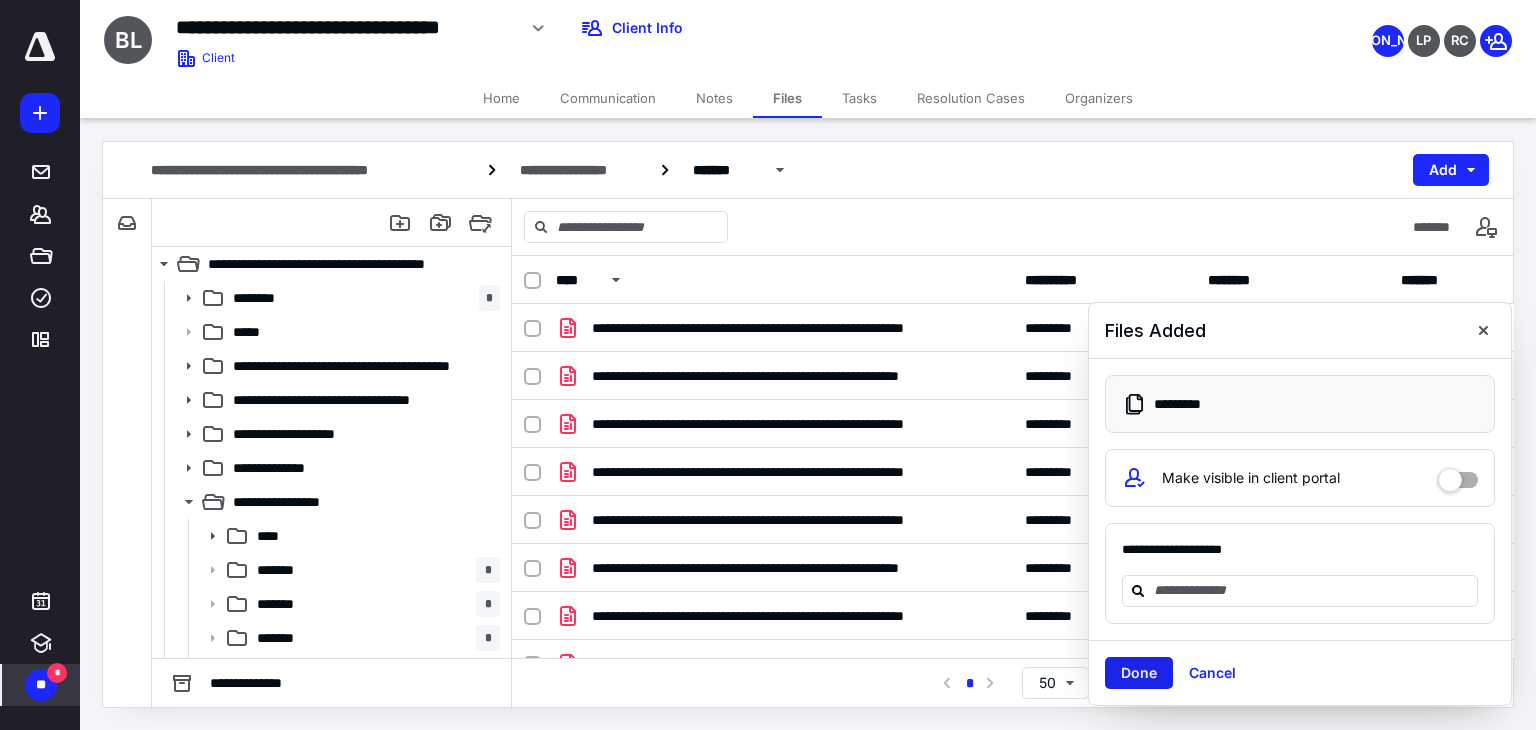 click on "Done" at bounding box center [1139, 673] 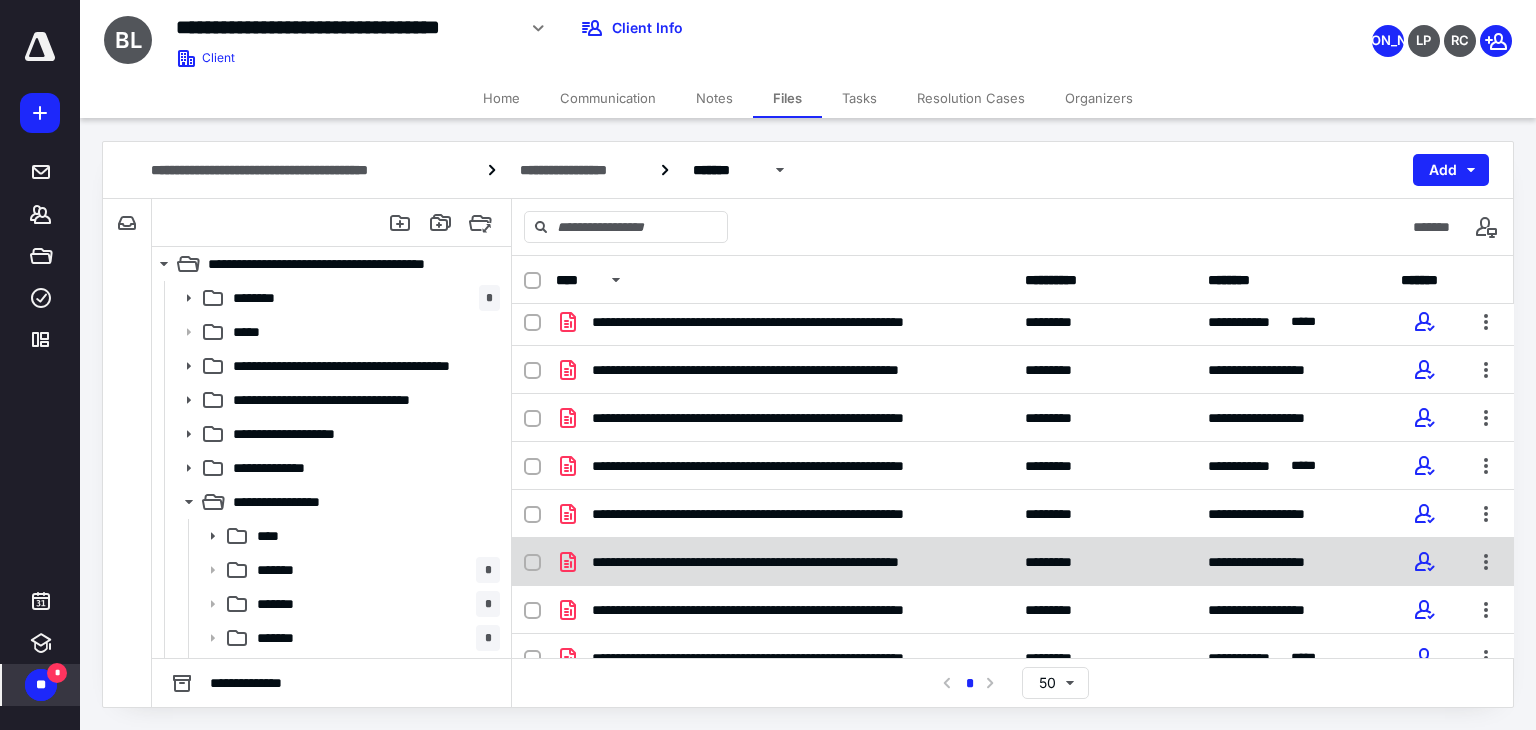 scroll, scrollTop: 0, scrollLeft: 0, axis: both 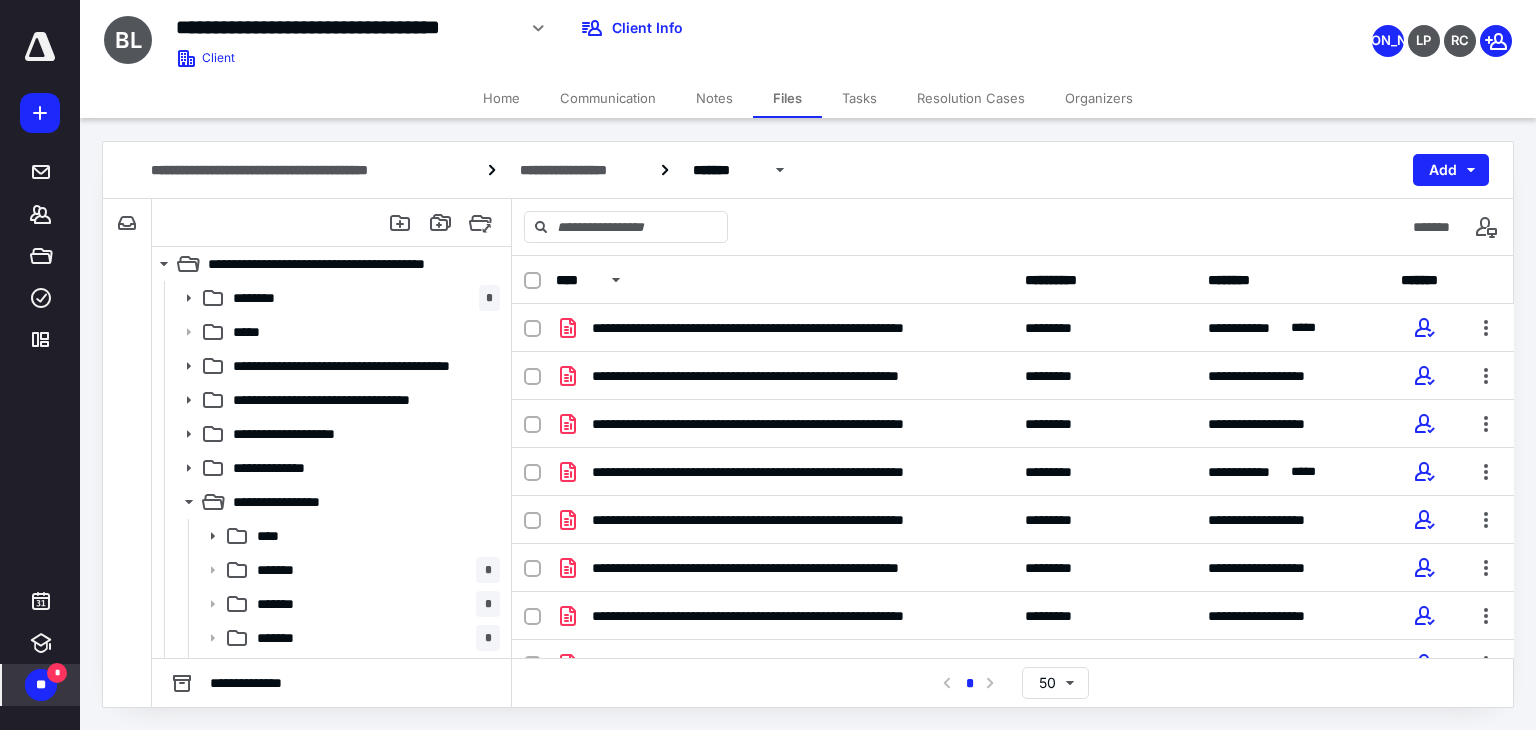 click at bounding box center (532, 281) 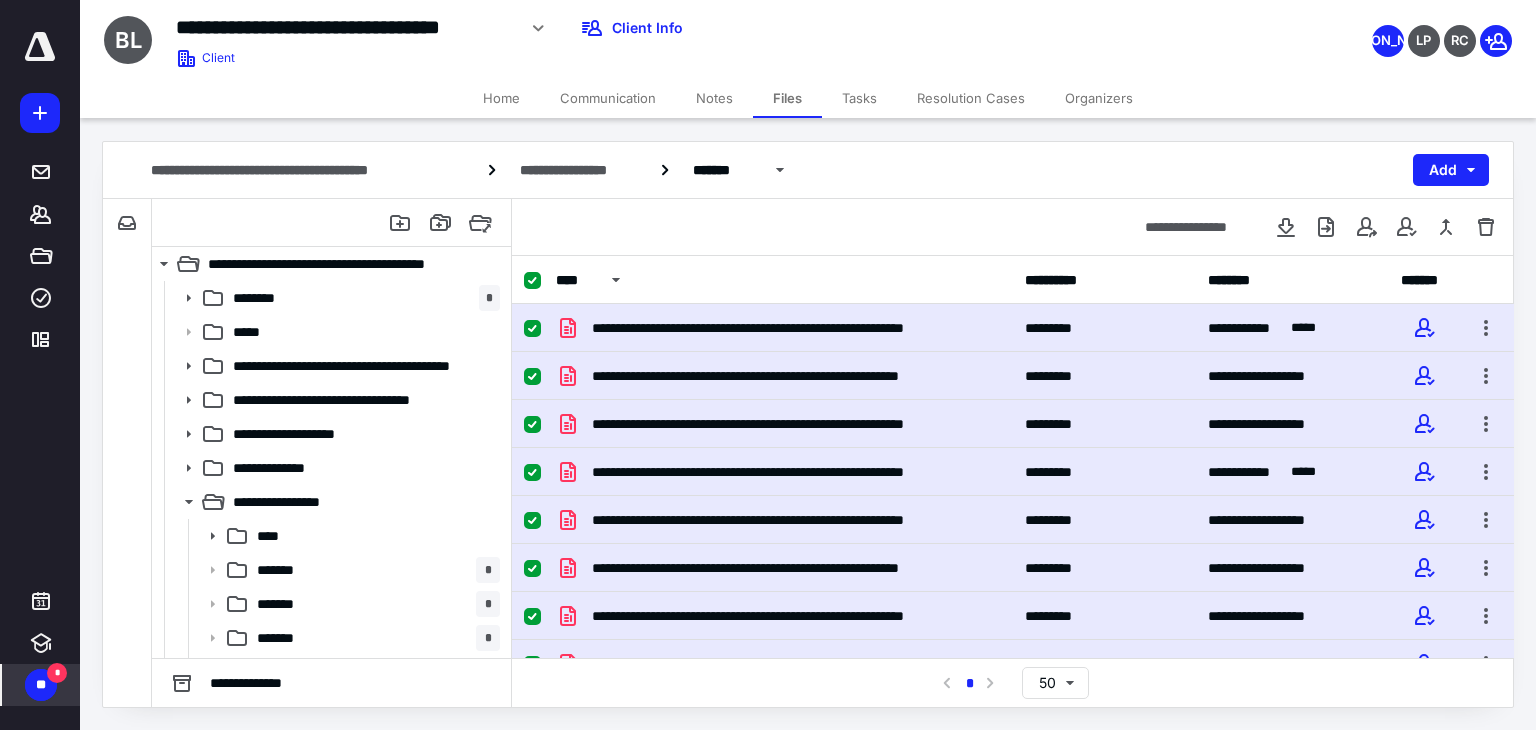 click at bounding box center [532, 281] 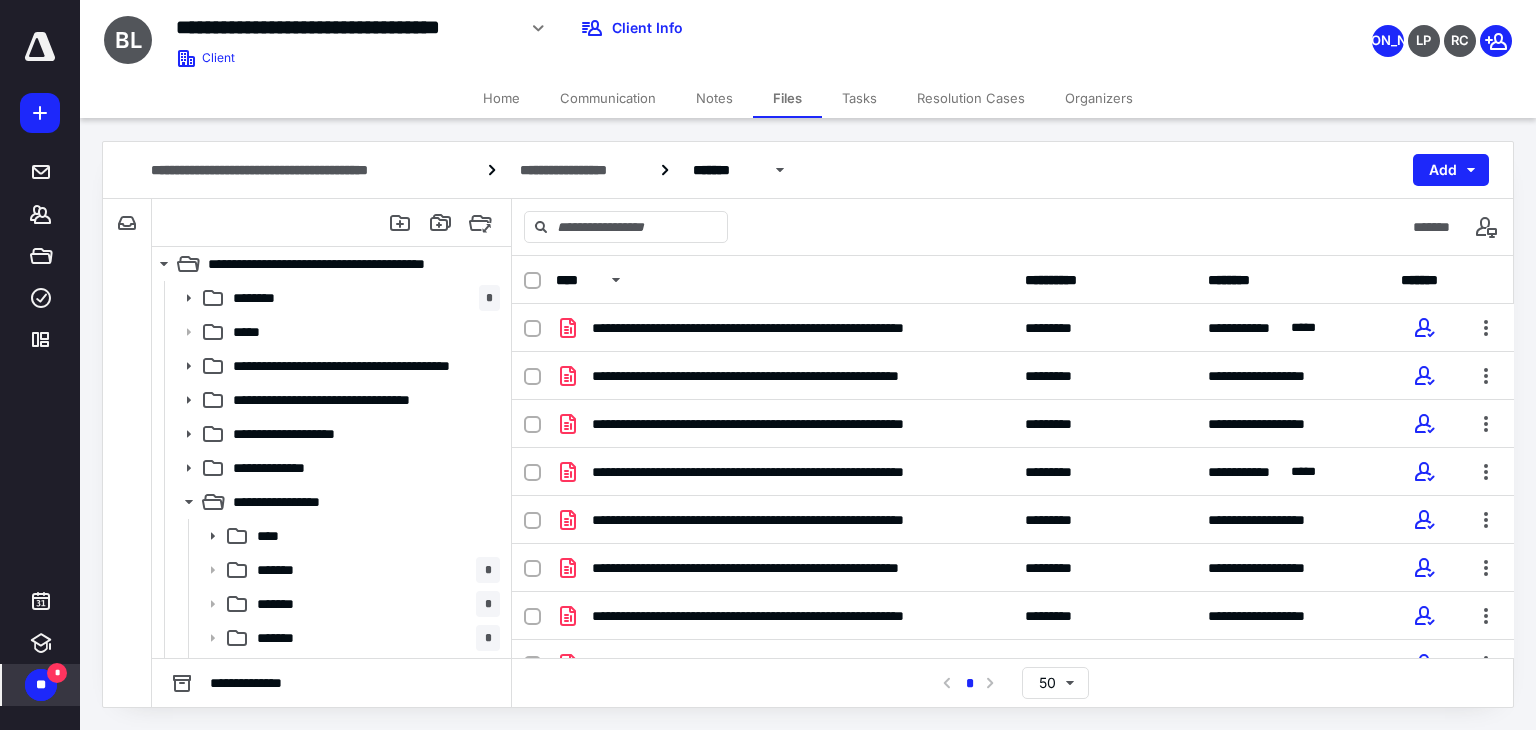 click at bounding box center (40, 113) 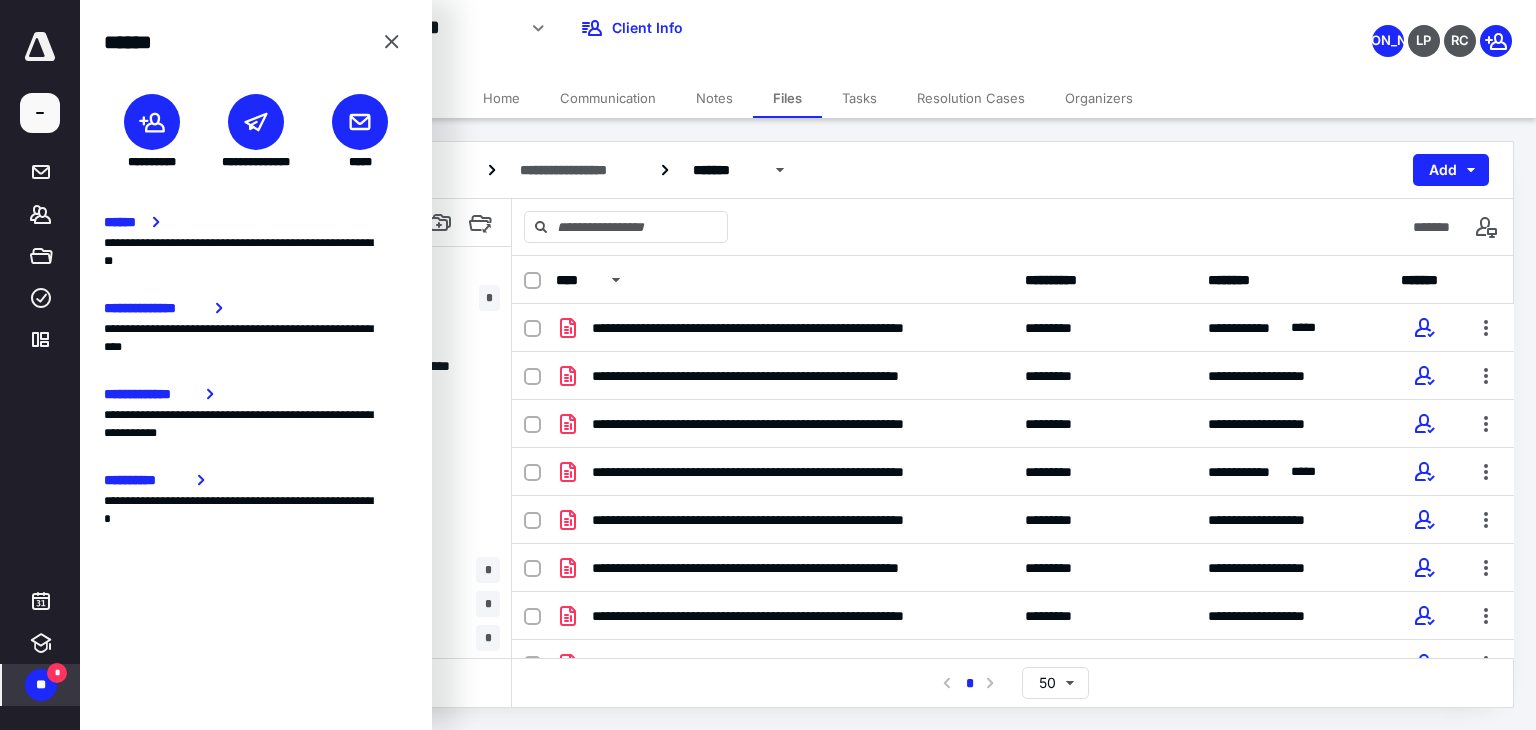 click 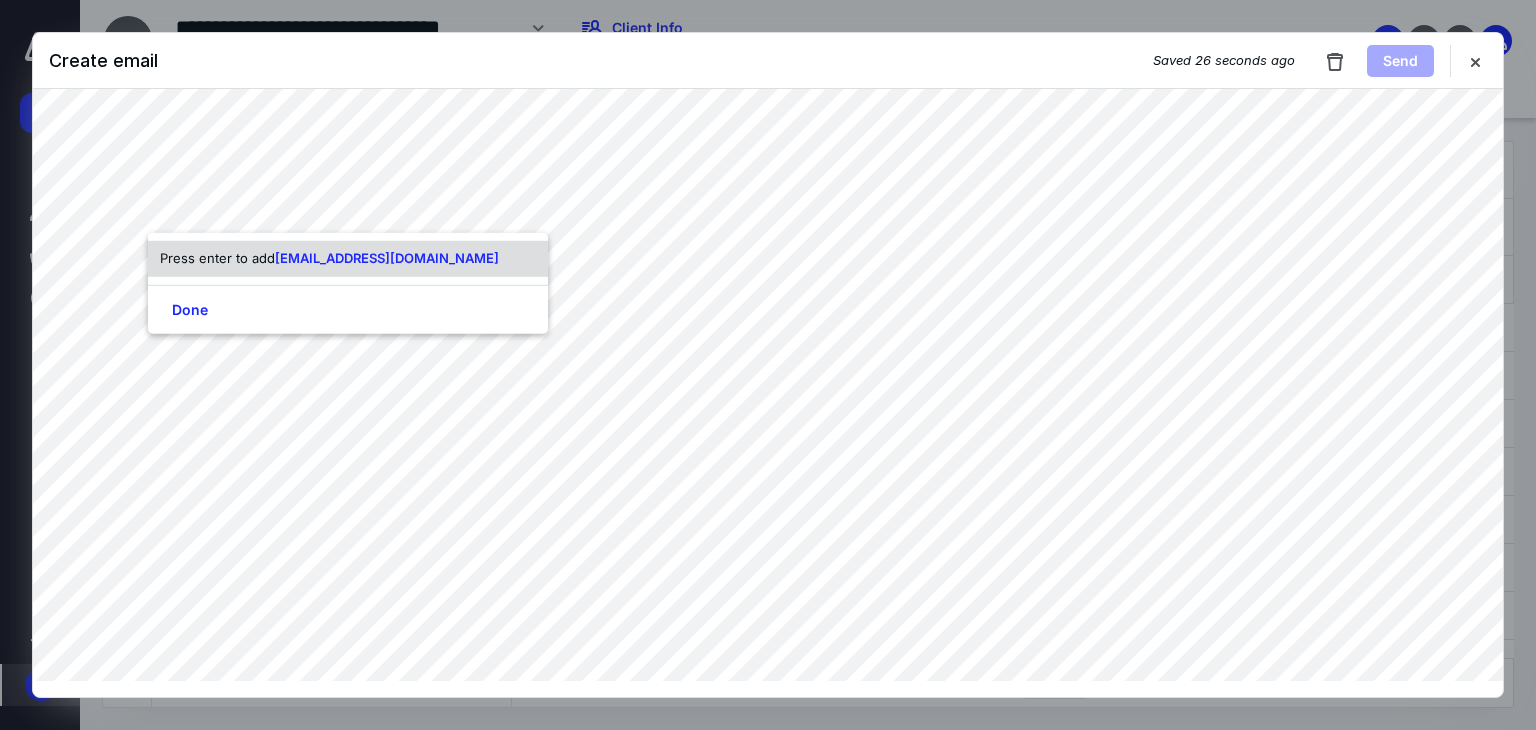 click on "Done" at bounding box center (348, 308) 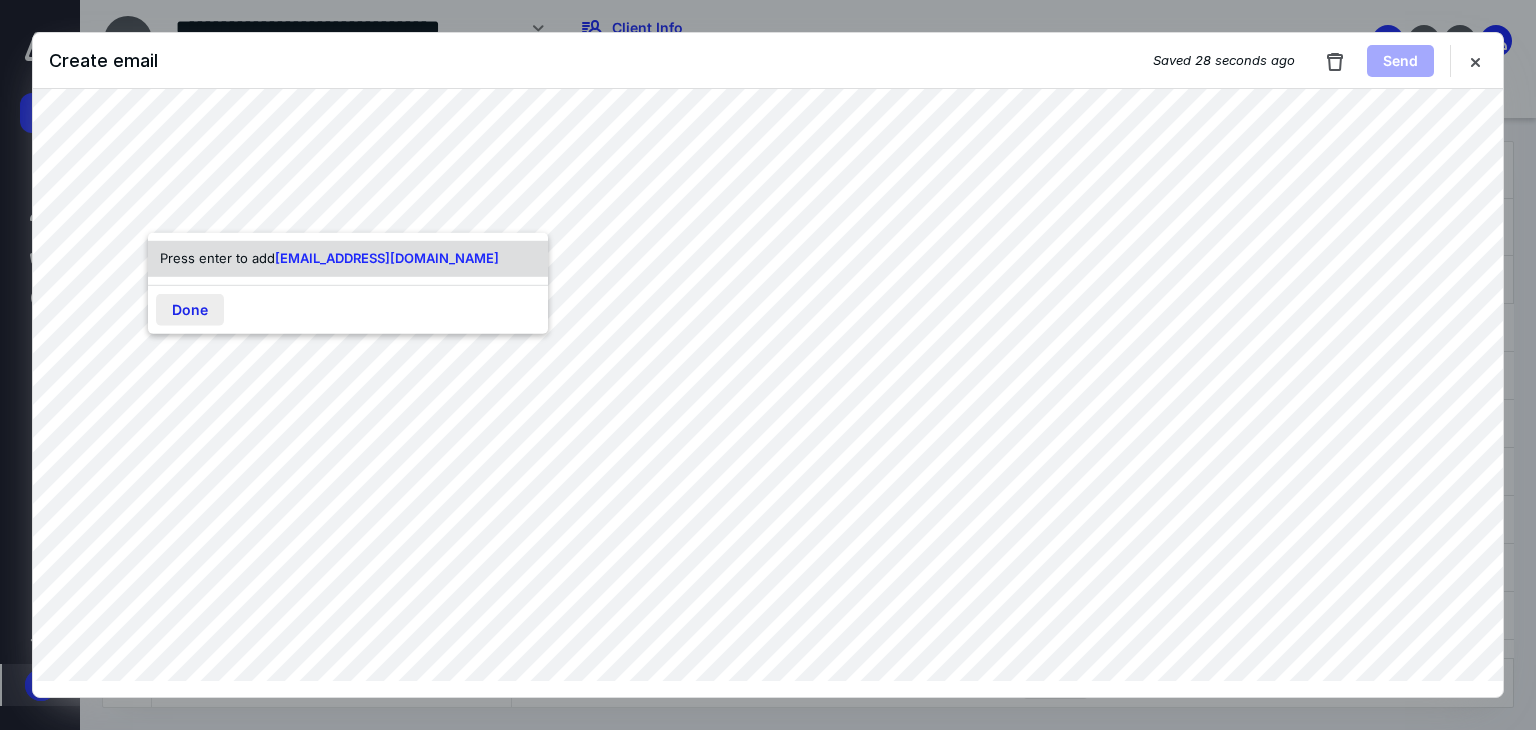 click on "Done" at bounding box center [190, 309] 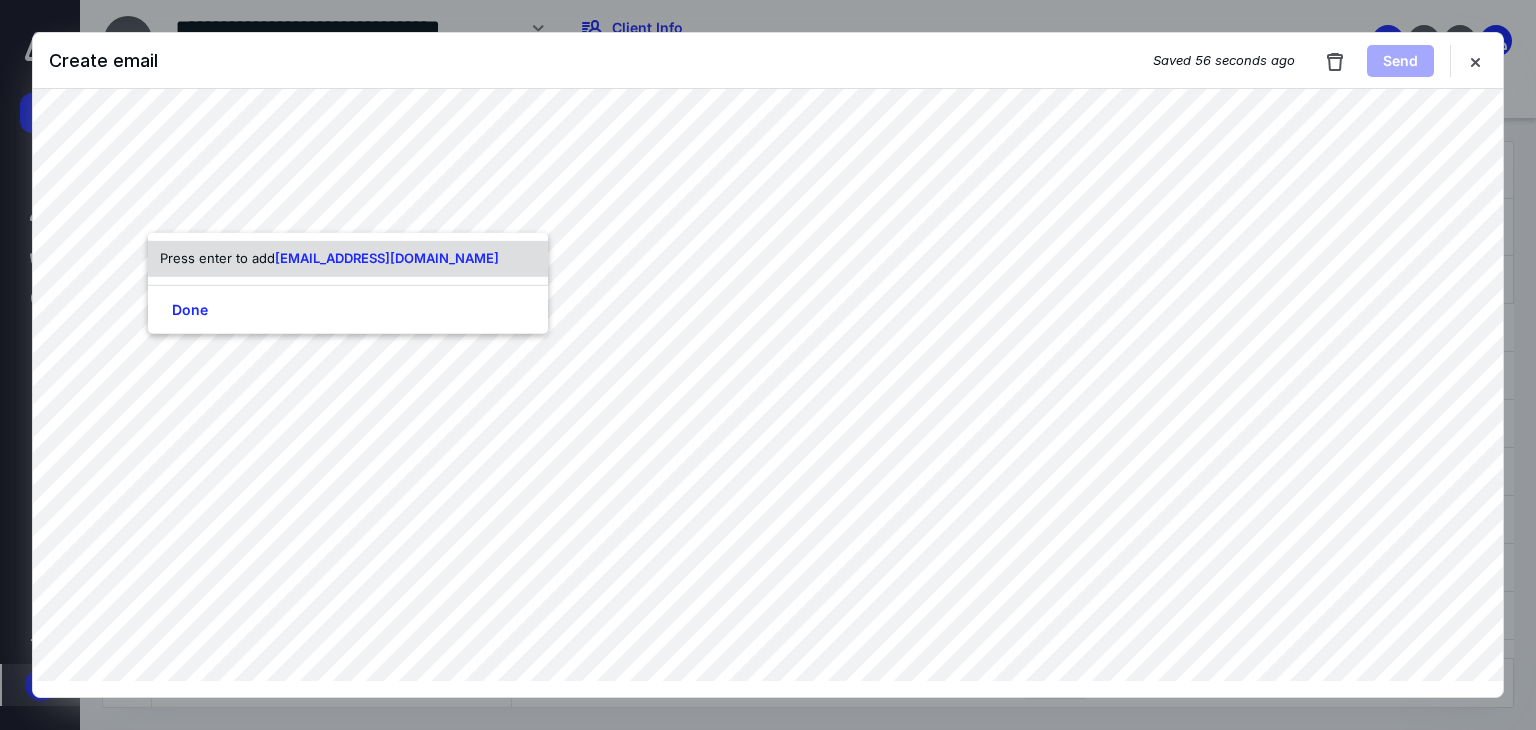 click on "baycountrylearning@honestbuck.com" at bounding box center (387, 258) 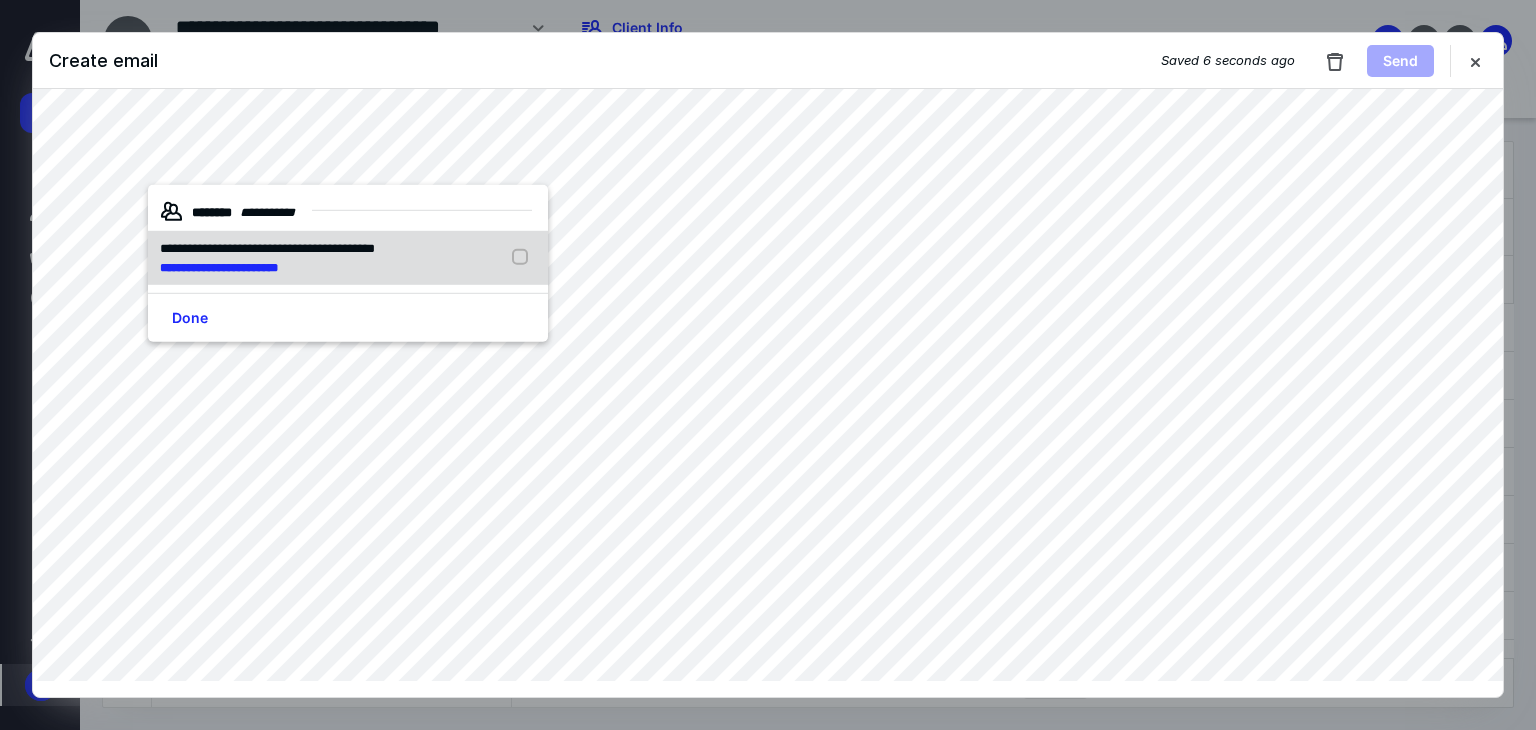 click on "**********" at bounding box center [267, 267] 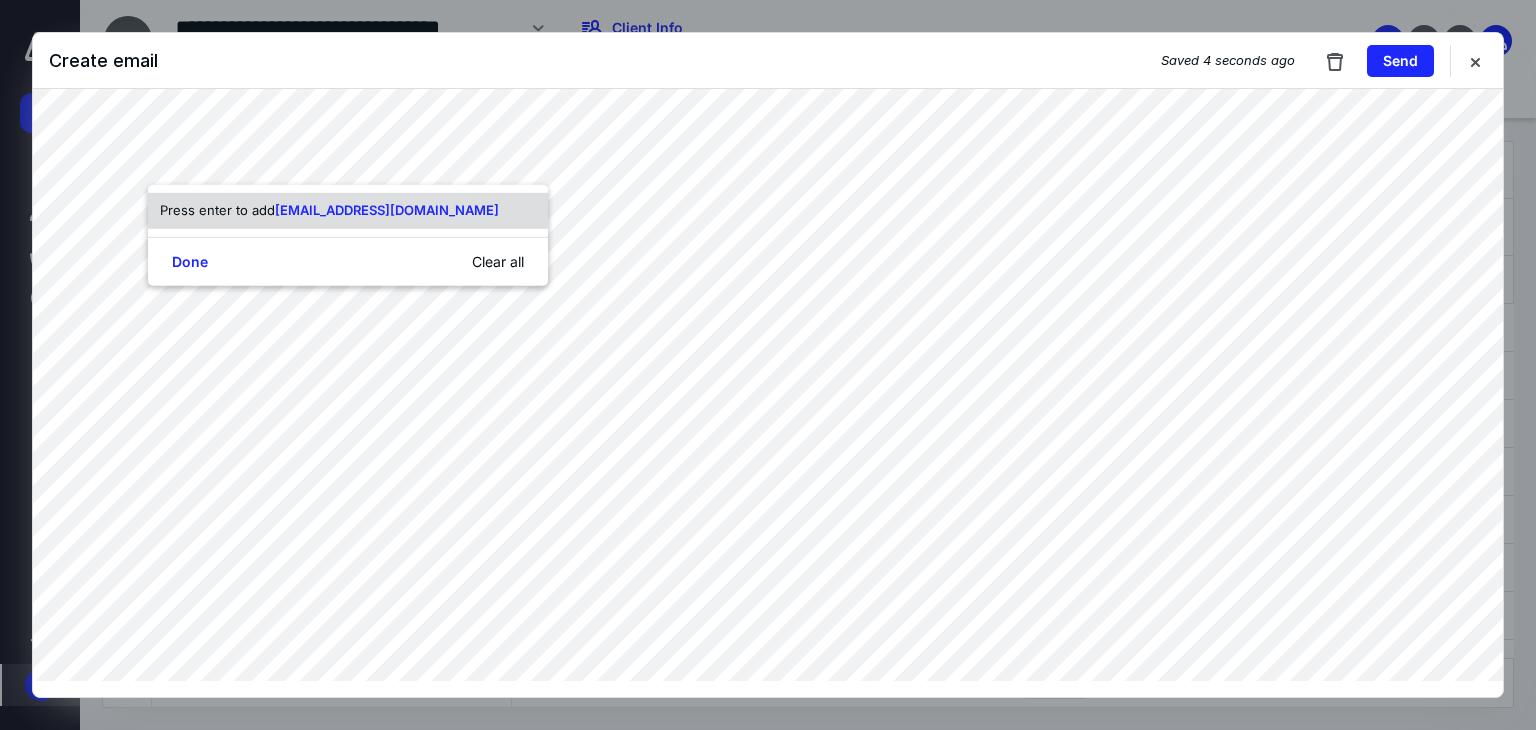 click on "ben@baycountrylearning.com" at bounding box center [387, 210] 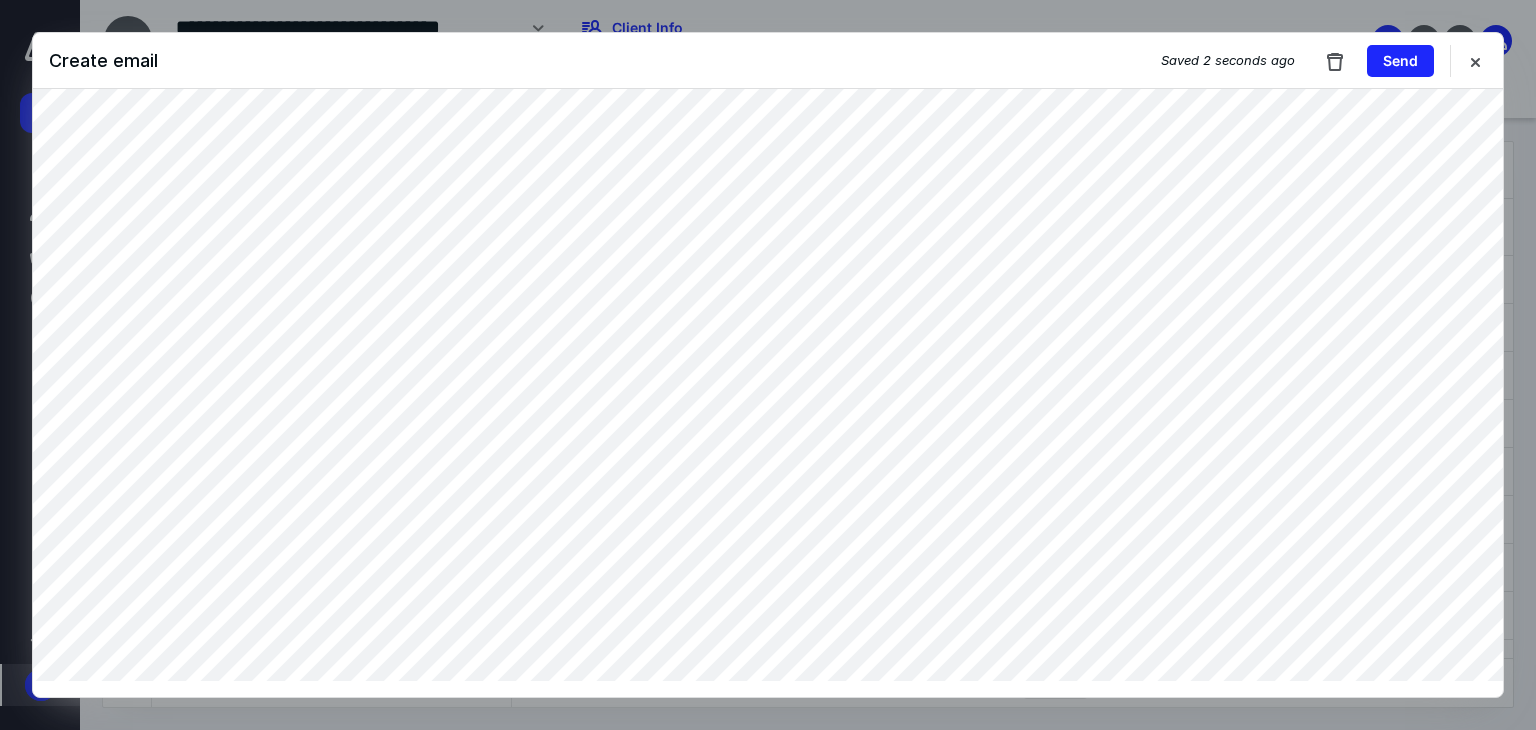 scroll, scrollTop: 0, scrollLeft: 0, axis: both 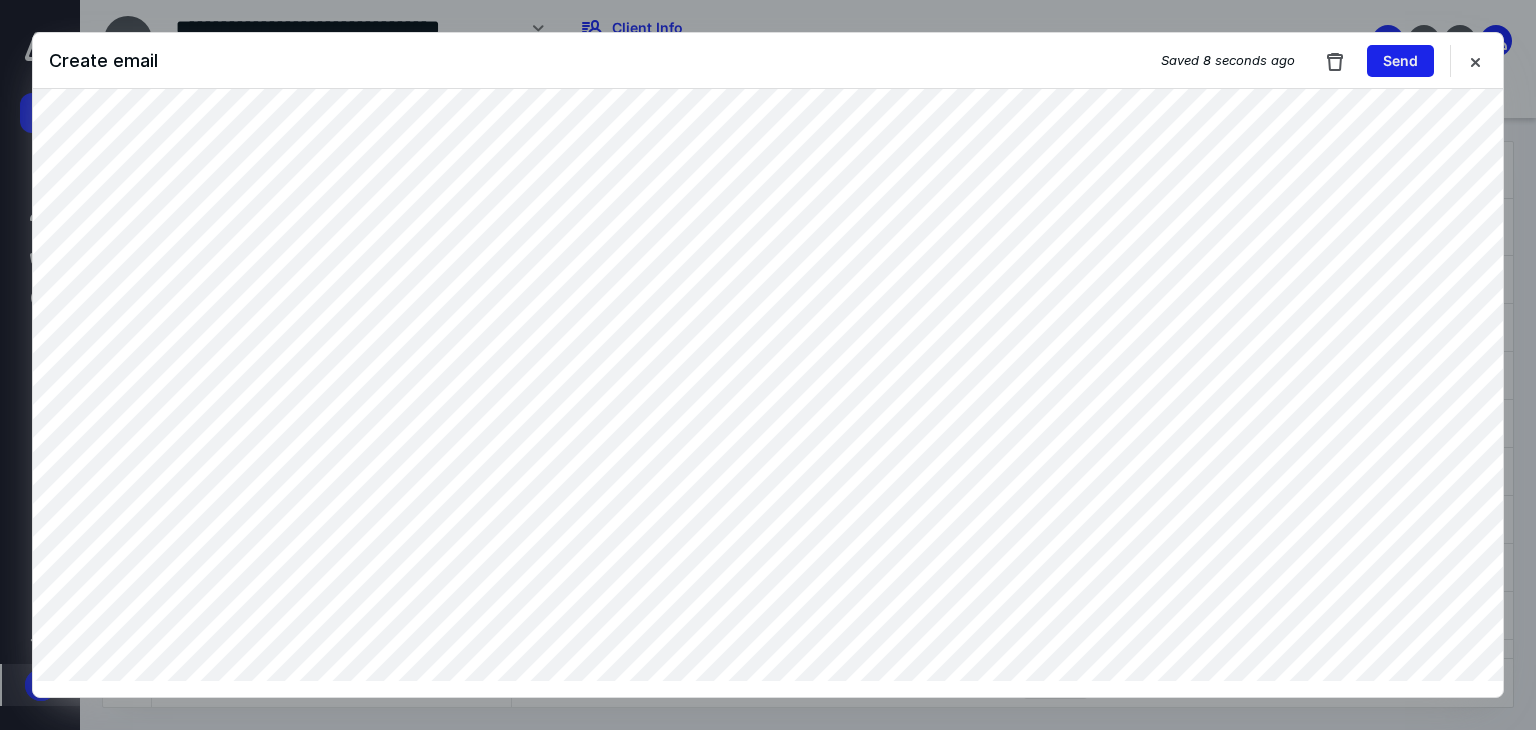 click on "Send" at bounding box center (1400, 61) 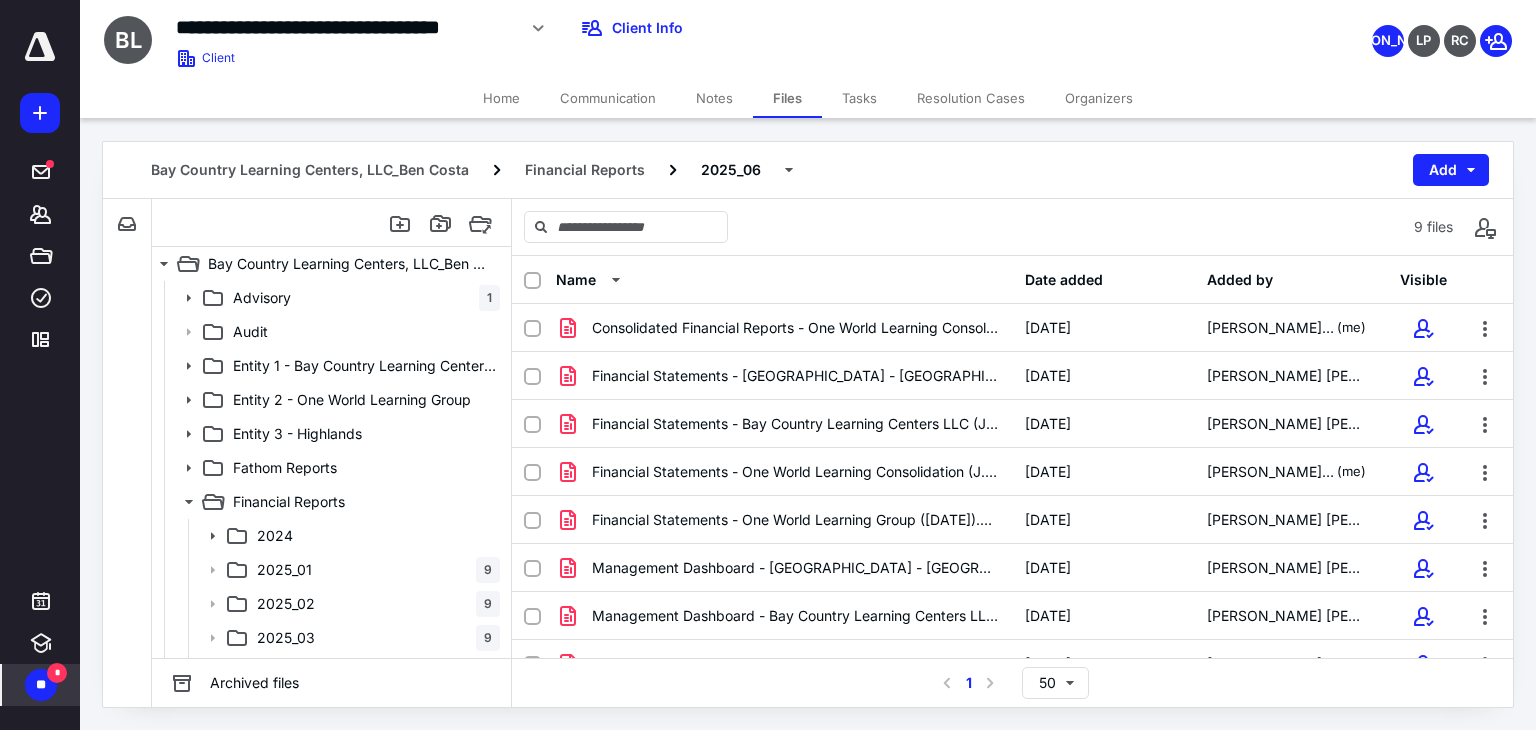 click on "**" at bounding box center [41, 685] 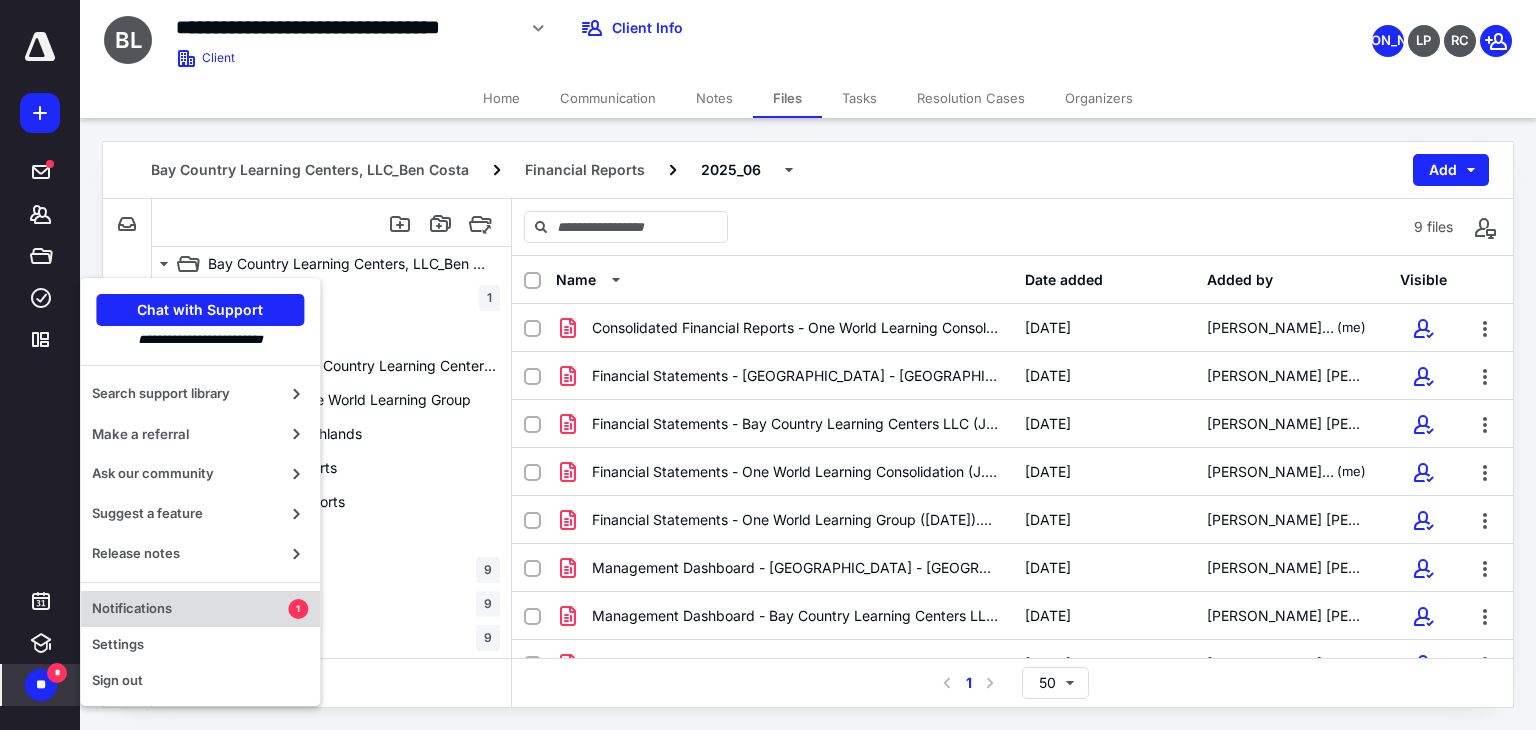 click on "Notifications" at bounding box center [190, 609] 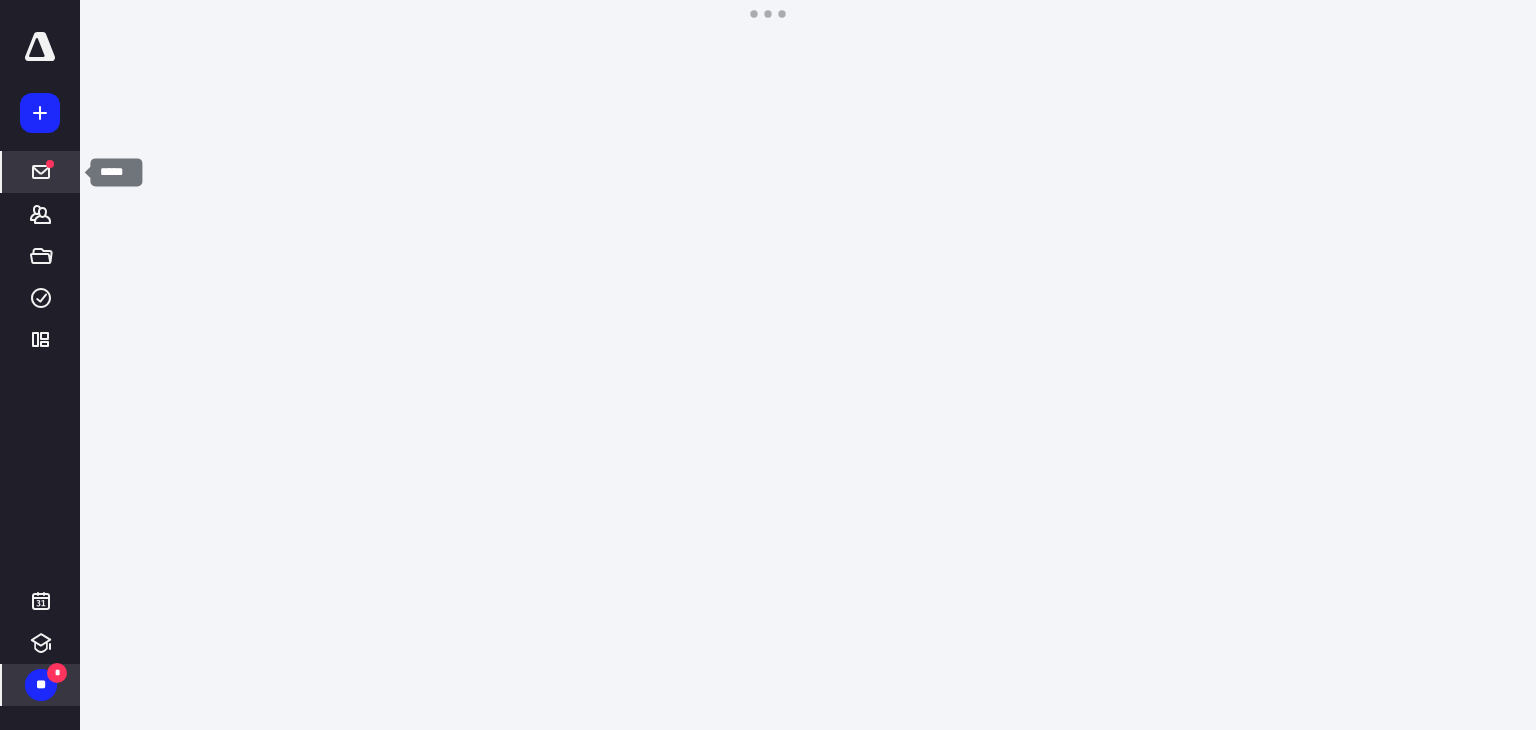click 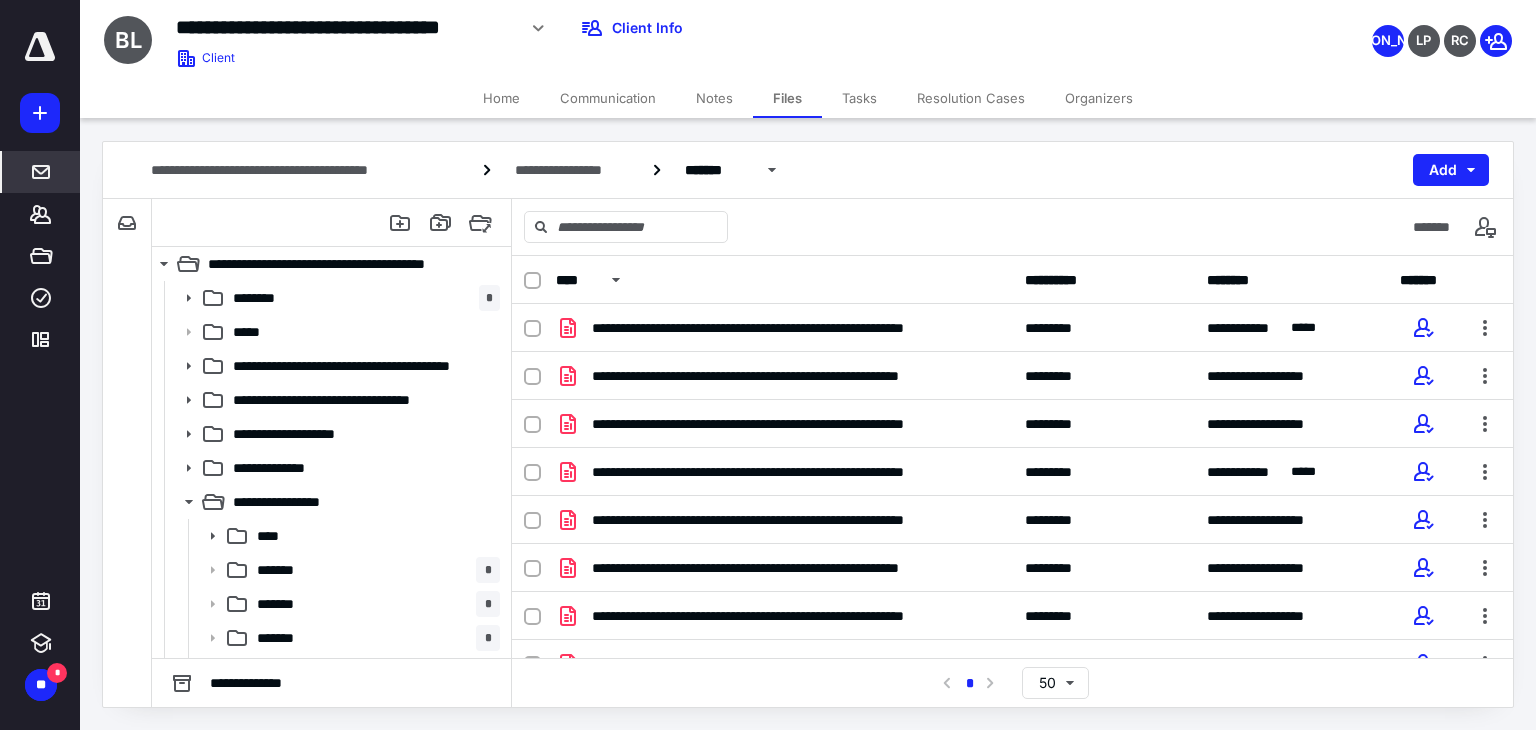 scroll, scrollTop: 0, scrollLeft: 0, axis: both 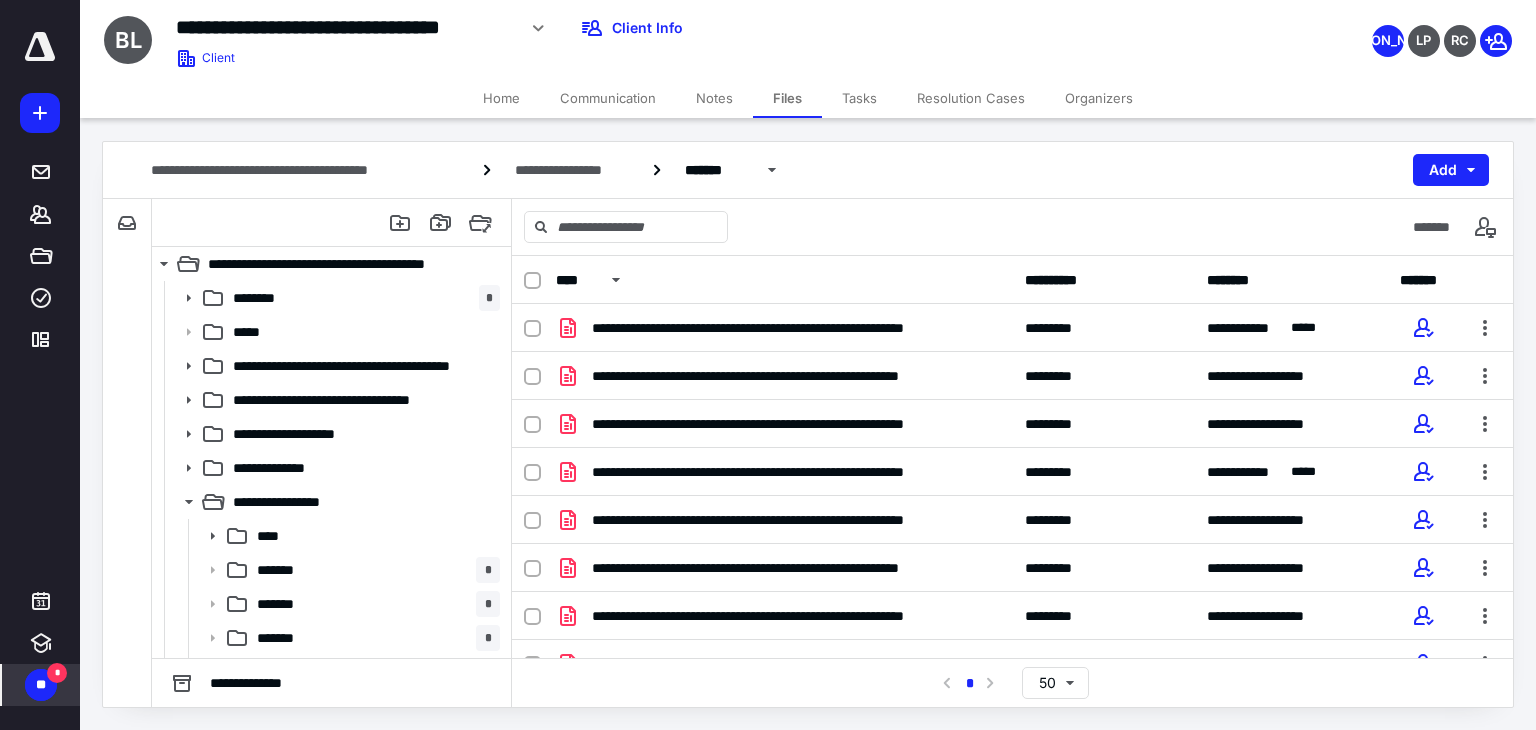click on "**" at bounding box center [41, 685] 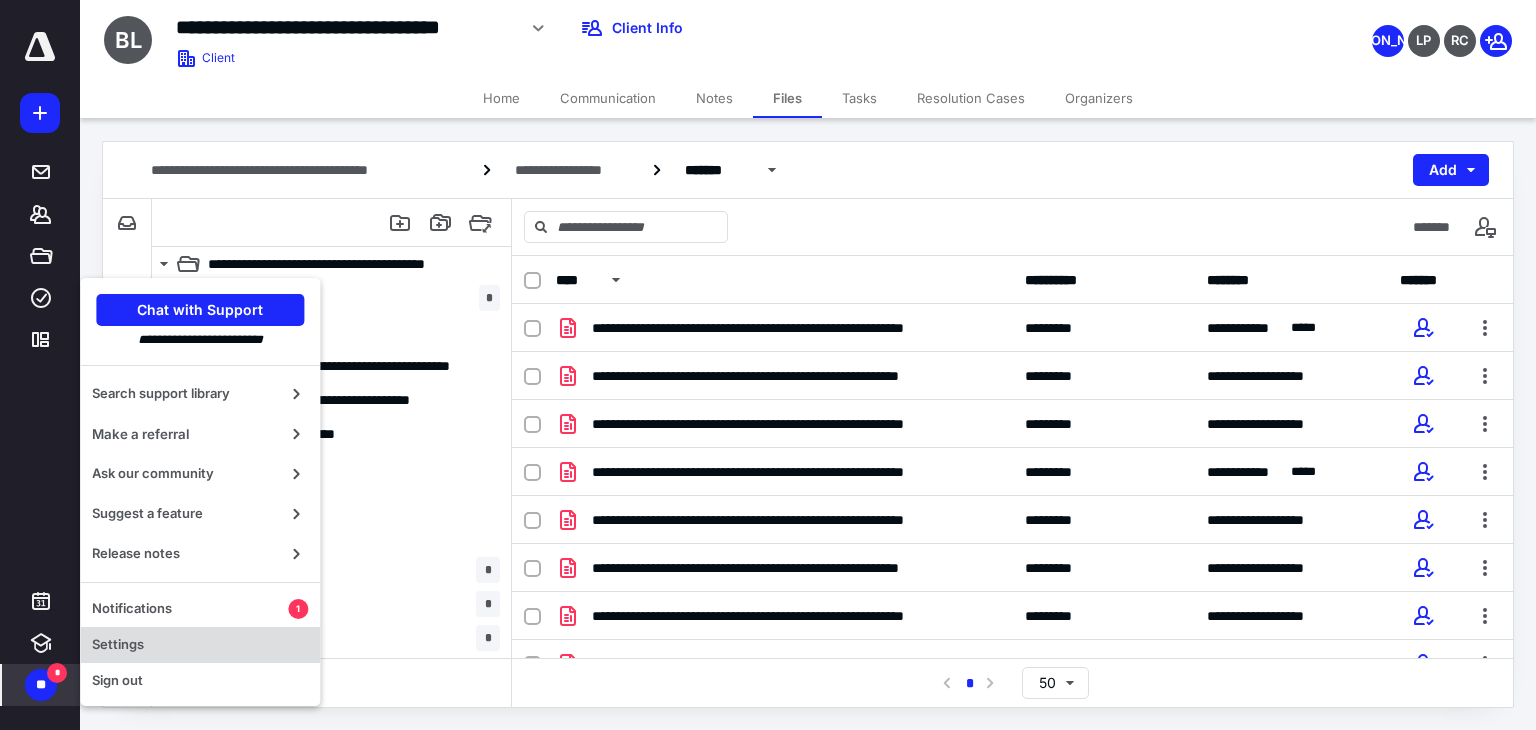 click on "Settings" at bounding box center (200, 645) 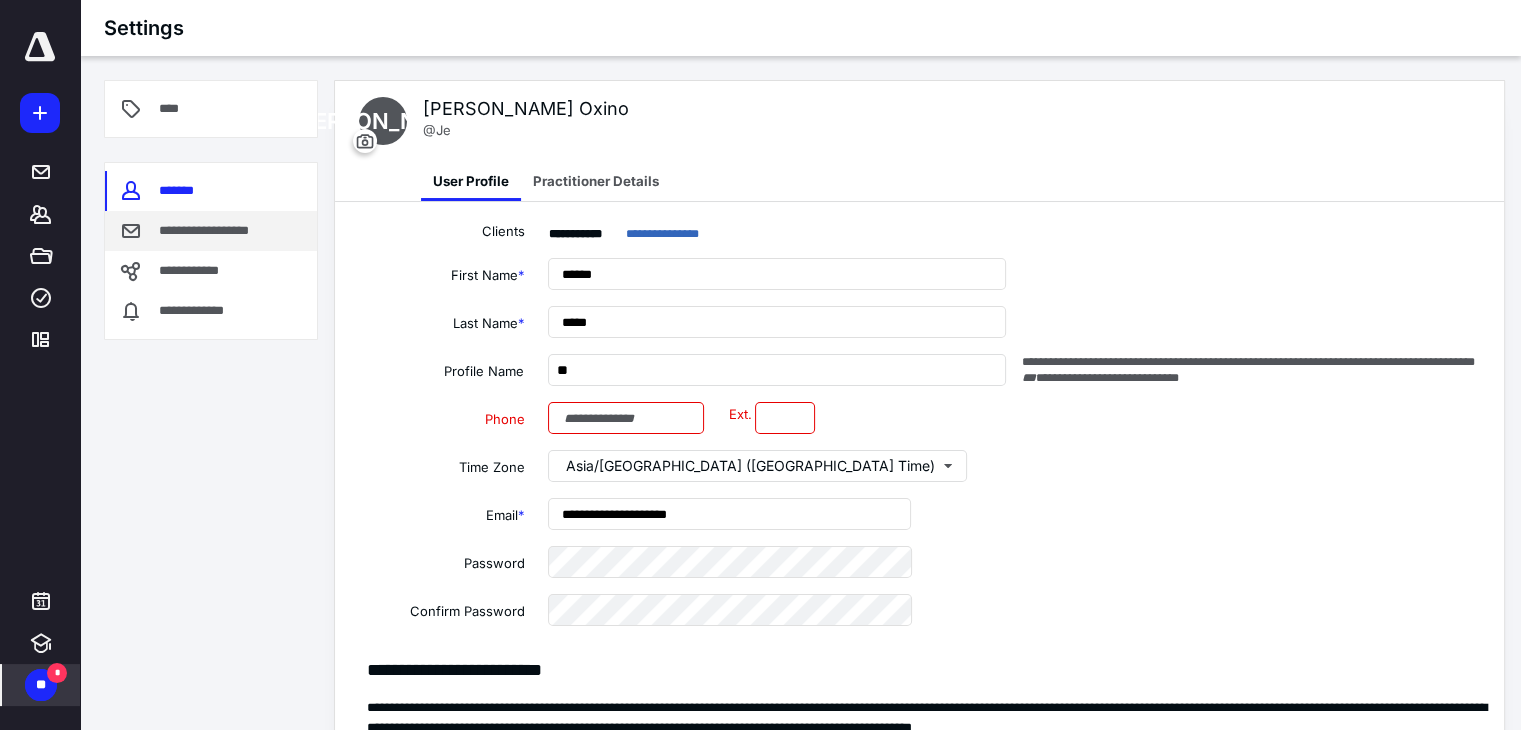 click on "**********" at bounding box center (218, 231) 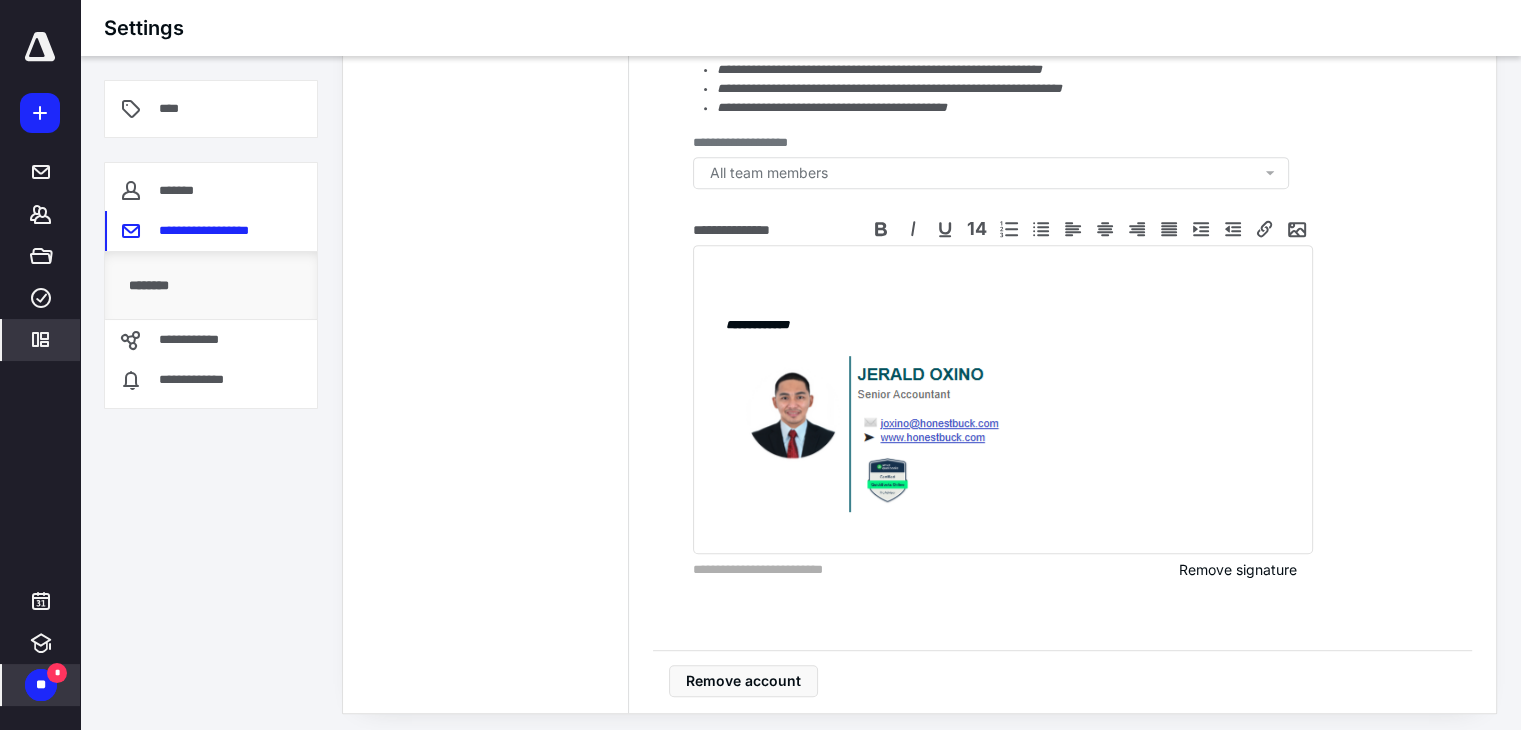 scroll, scrollTop: 860, scrollLeft: 0, axis: vertical 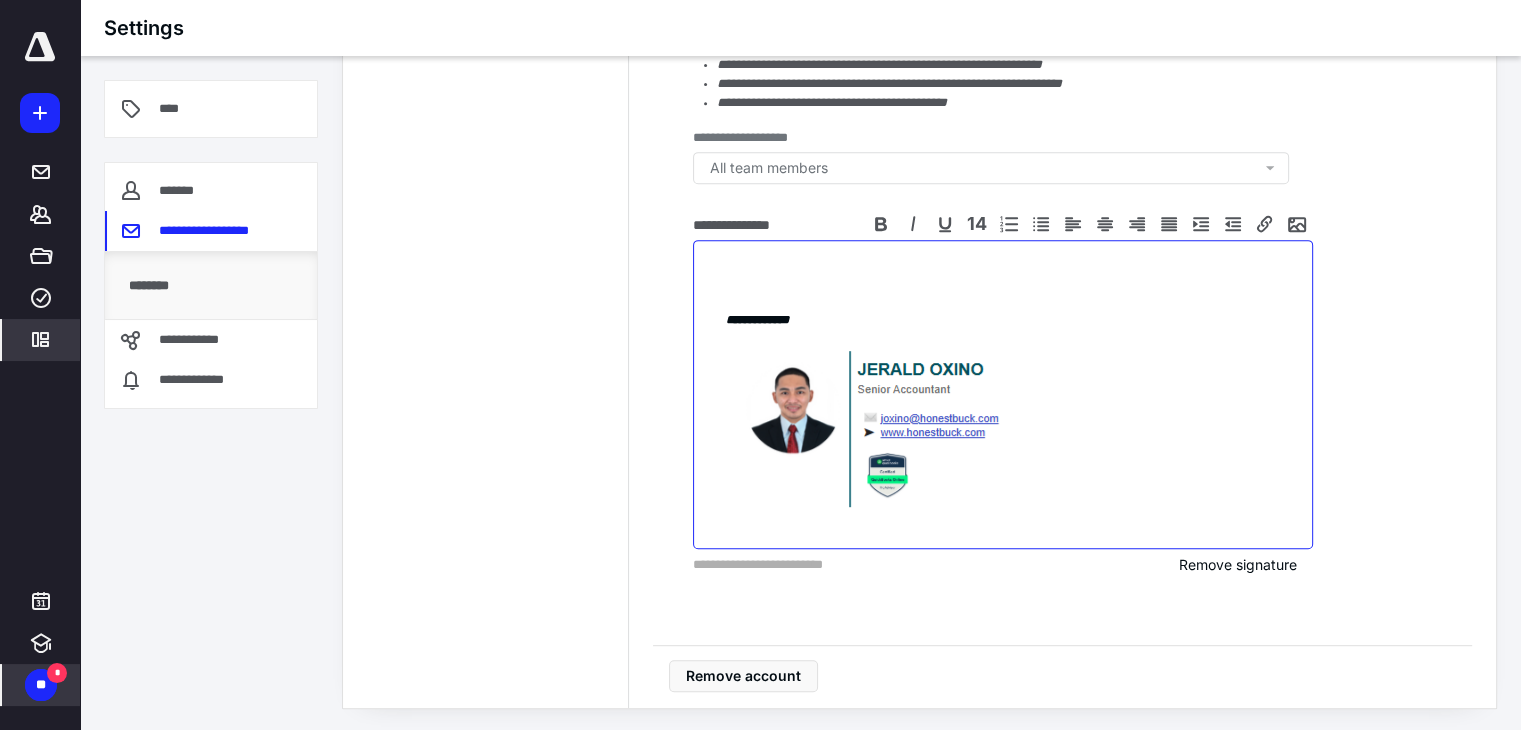 click at bounding box center [875, 429] 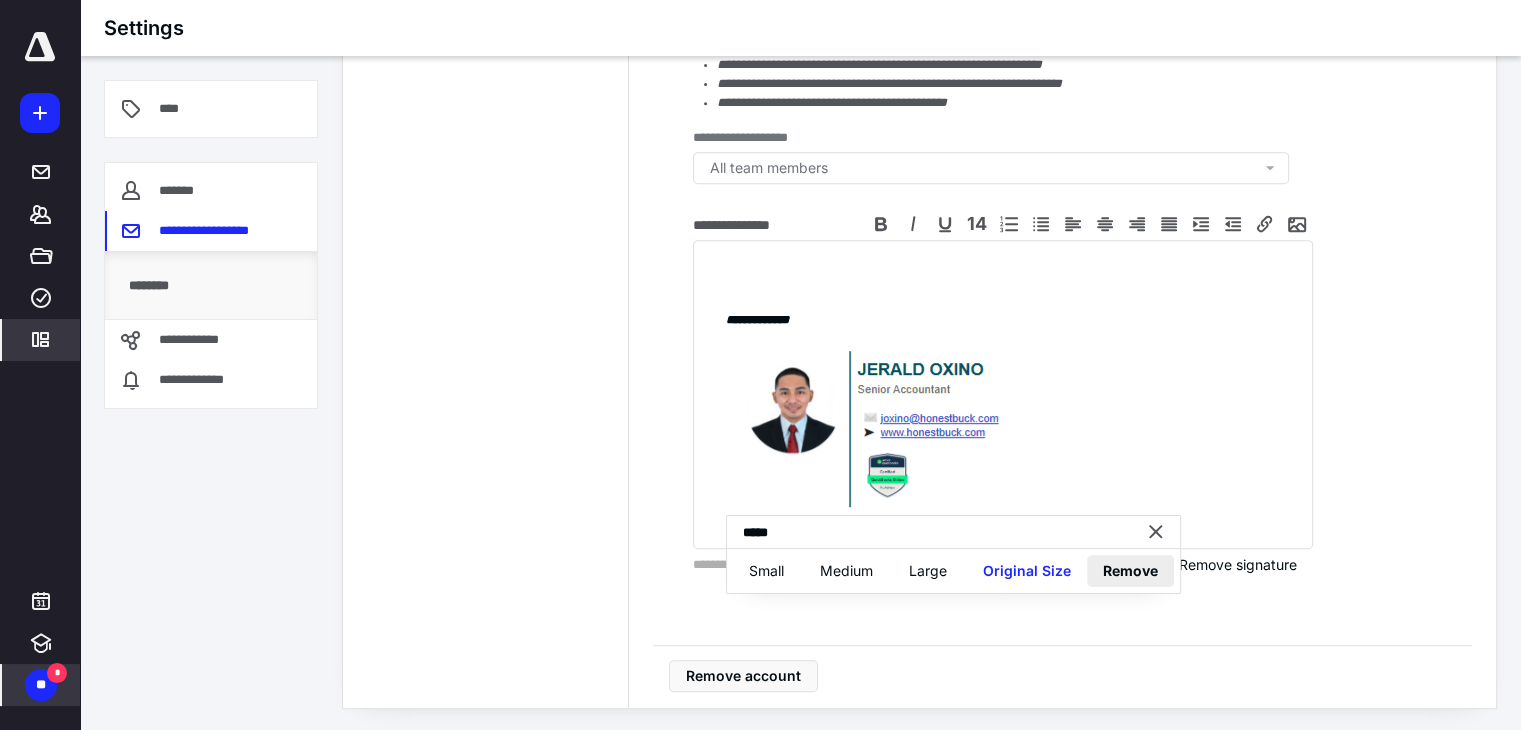 click on "Remove" at bounding box center [1130, 571] 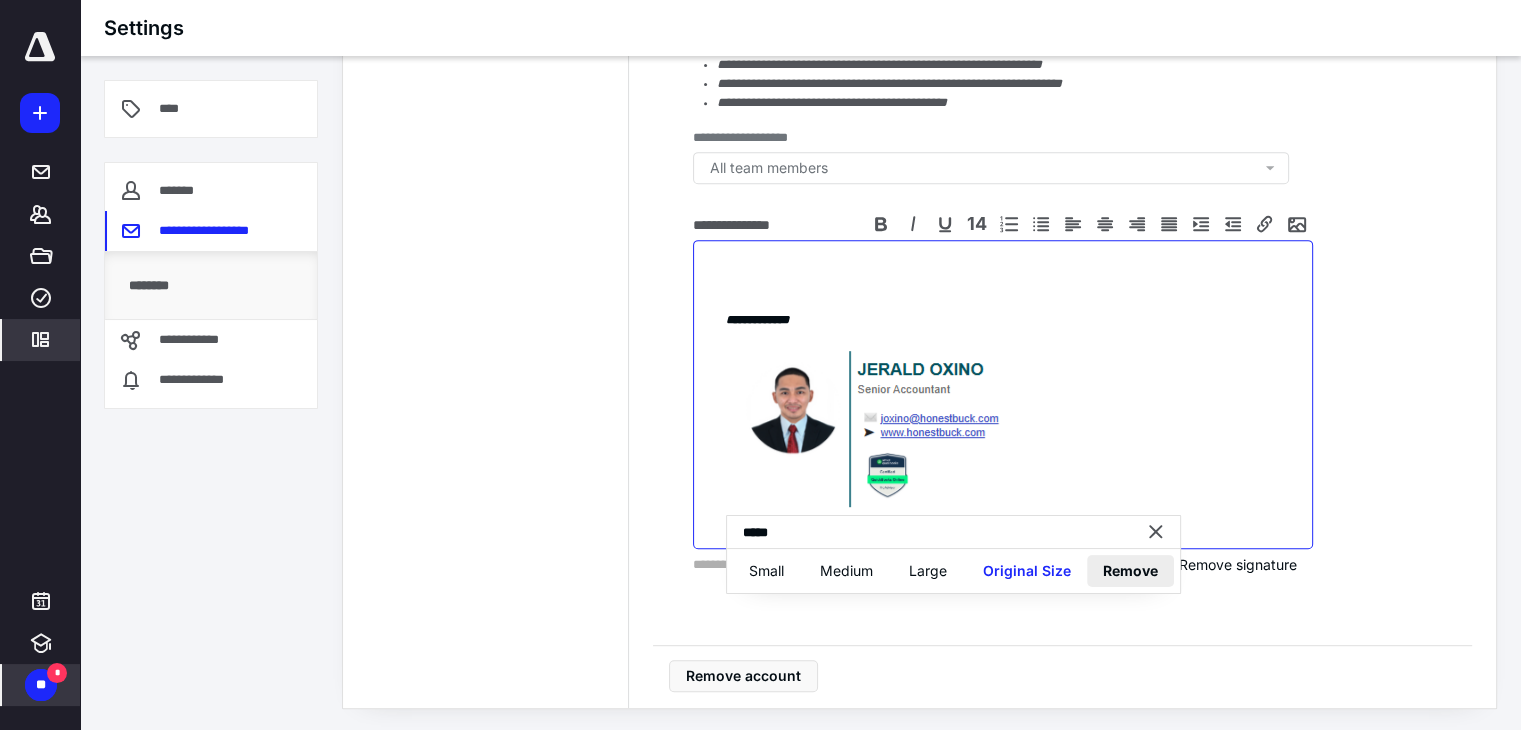 type 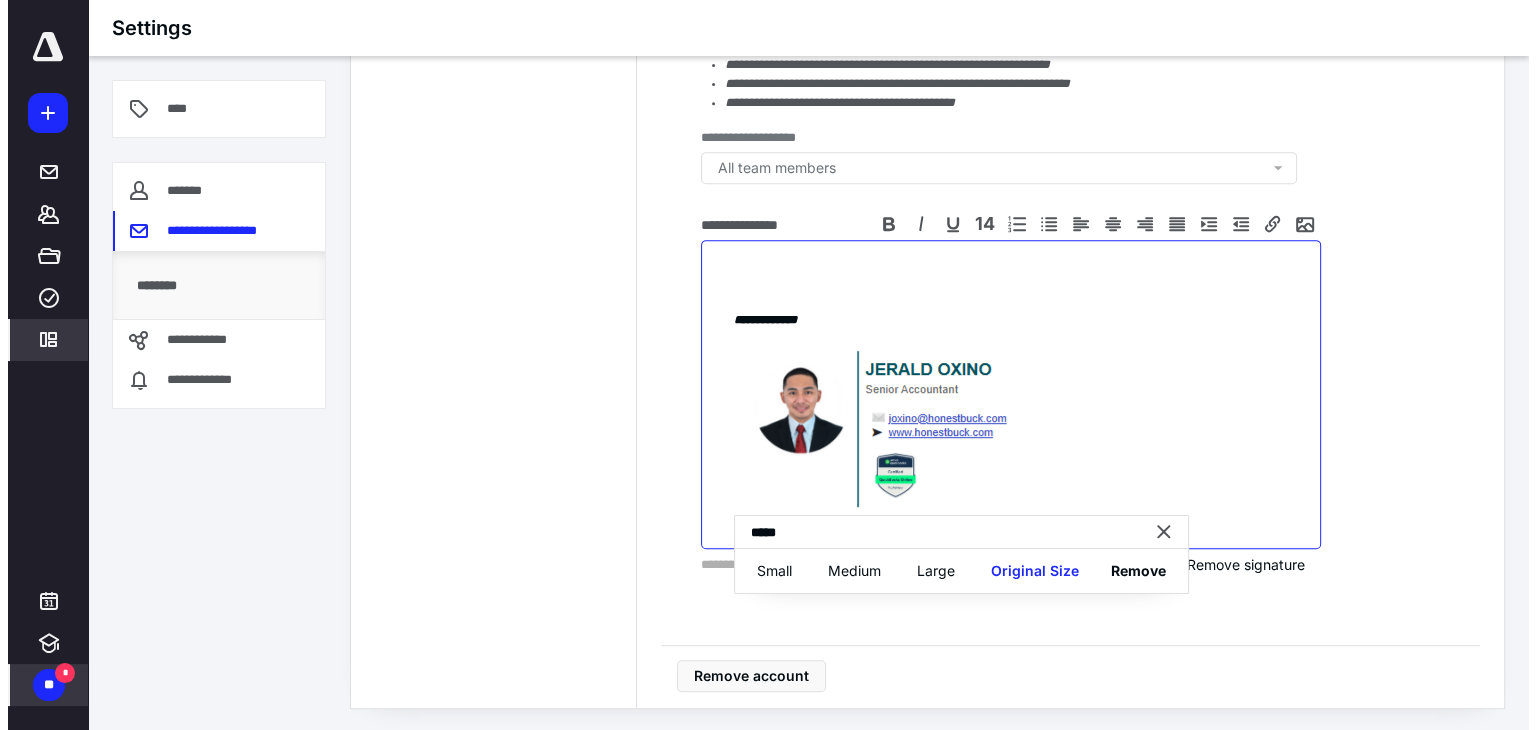 scroll, scrollTop: 714, scrollLeft: 0, axis: vertical 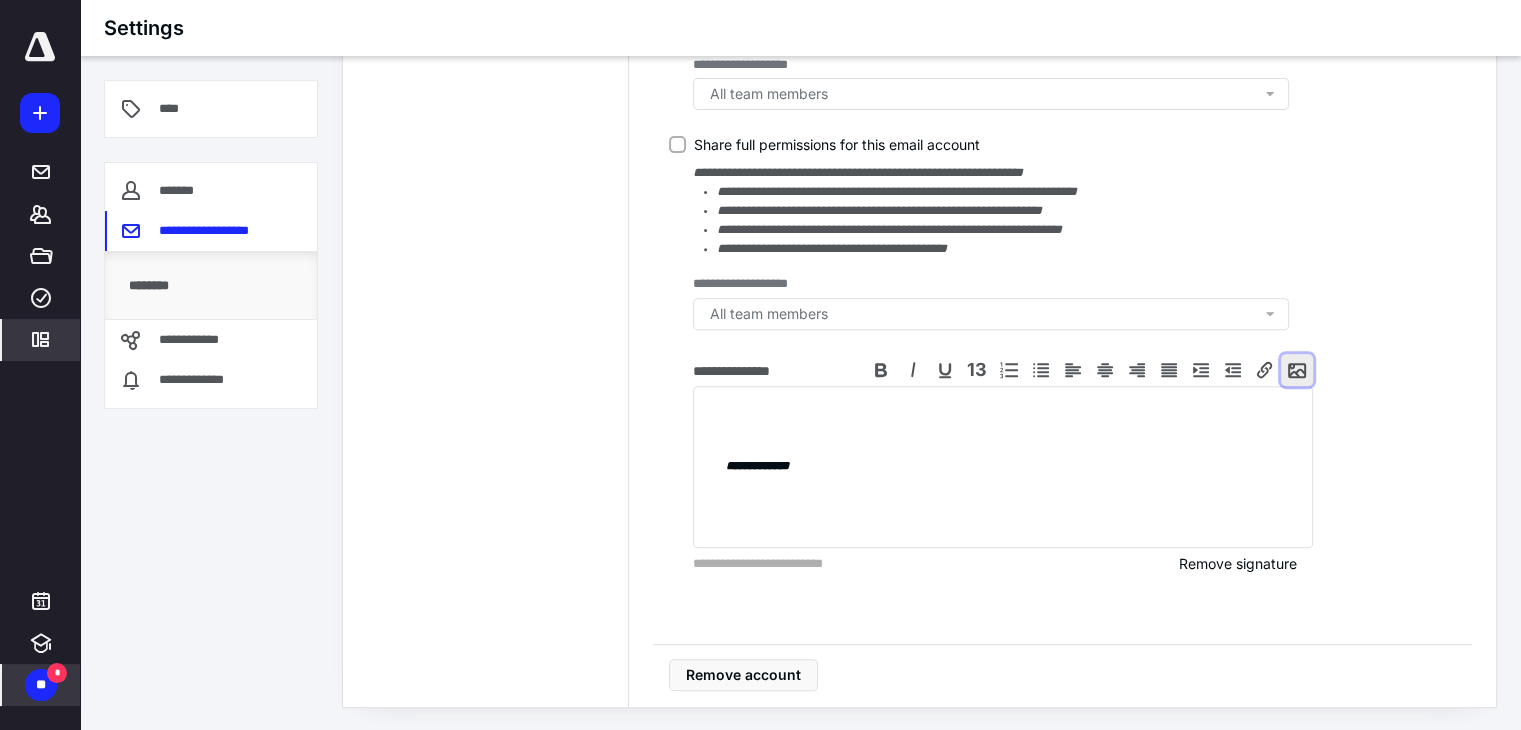 click at bounding box center (1297, 370) 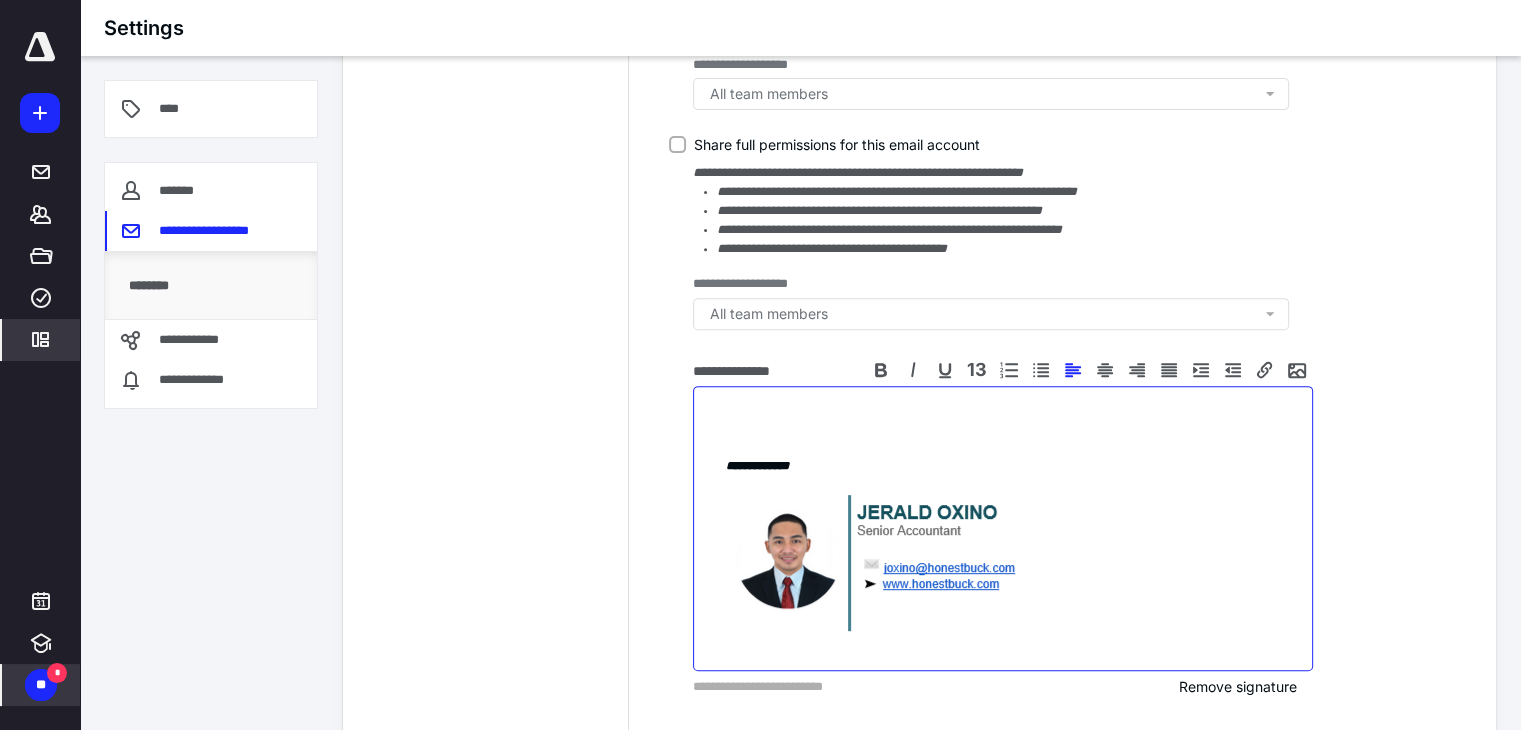 click at bounding box center [890, 563] 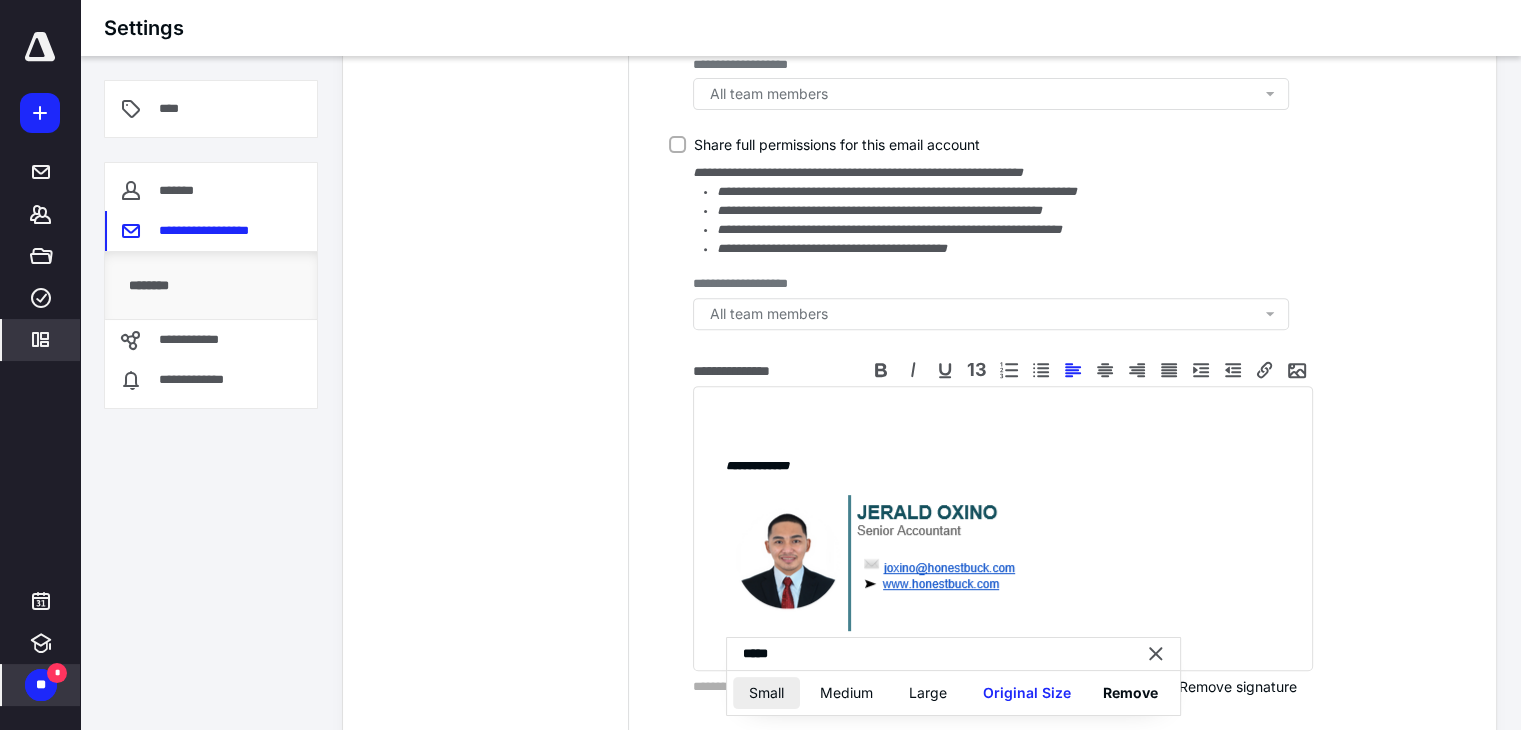 click on "Small" at bounding box center [766, 693] 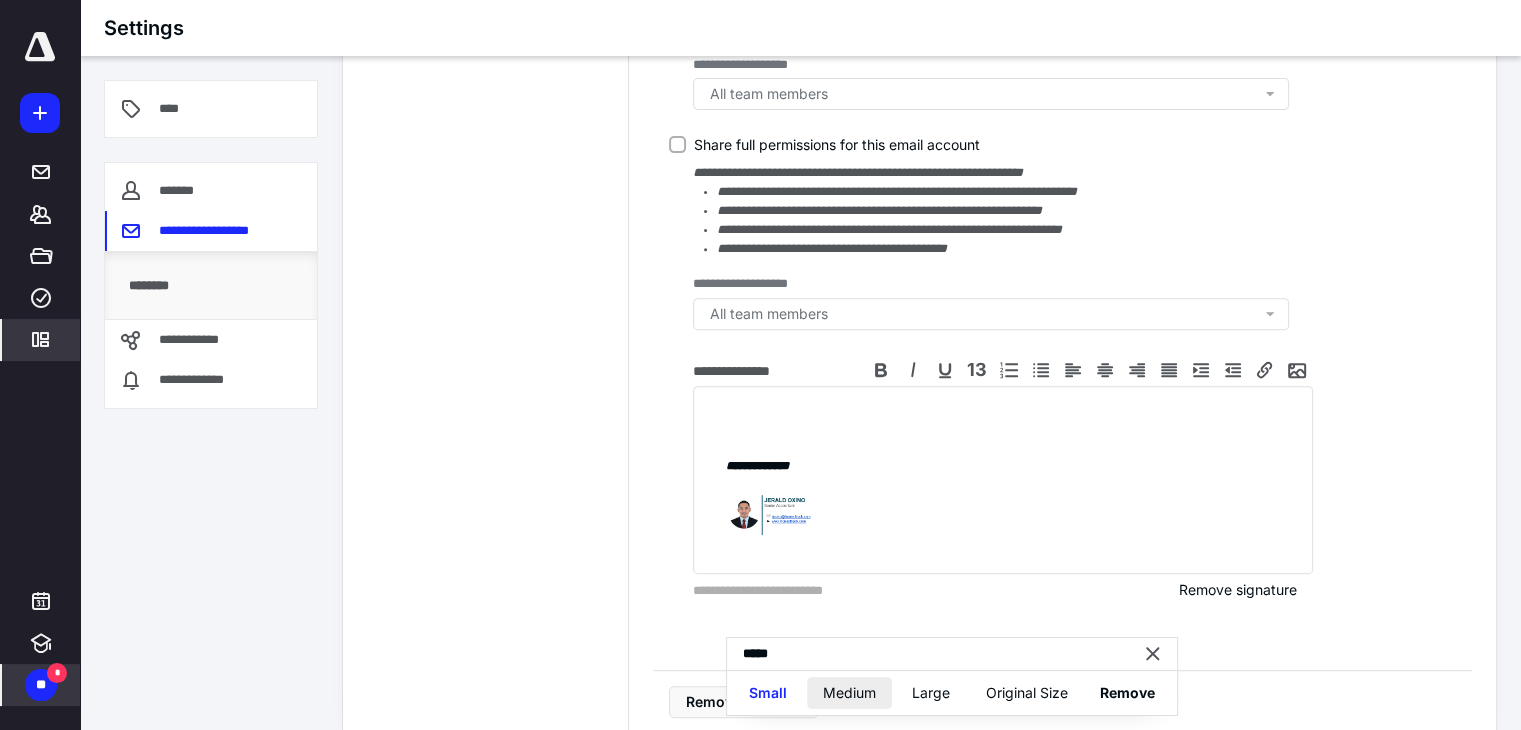 click on "Medium" at bounding box center (849, 693) 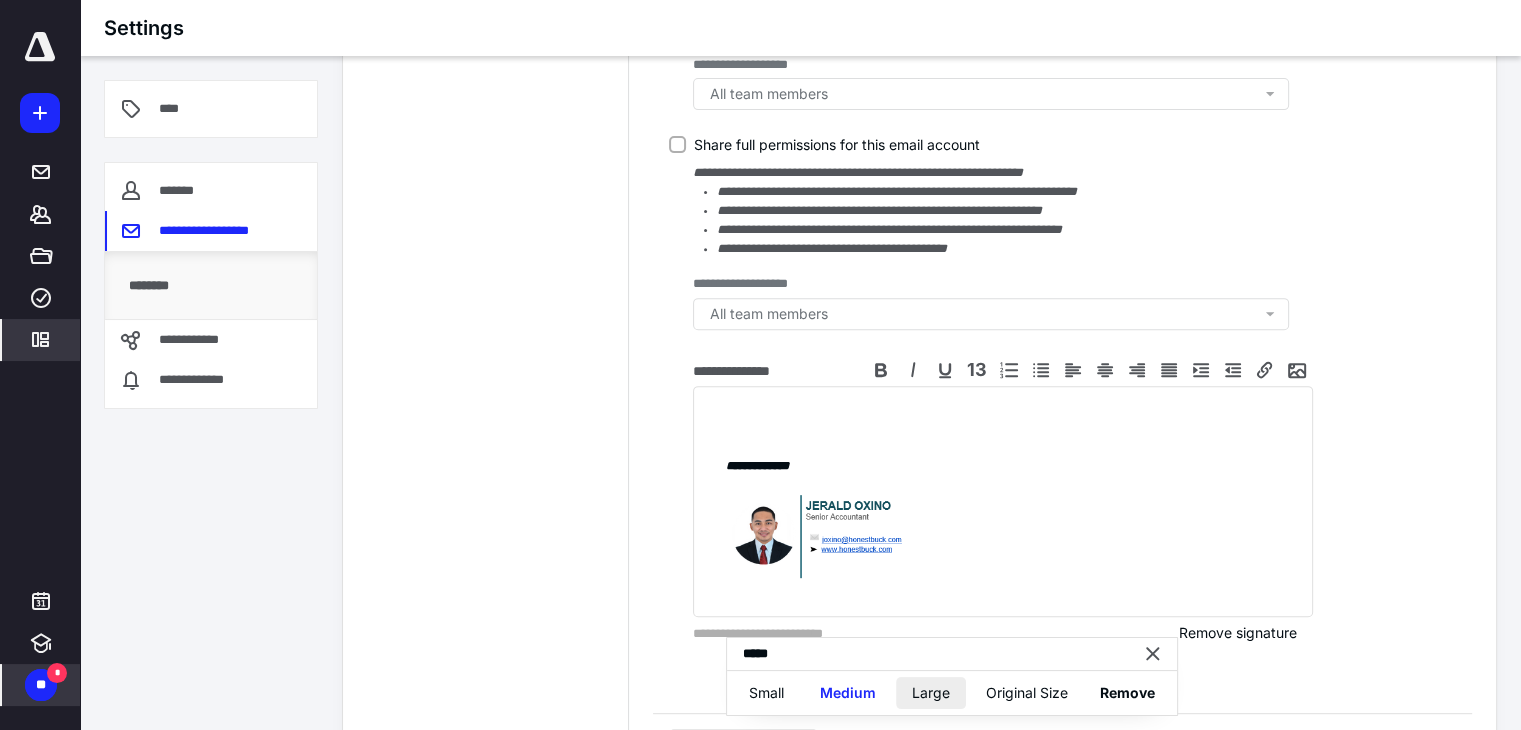 click on "Large" at bounding box center (931, 693) 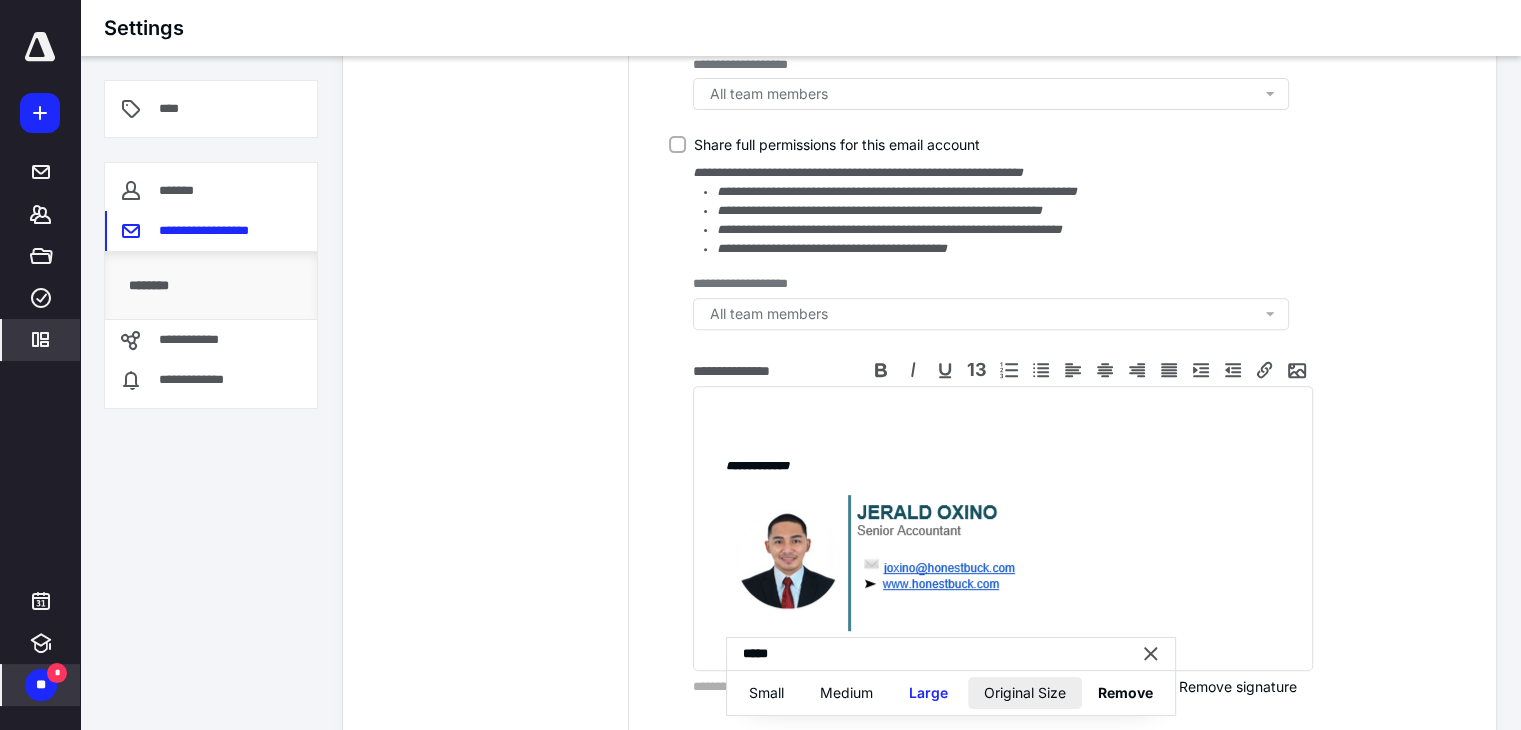 click on "Original Size" at bounding box center [1025, 693] 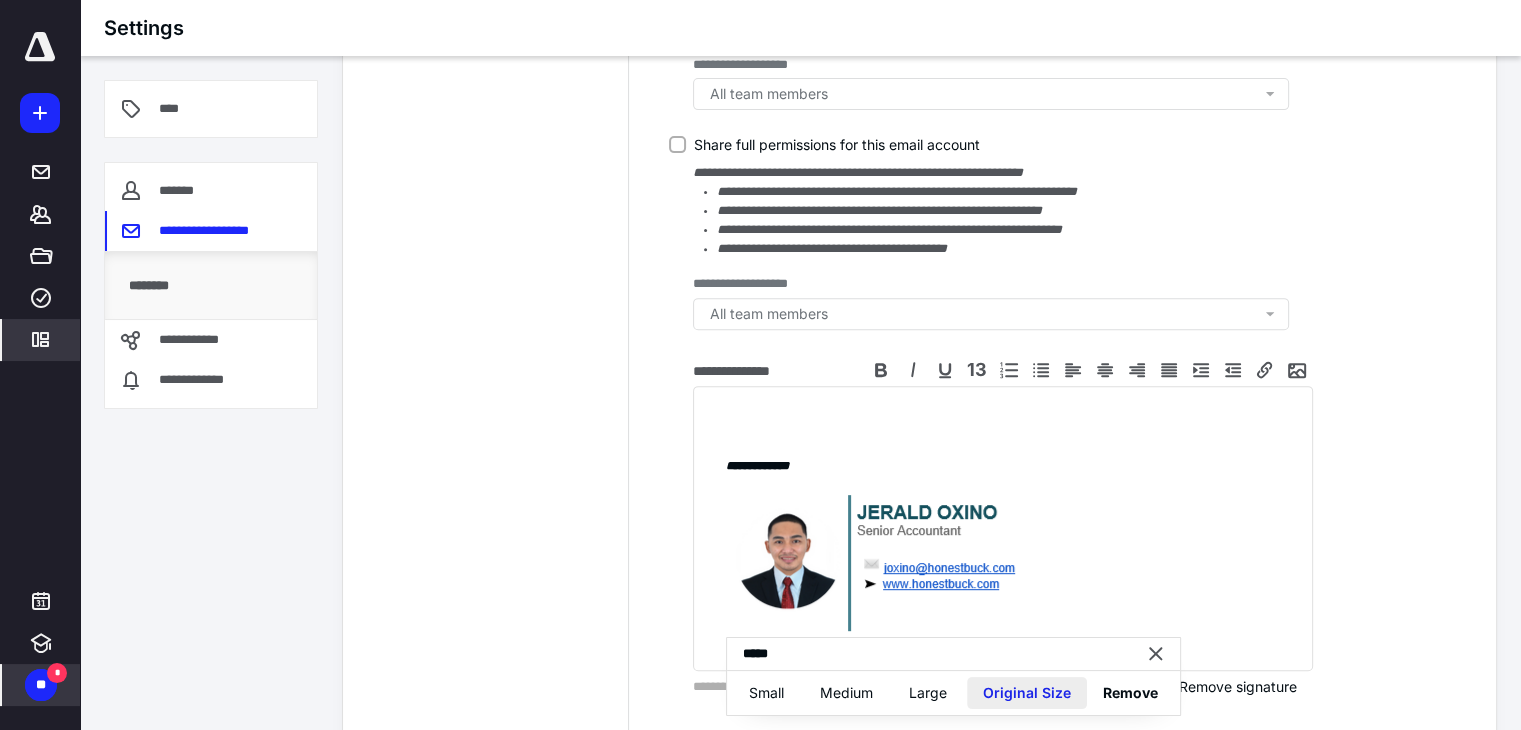 click on "Original Size" at bounding box center (1027, 693) 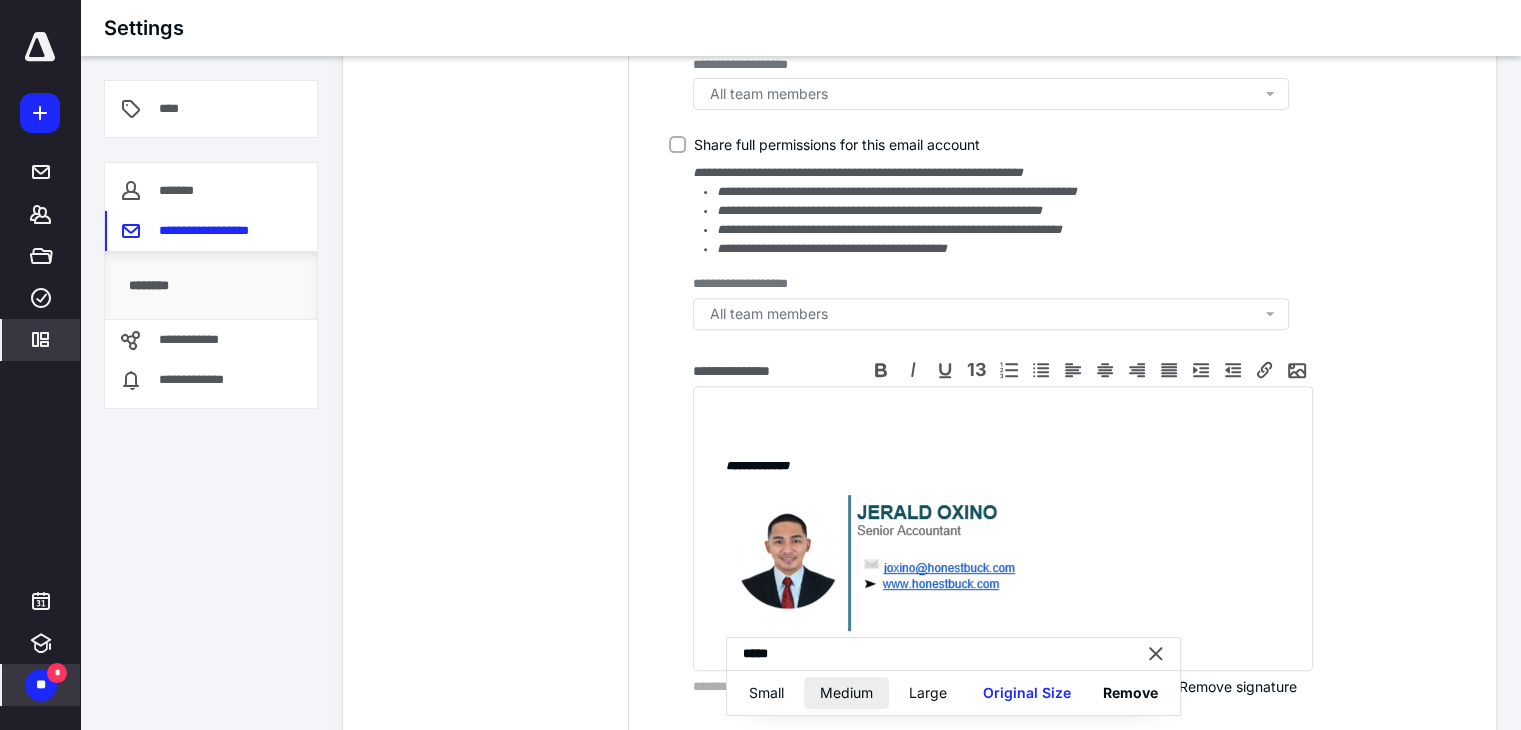 click on "Medium" at bounding box center [846, 693] 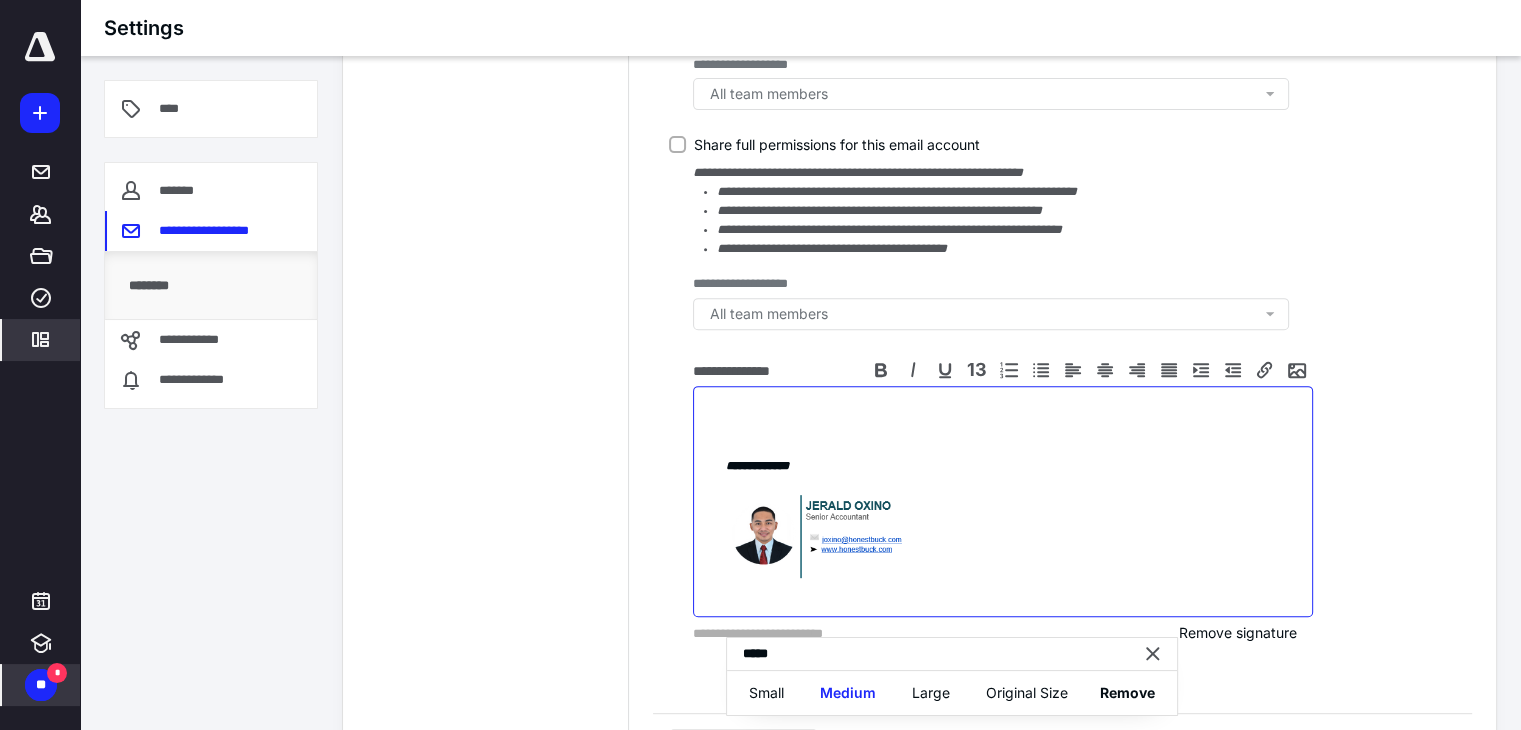 click at bounding box center [826, 536] 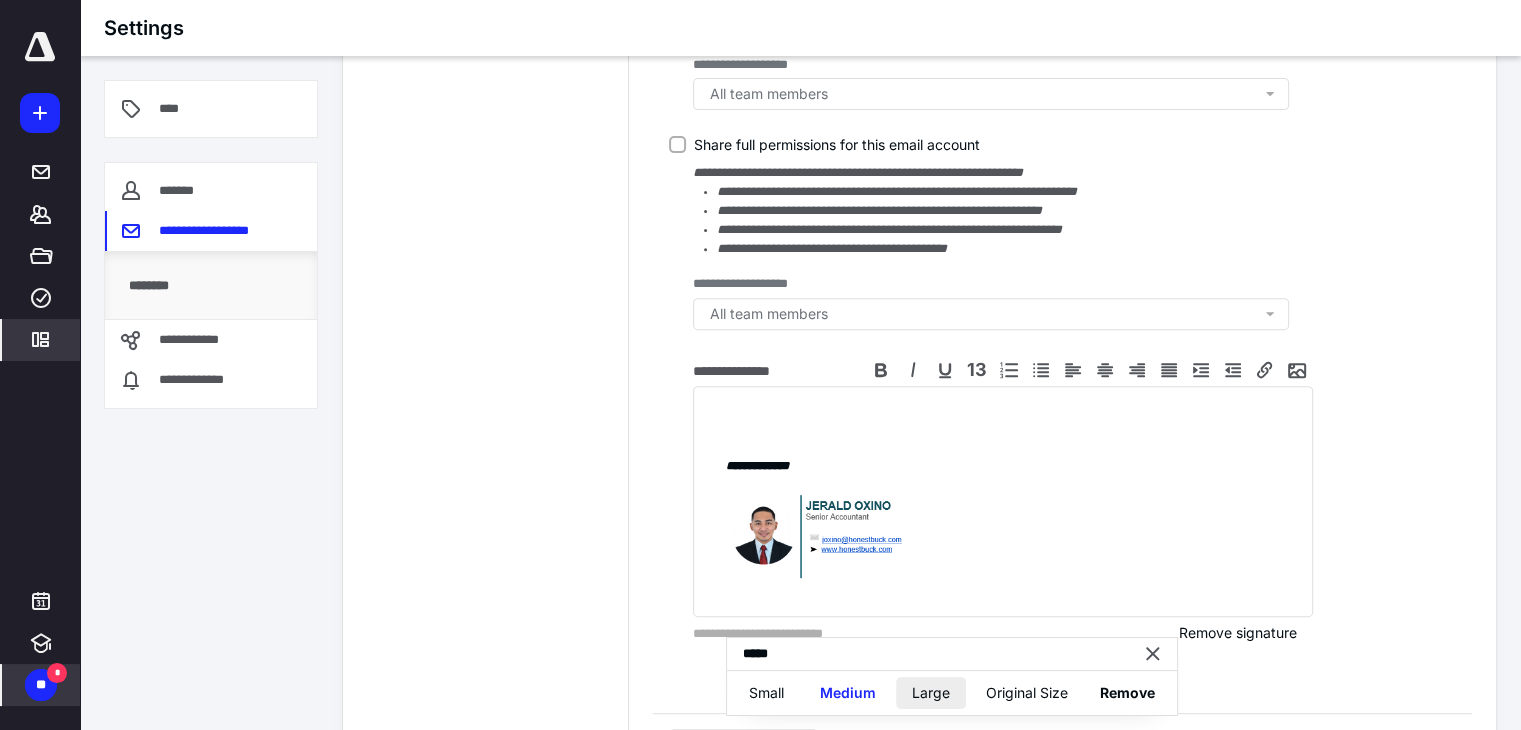 click on "Large" at bounding box center [931, 693] 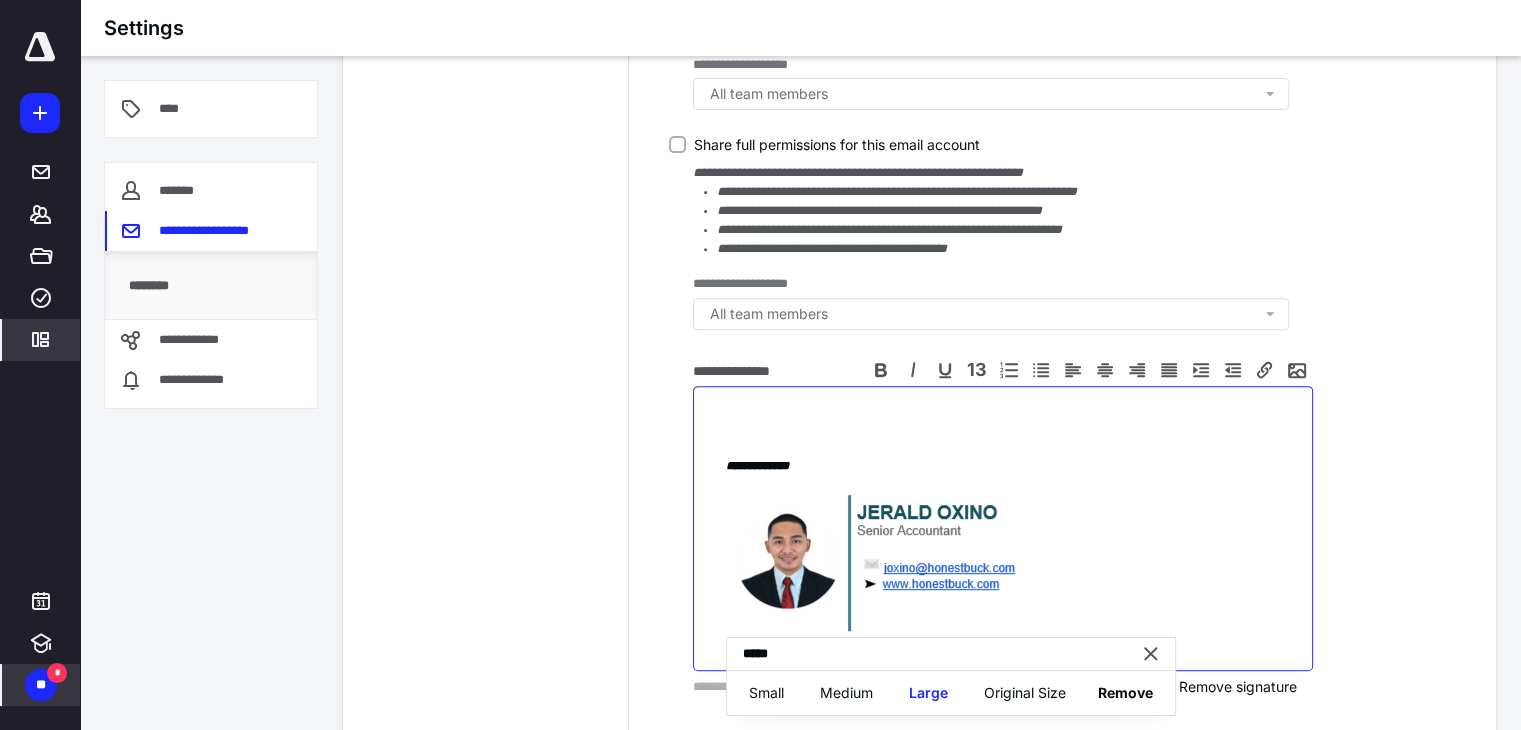 click at bounding box center [1003, 566] 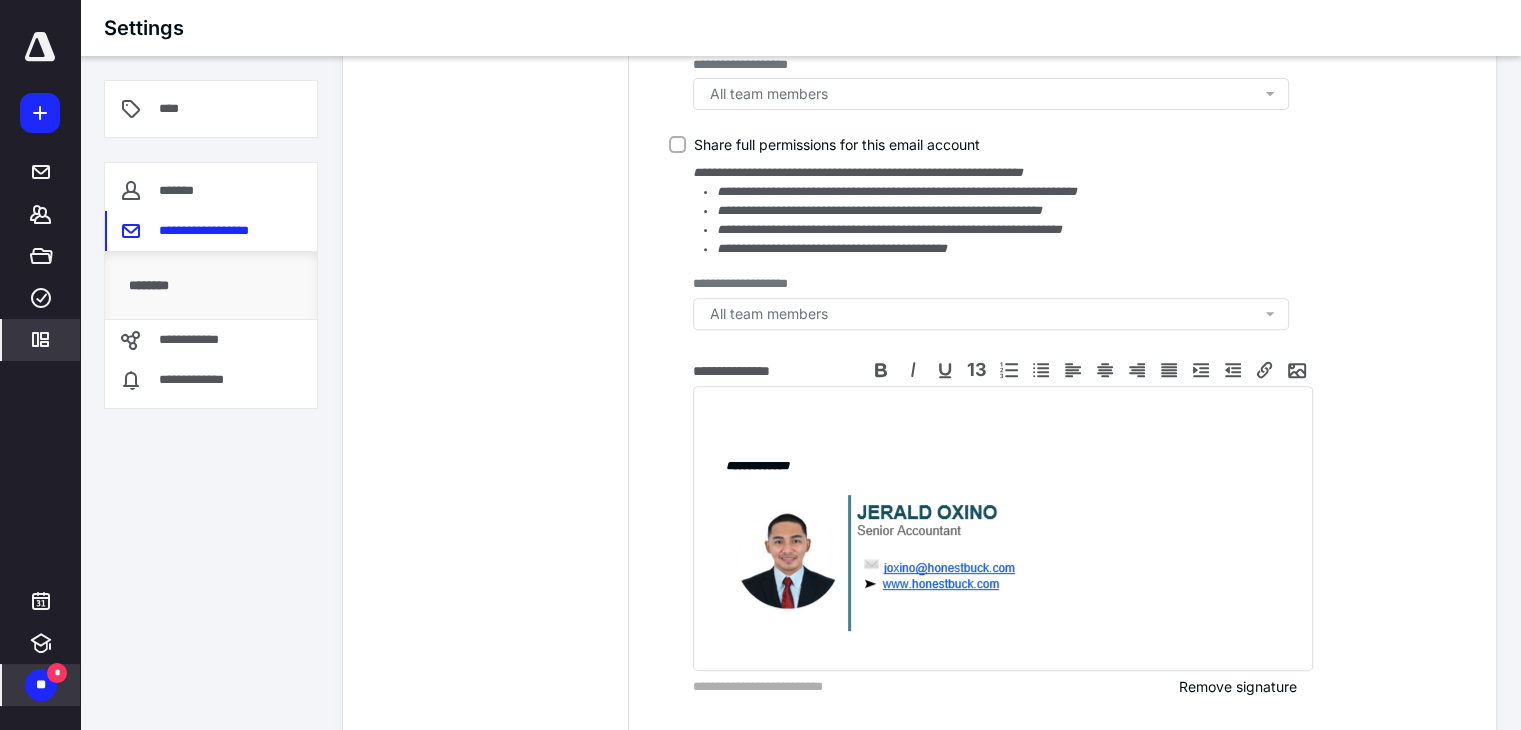 click 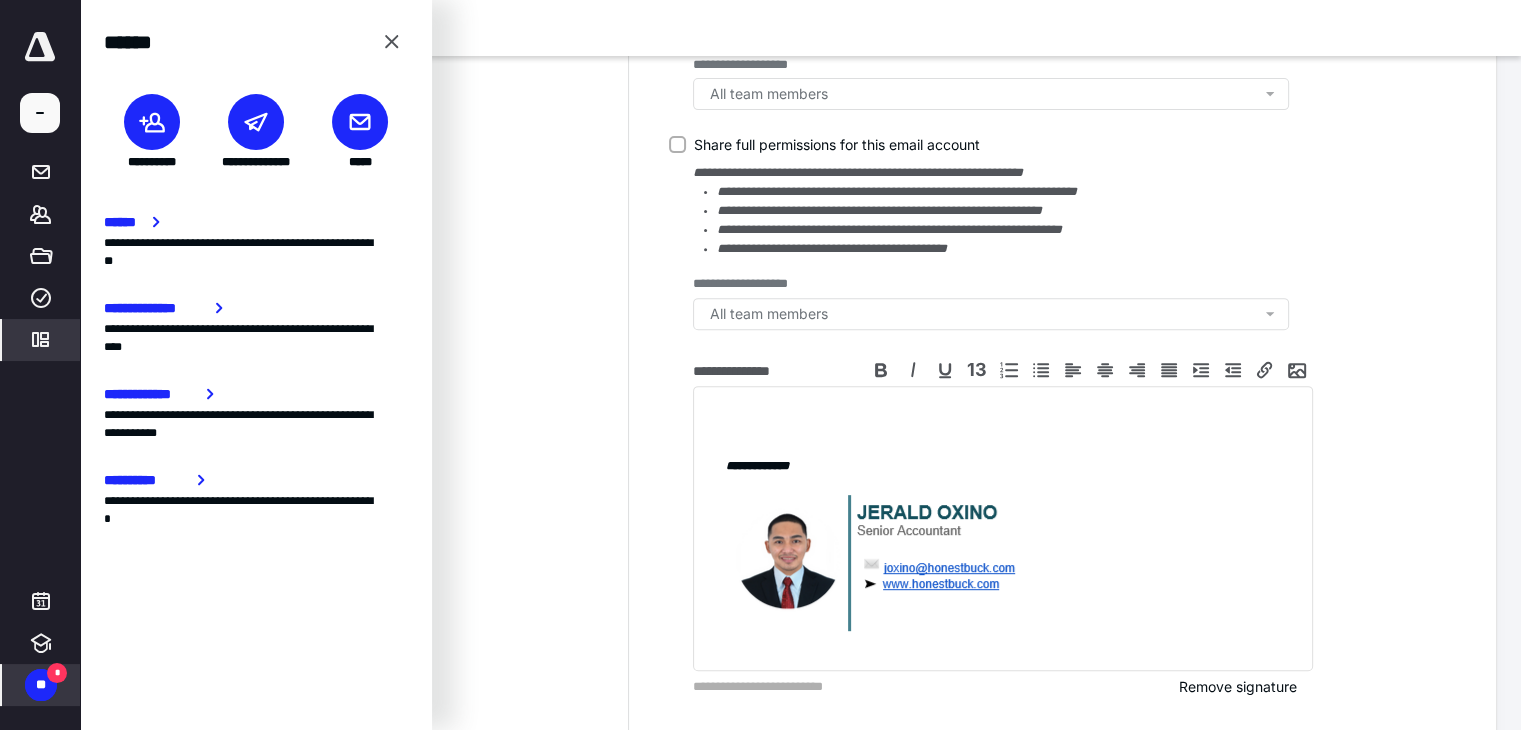 click at bounding box center (360, 122) 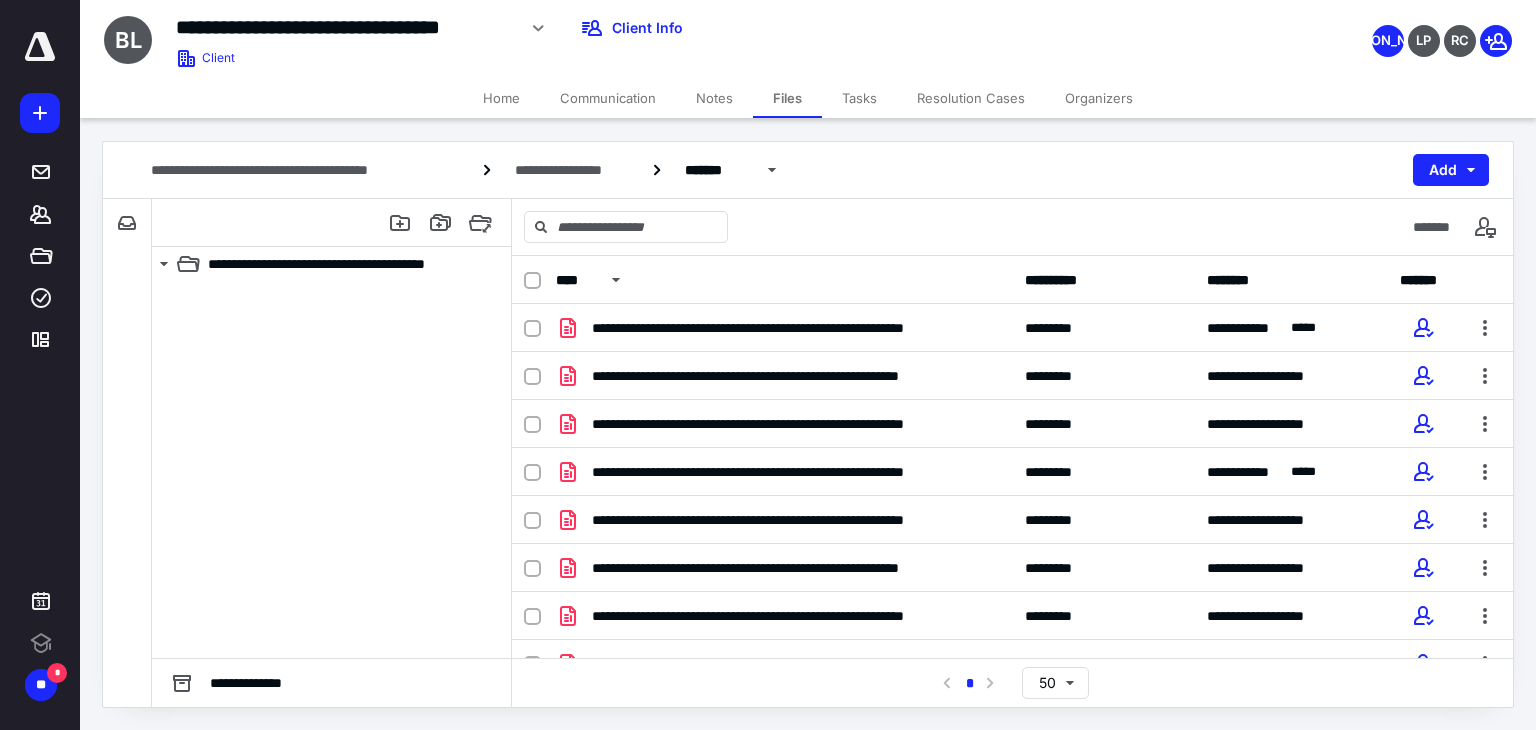 scroll, scrollTop: 0, scrollLeft: 0, axis: both 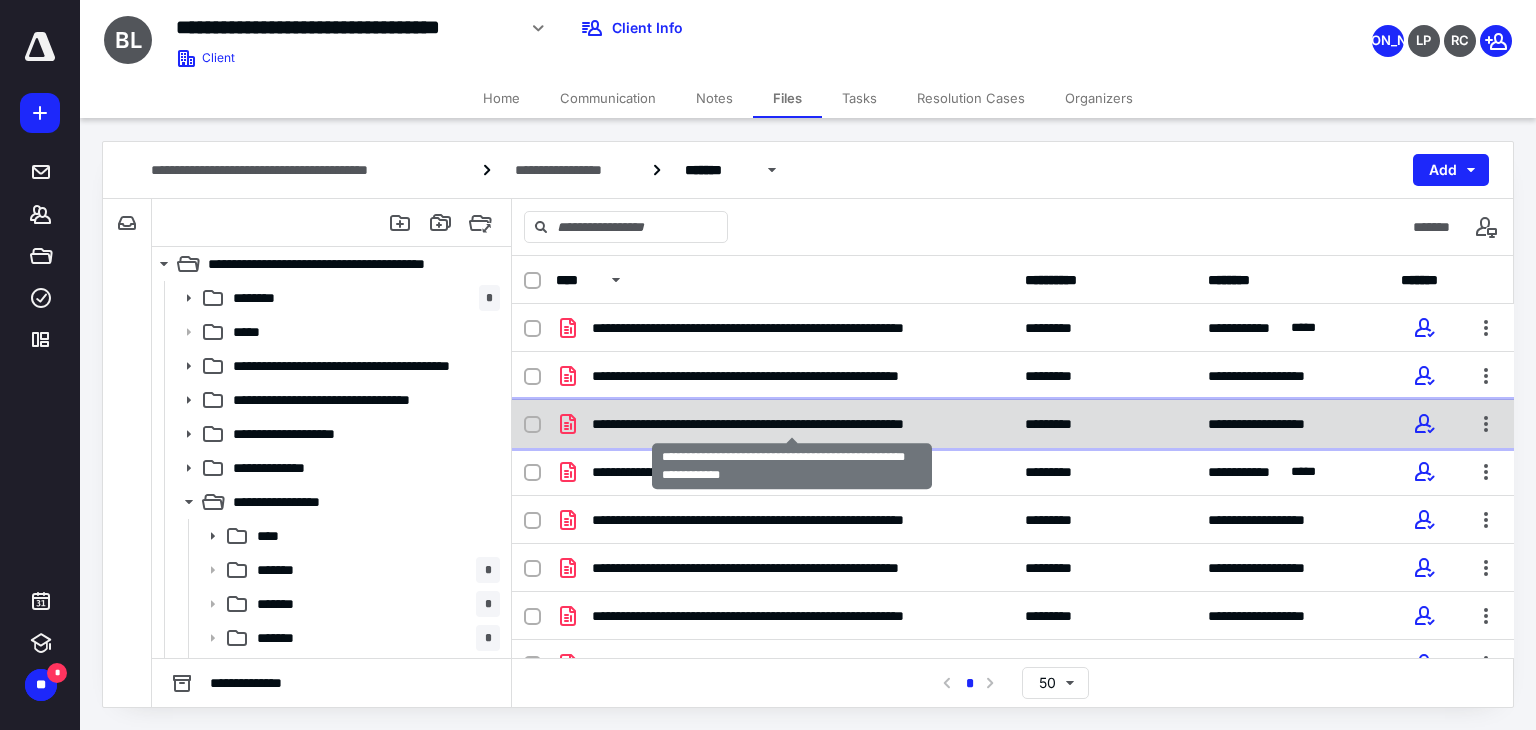 click on "**********" at bounding box center (792, 424) 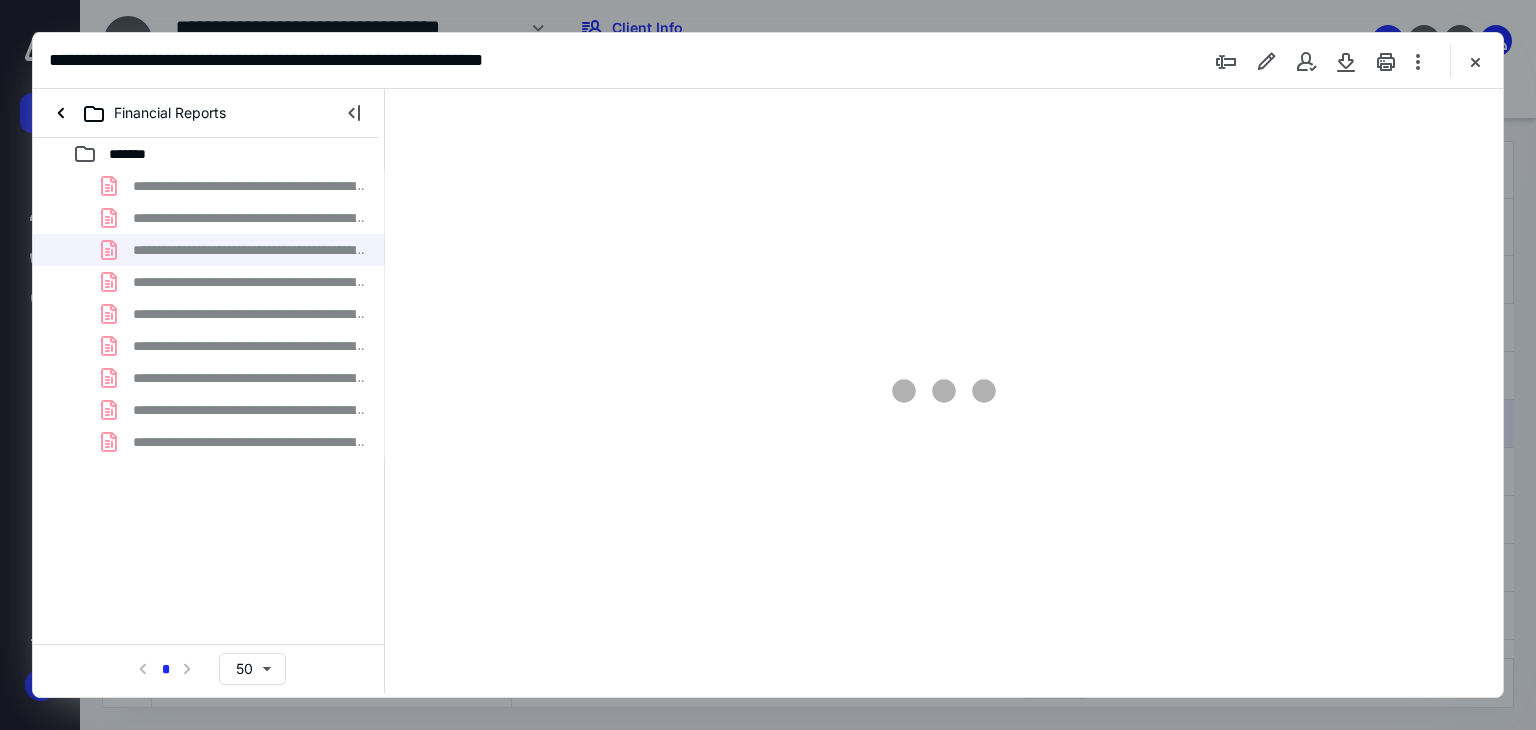 scroll, scrollTop: 0, scrollLeft: 0, axis: both 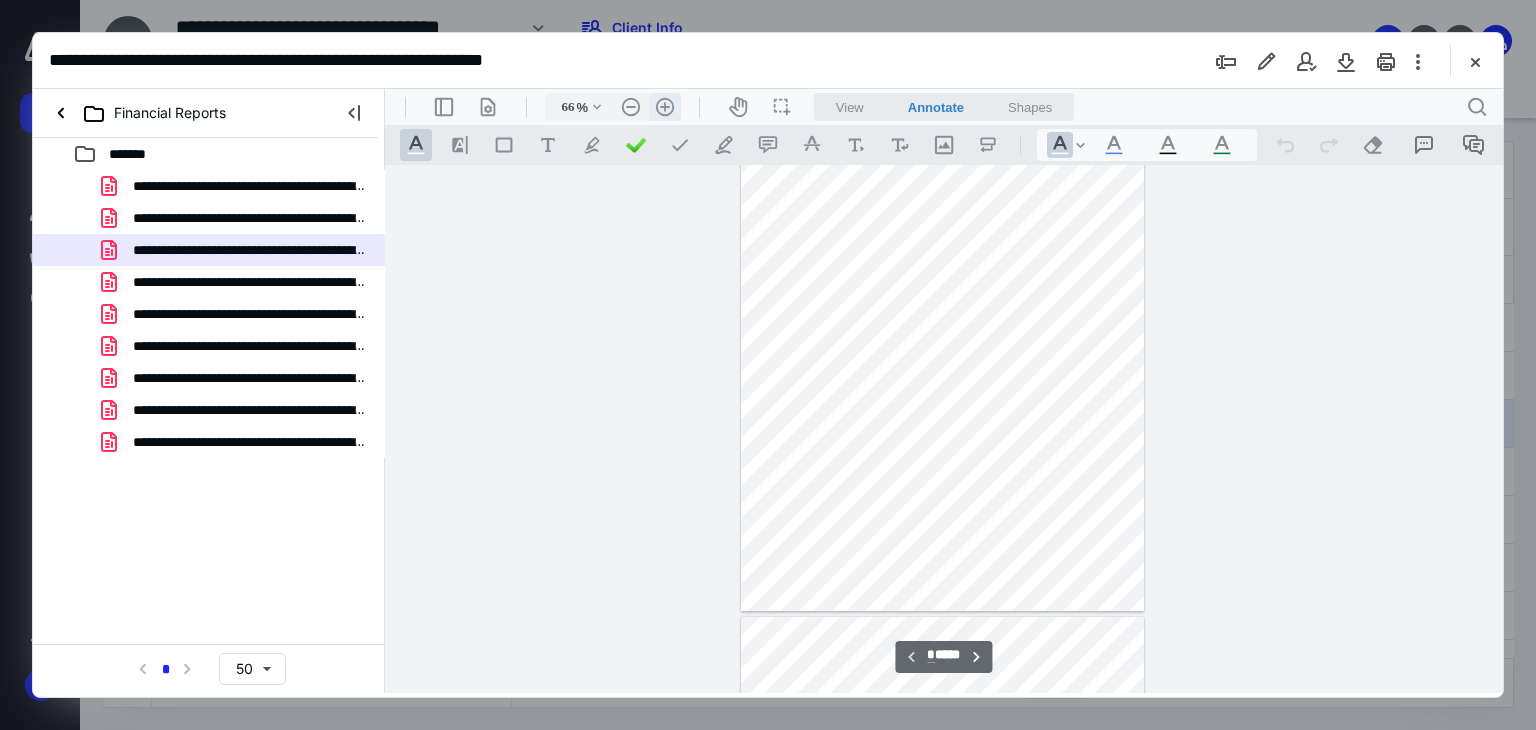 click on ".cls-1{fill:#abb0c4;} icon - header - zoom - in - line" at bounding box center [665, 107] 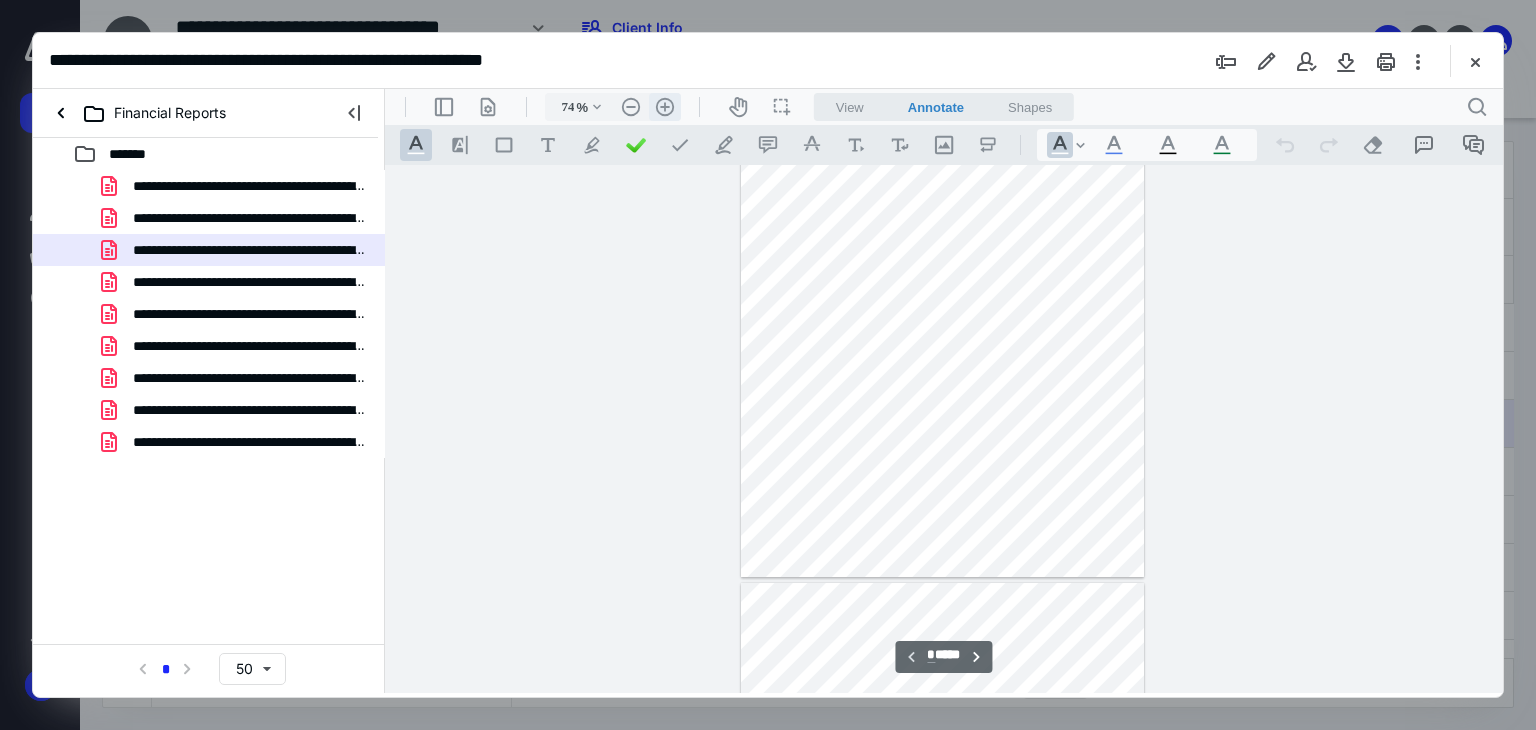 click on ".cls-1{fill:#abb0c4;} icon - header - zoom - in - line" at bounding box center [665, 107] 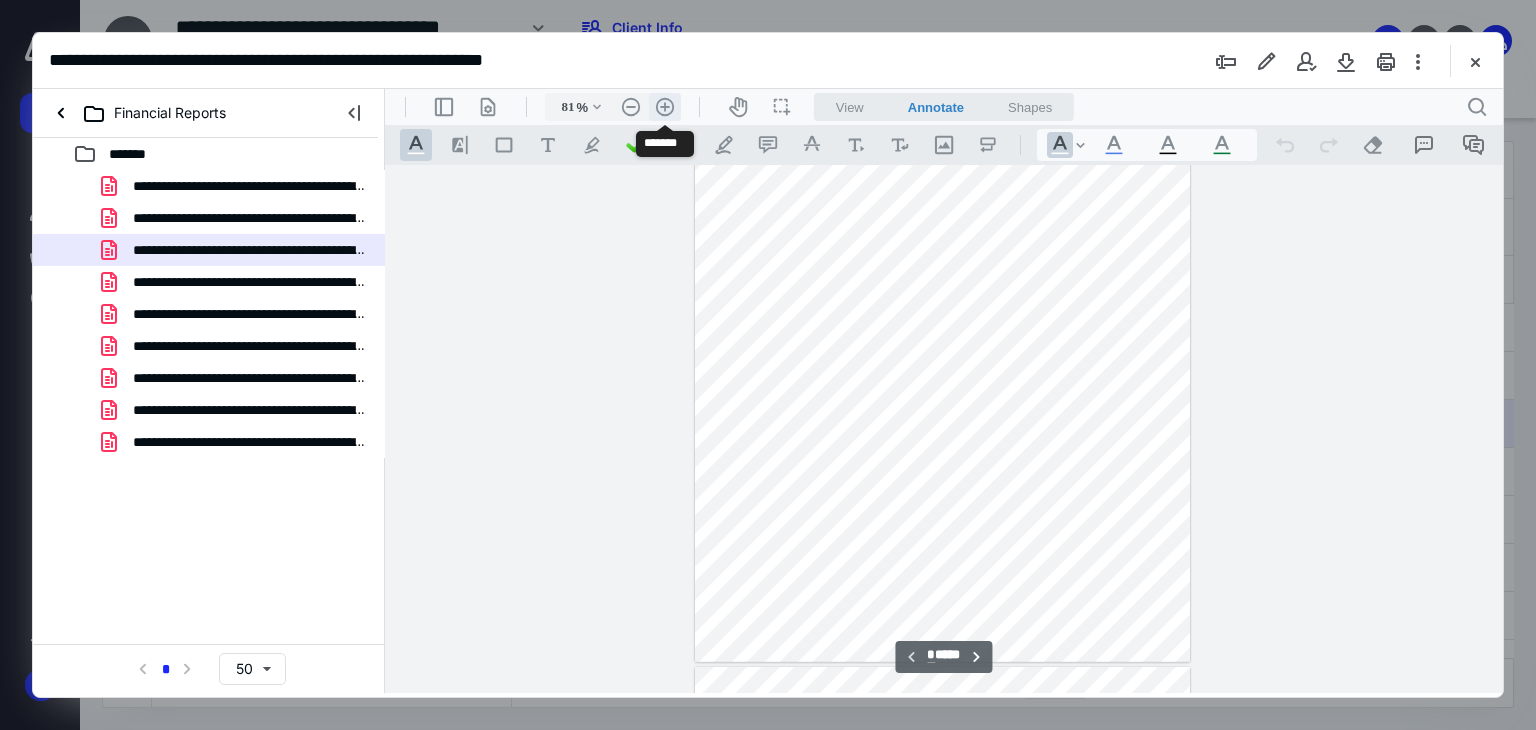 click on ".cls-1{fill:#abb0c4;} icon - header - zoom - in - line" at bounding box center (665, 107) 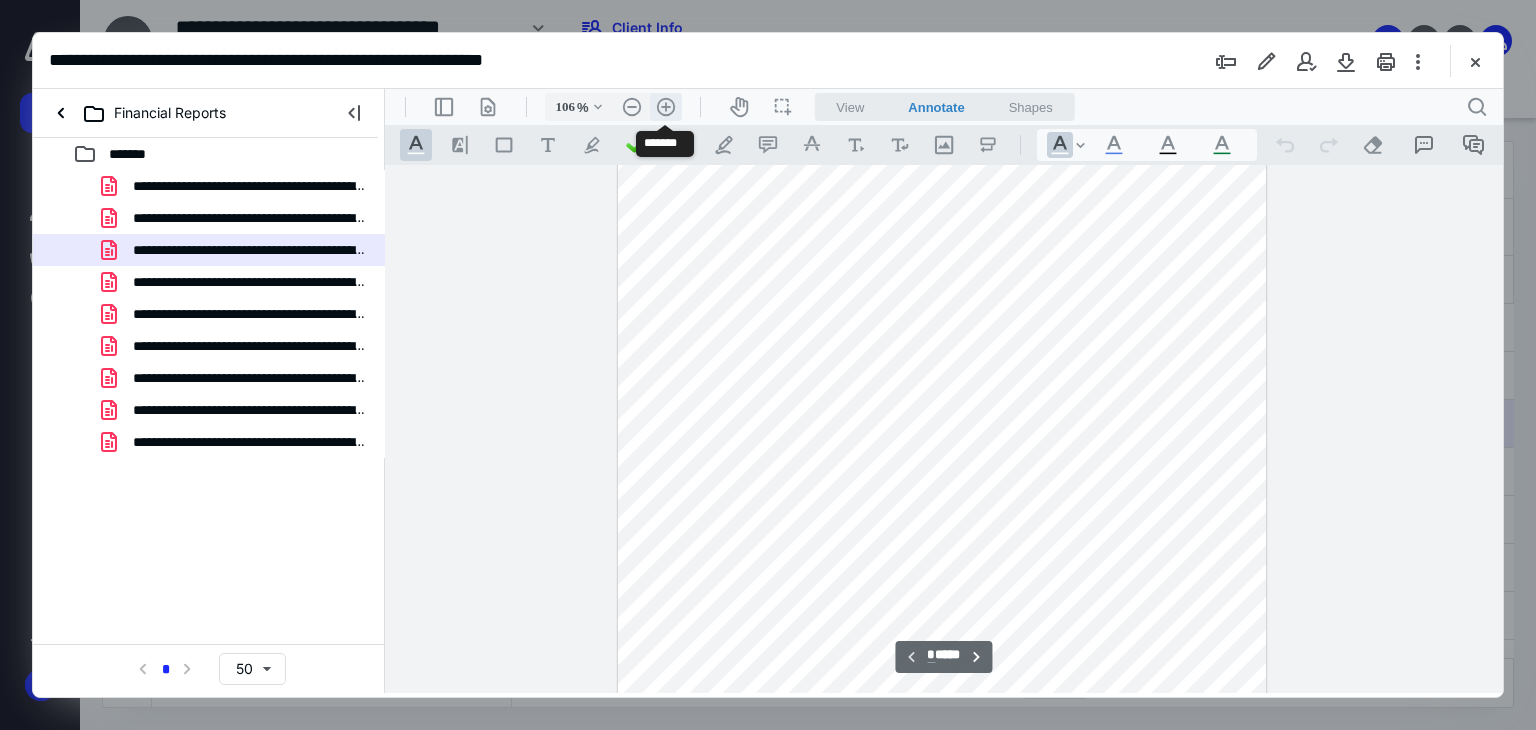 click on ".cls-1{fill:#abb0c4;} icon - header - zoom - in - line" at bounding box center (666, 107) 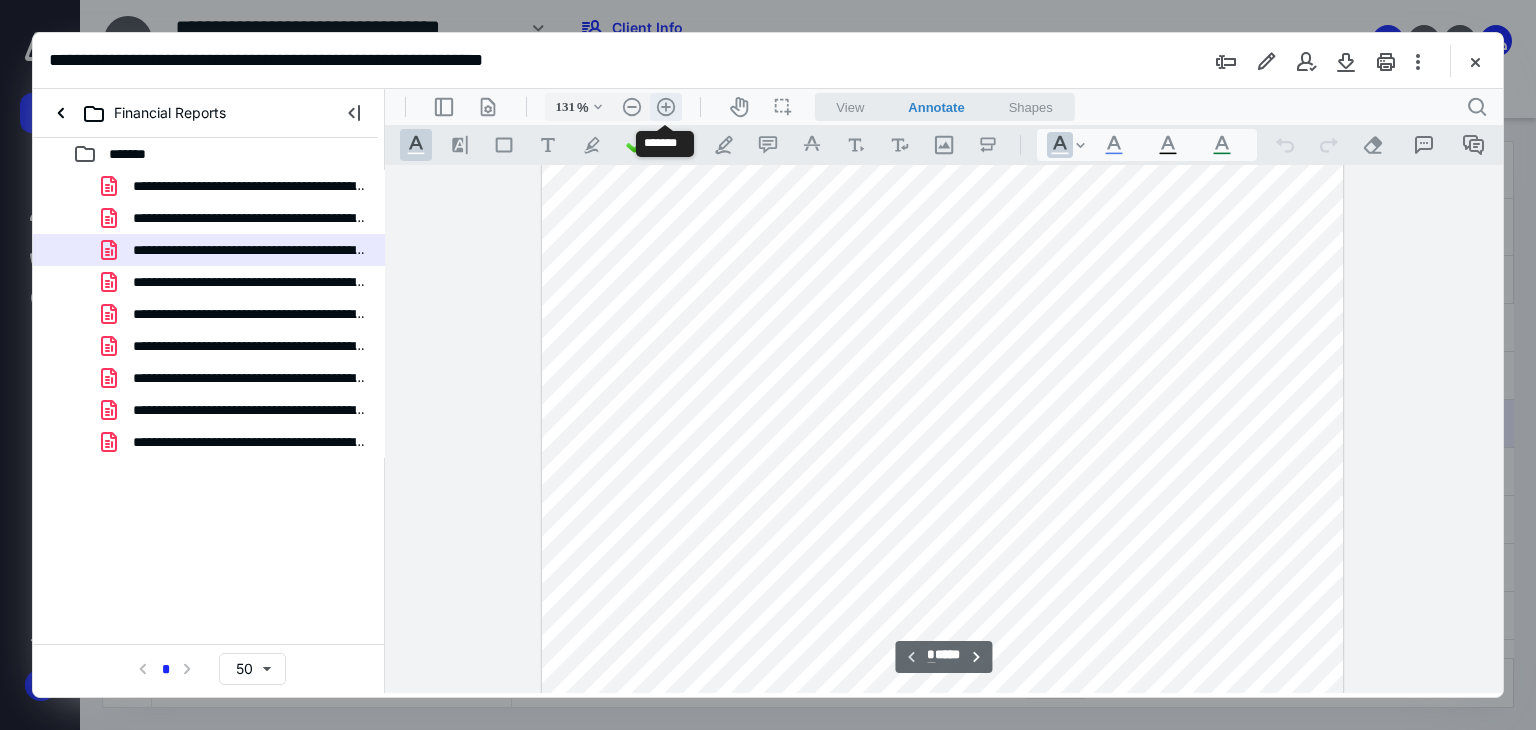 click on ".cls-1{fill:#abb0c4;} icon - header - zoom - in - line" at bounding box center (666, 107) 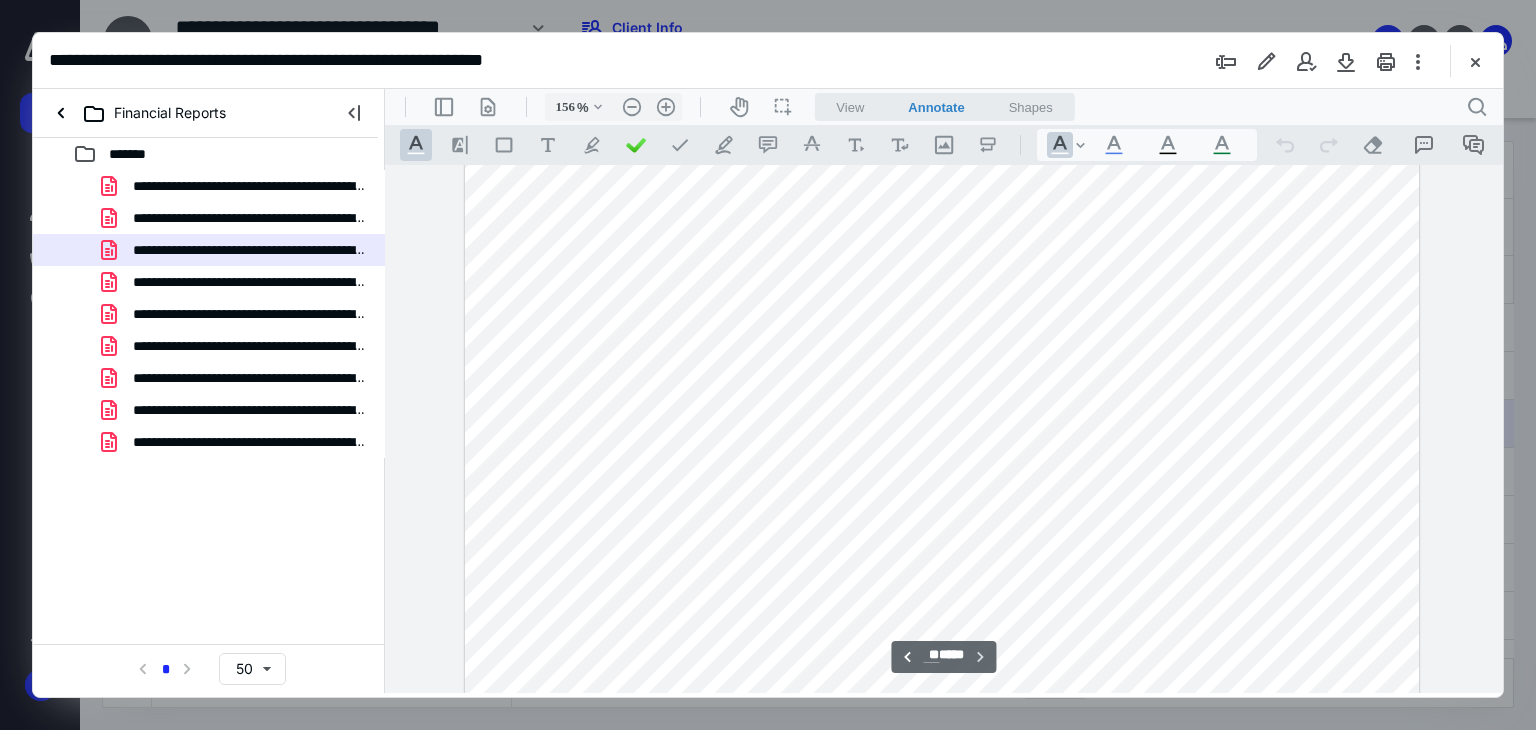 scroll, scrollTop: 11493, scrollLeft: 0, axis: vertical 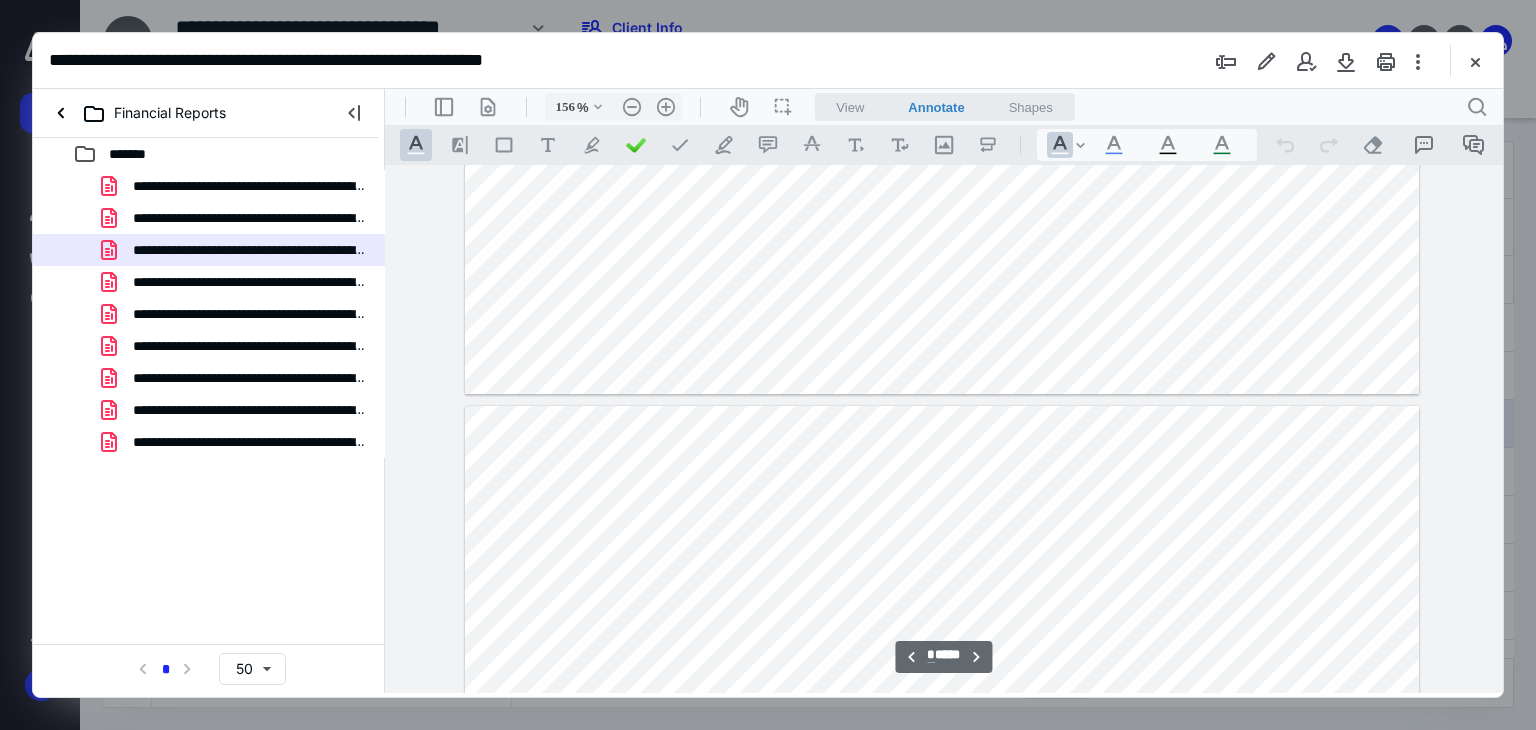 type on "*" 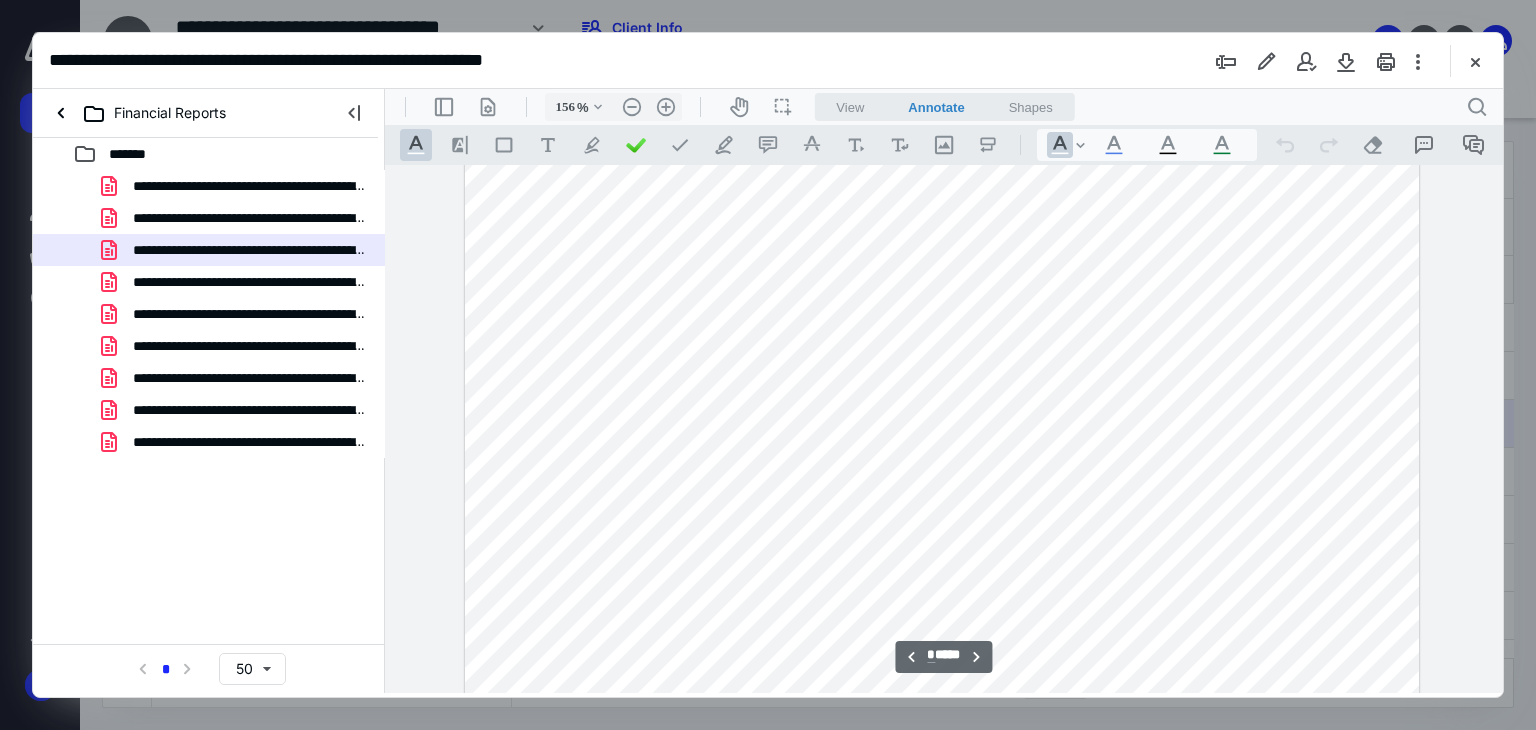 scroll, scrollTop: 6375, scrollLeft: 0, axis: vertical 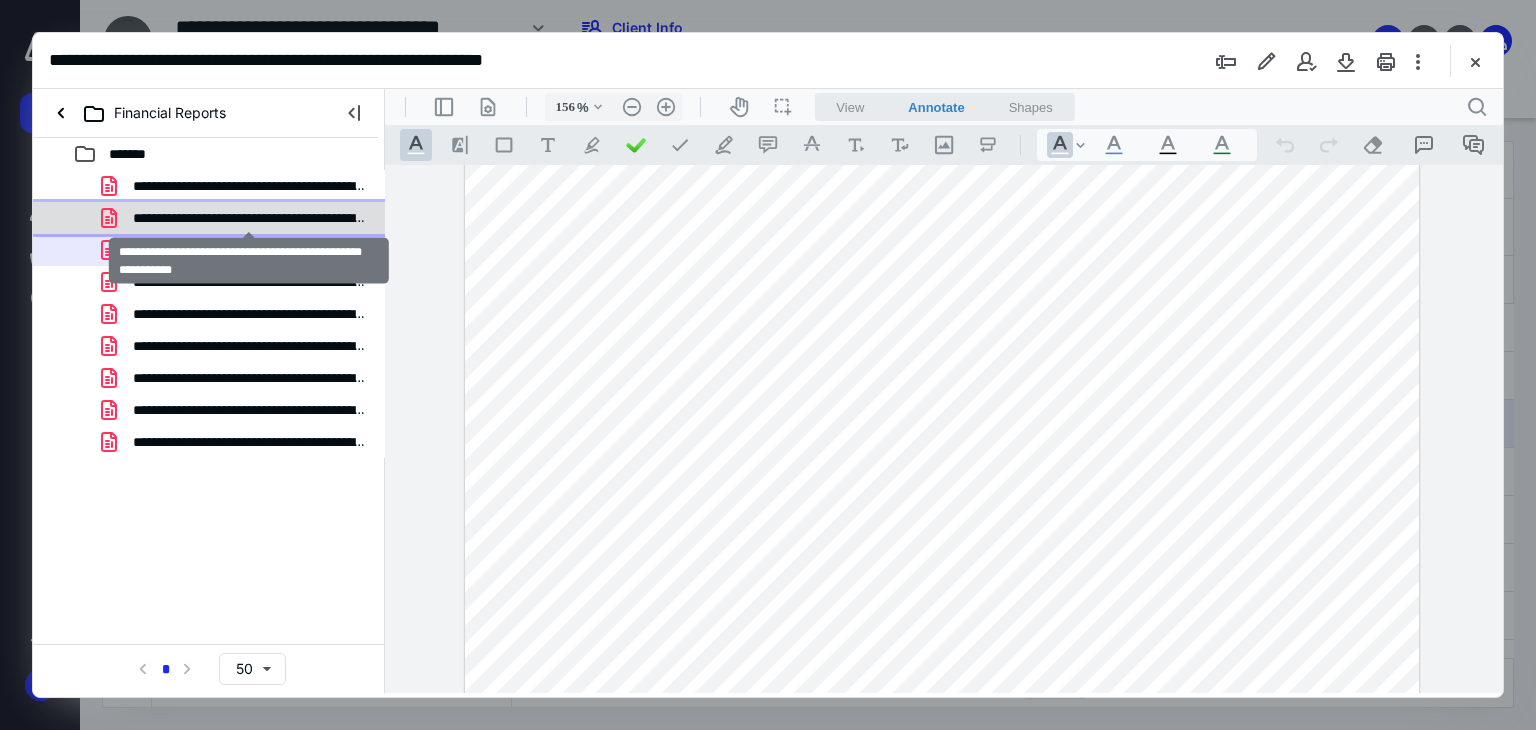 click on "**********" at bounding box center [249, 218] 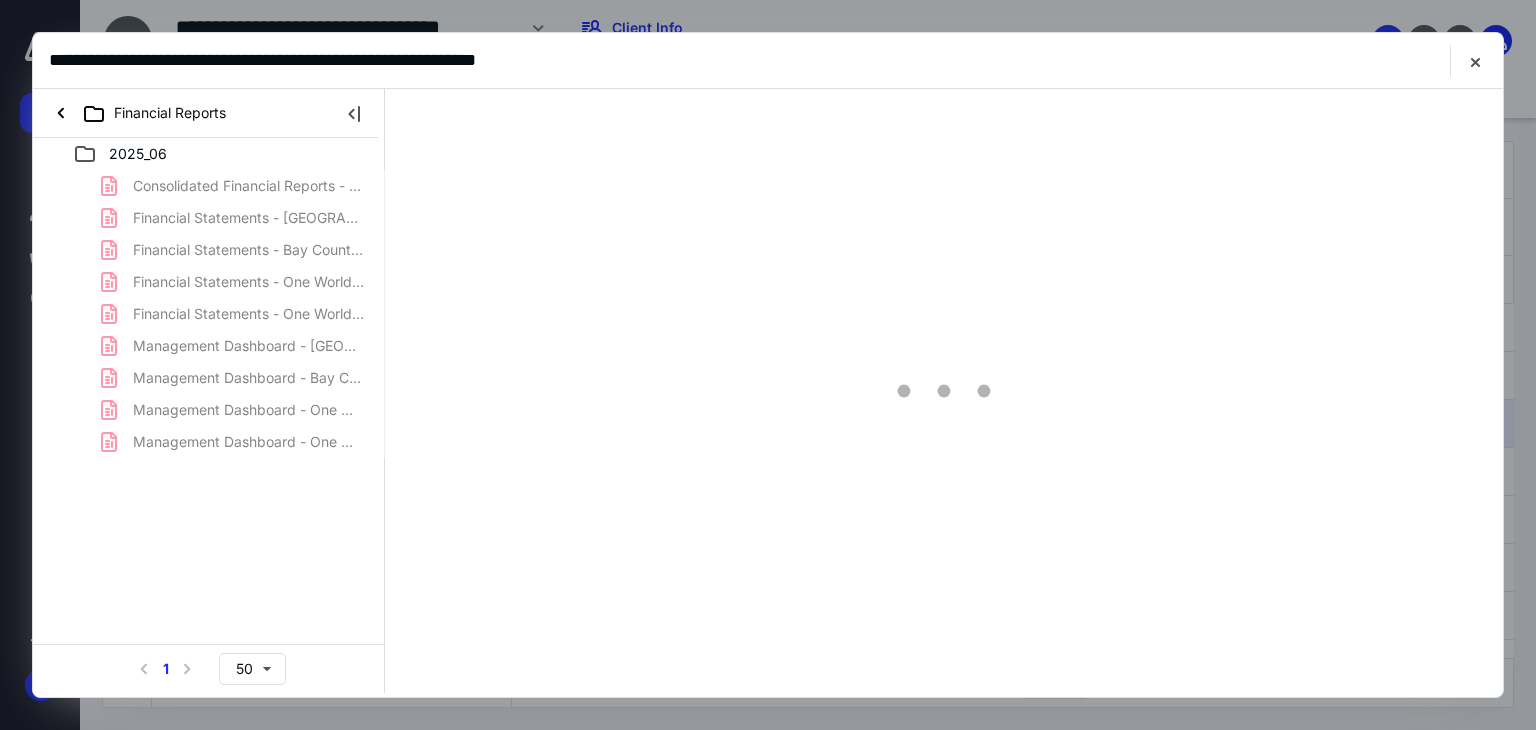 scroll, scrollTop: 0, scrollLeft: 0, axis: both 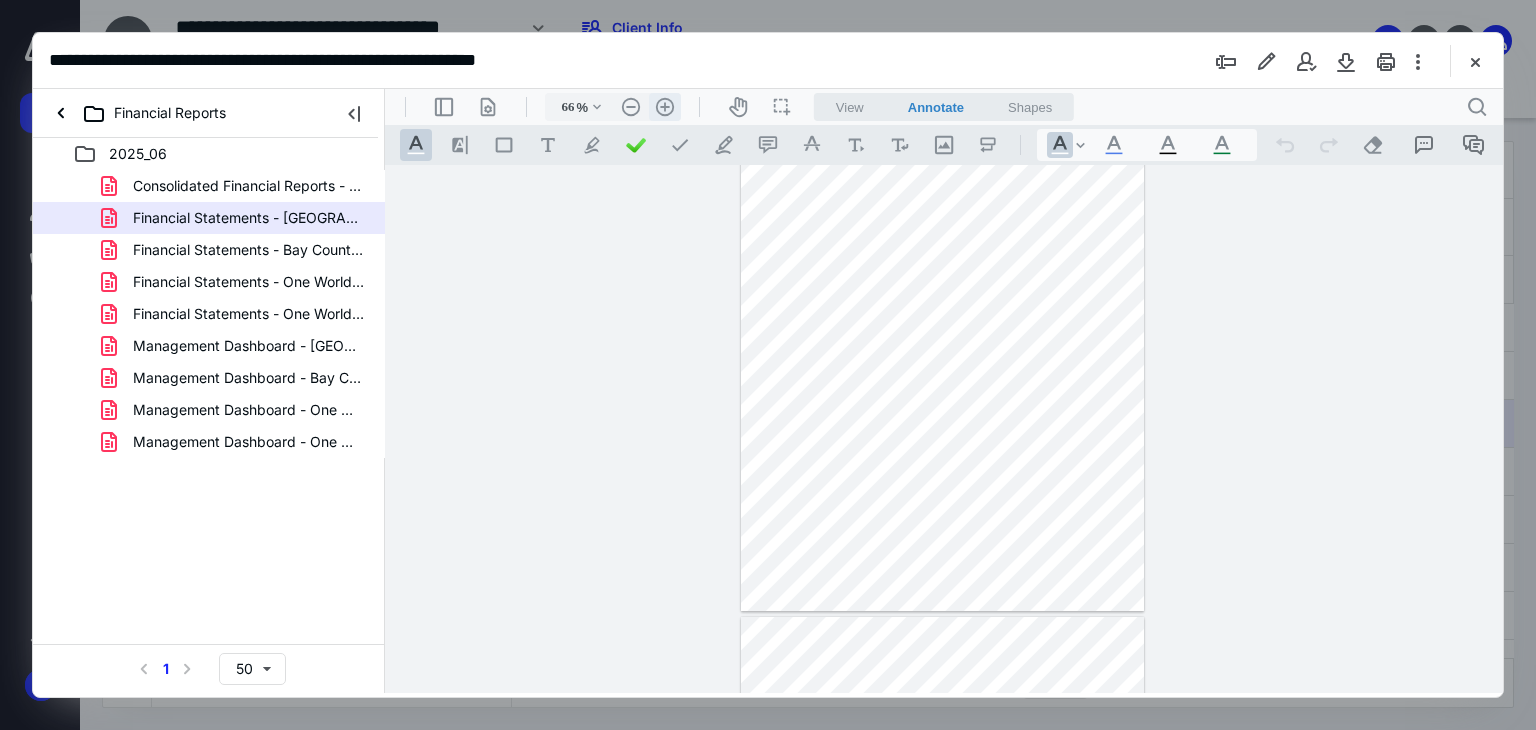 click on ".cls-1{fill:#abb0c4;} icon - header - zoom - in - line" at bounding box center [665, 107] 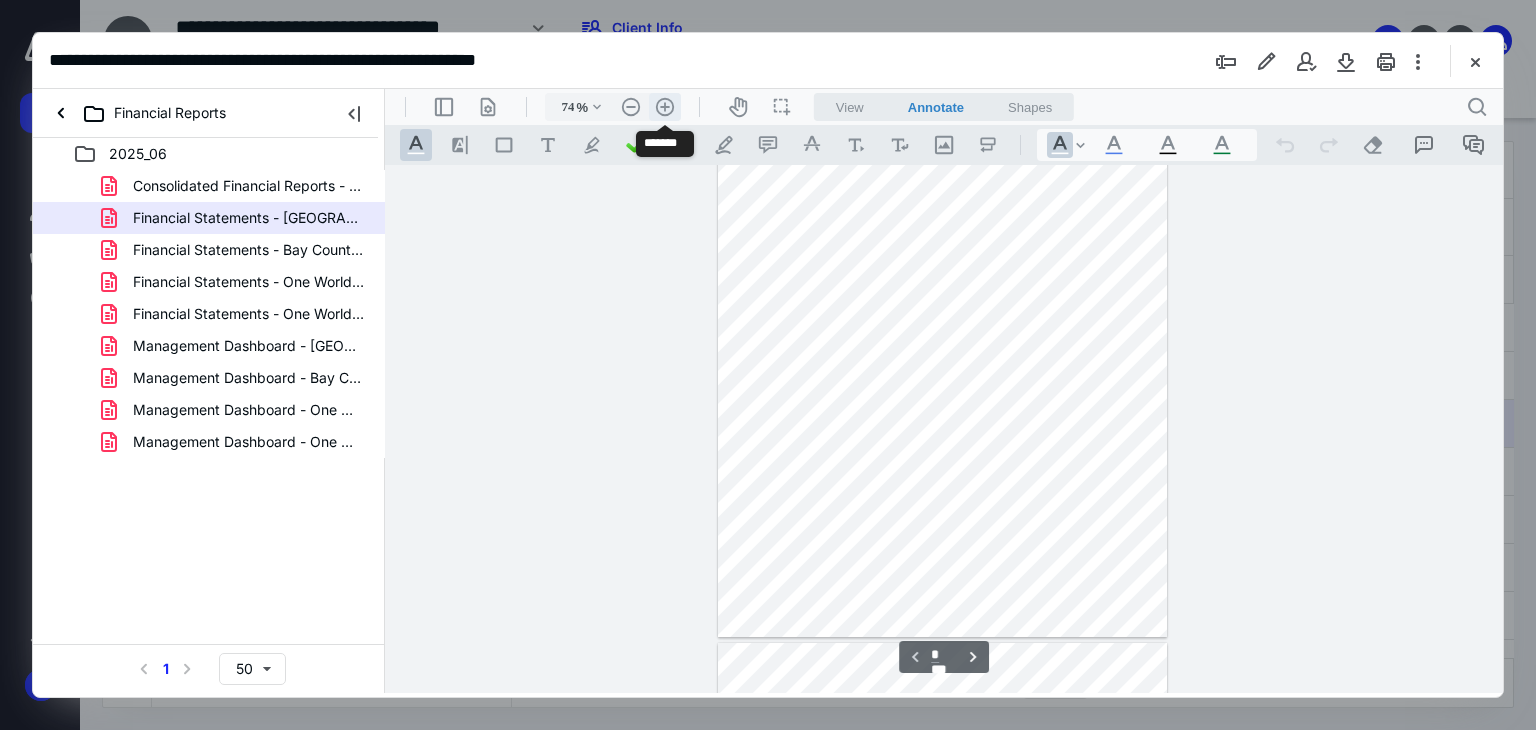 click on ".cls-1{fill:#abb0c4;} icon - header - zoom - in - line" at bounding box center [665, 107] 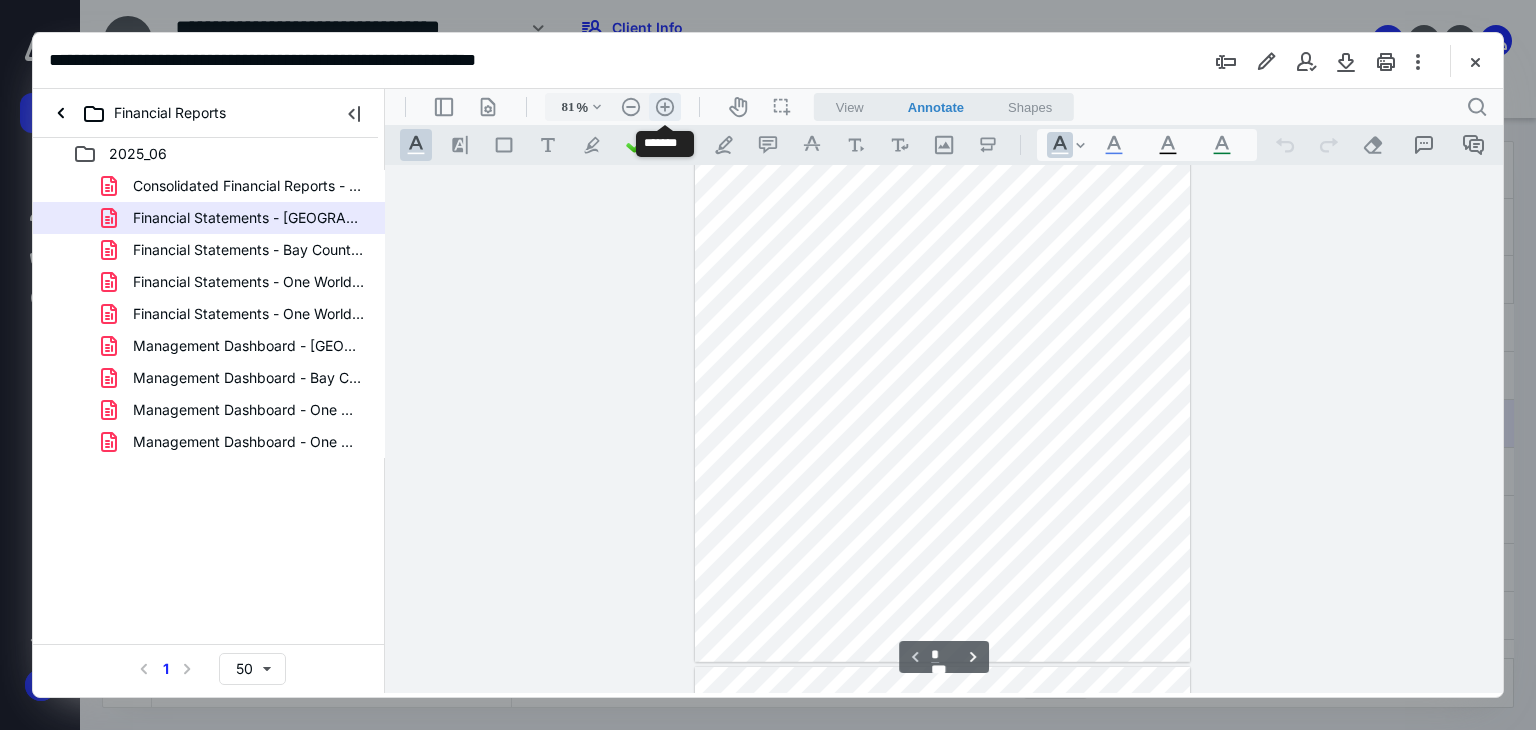 click on ".cls-1{fill:#abb0c4;} icon - header - zoom - in - line" at bounding box center [665, 107] 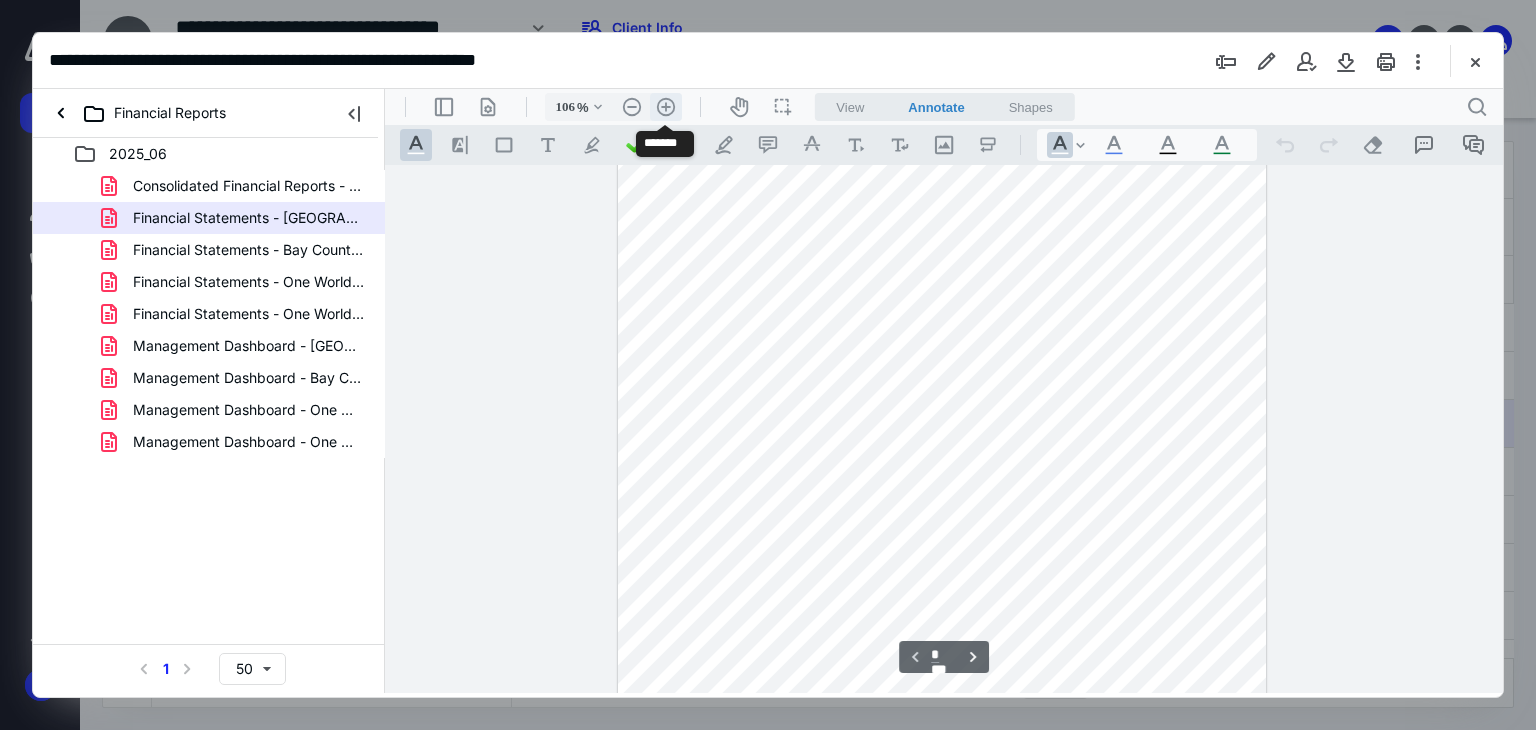 click on ".cls-1{fill:#abb0c4;} icon - header - zoom - in - line" at bounding box center [666, 107] 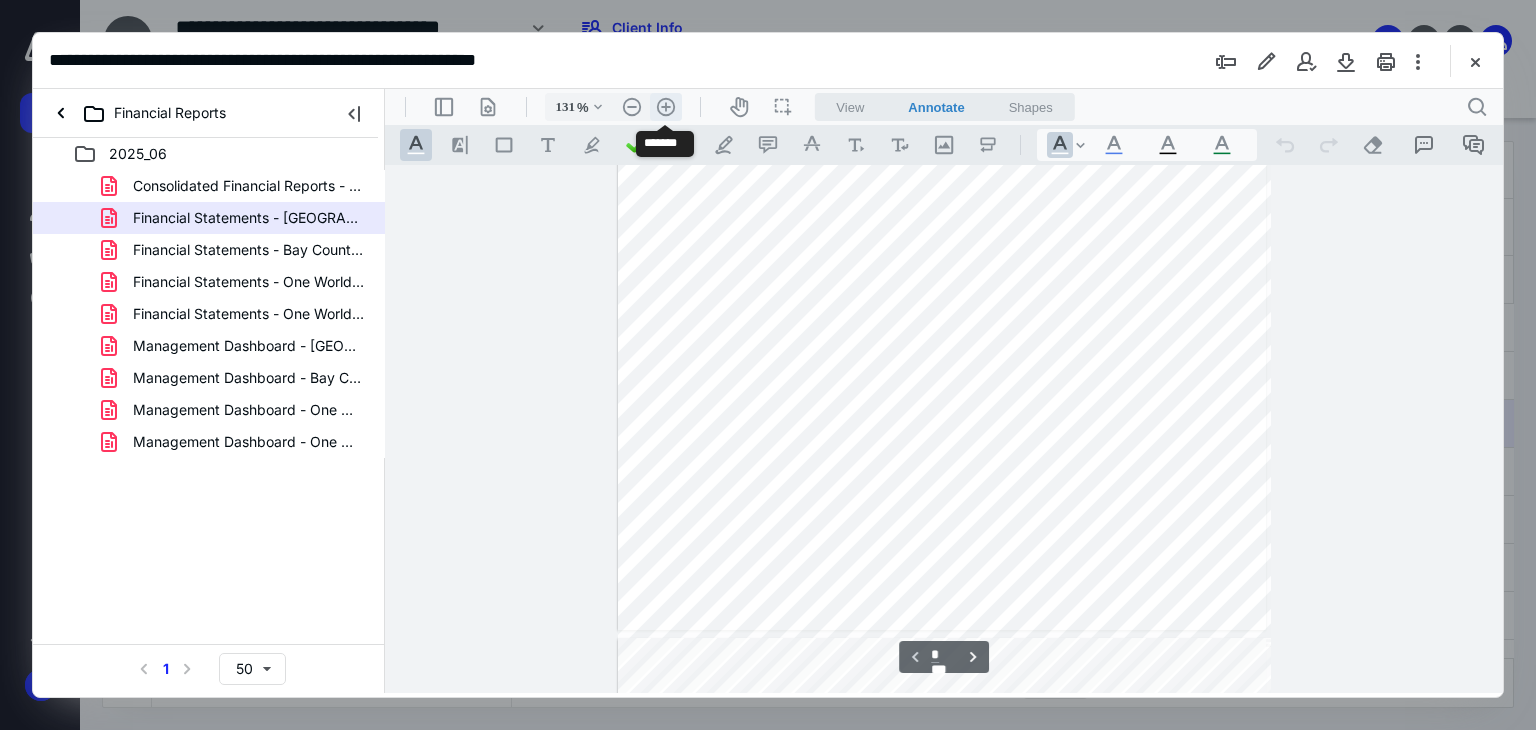 click on ".cls-1{fill:#abb0c4;} icon - header - zoom - in - line" at bounding box center [666, 107] 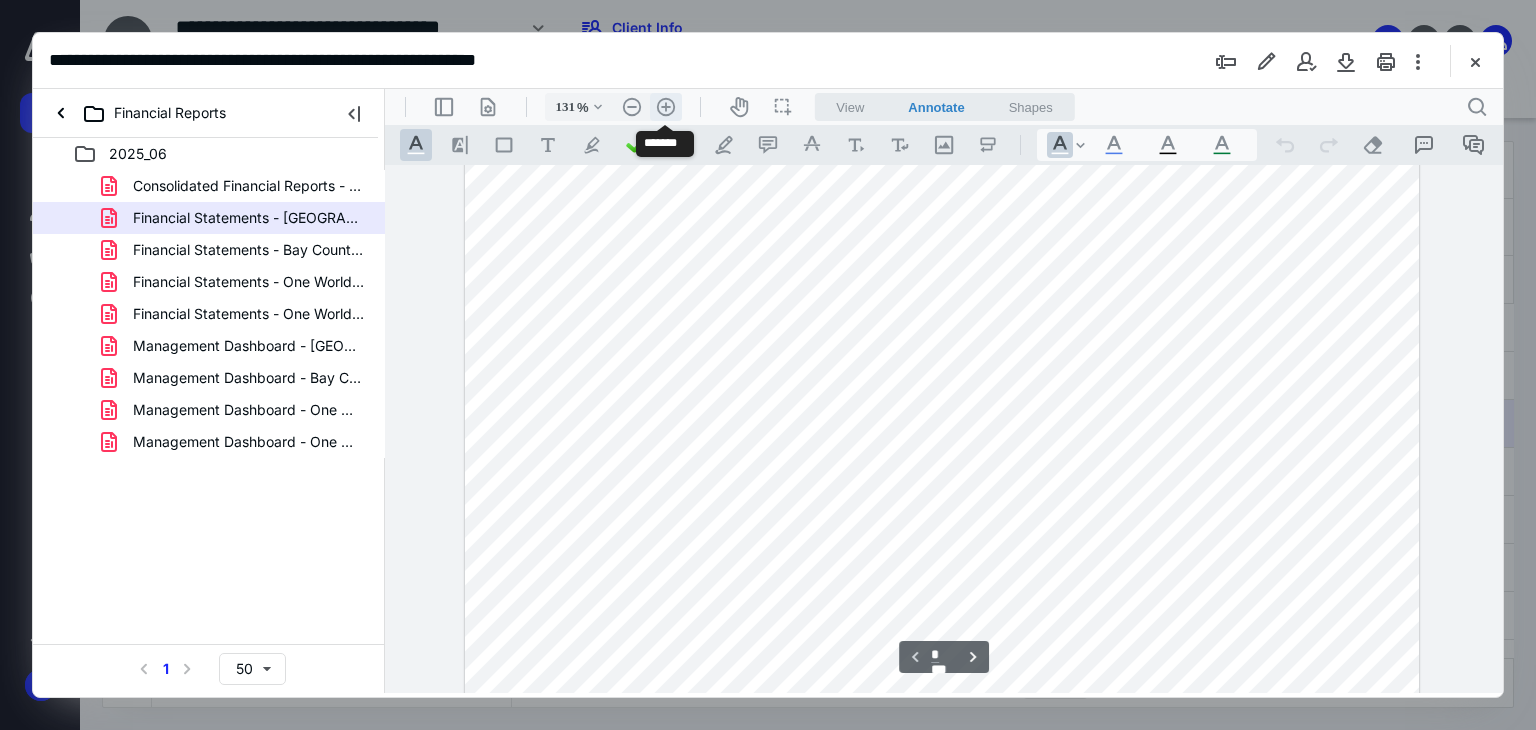 type on "156" 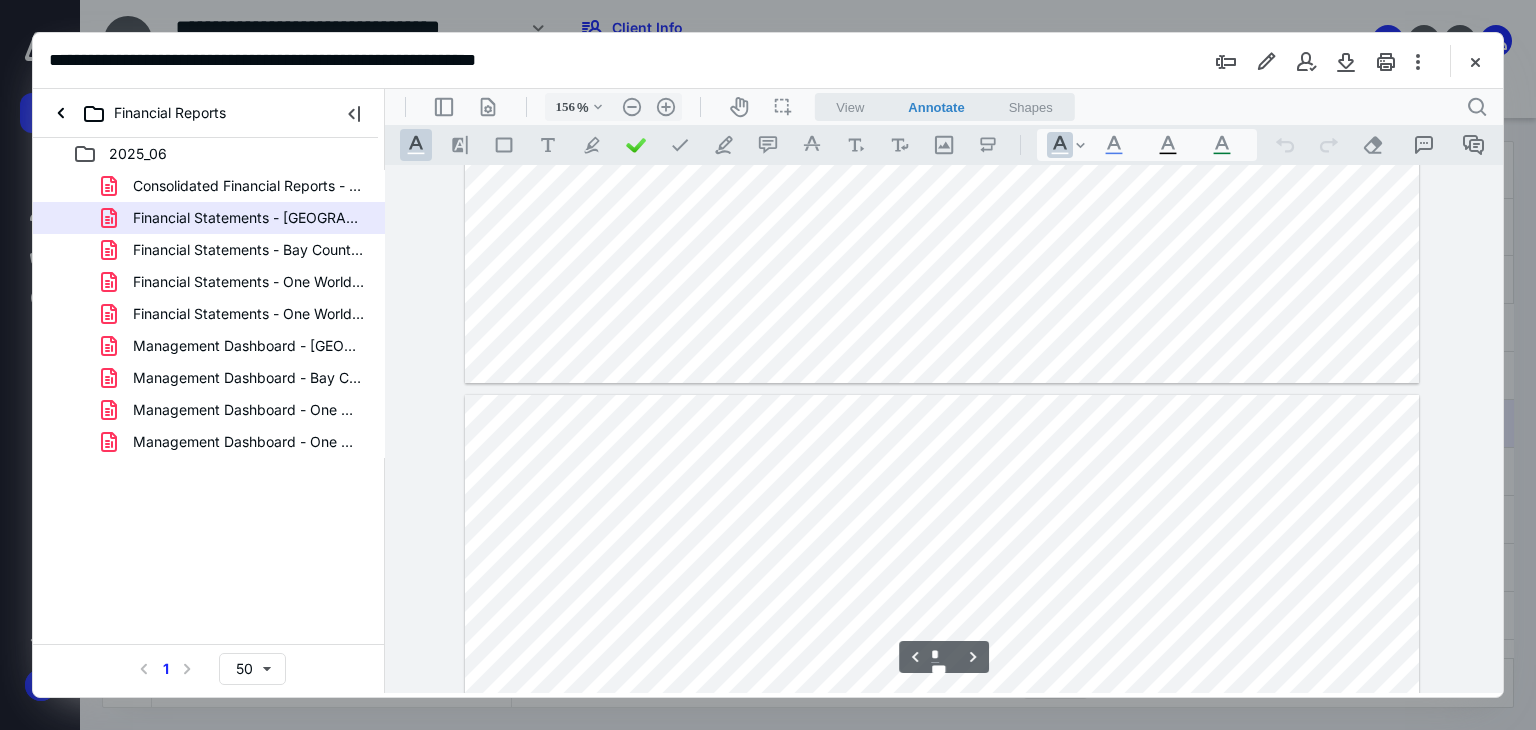 scroll, scrollTop: 4793, scrollLeft: 0, axis: vertical 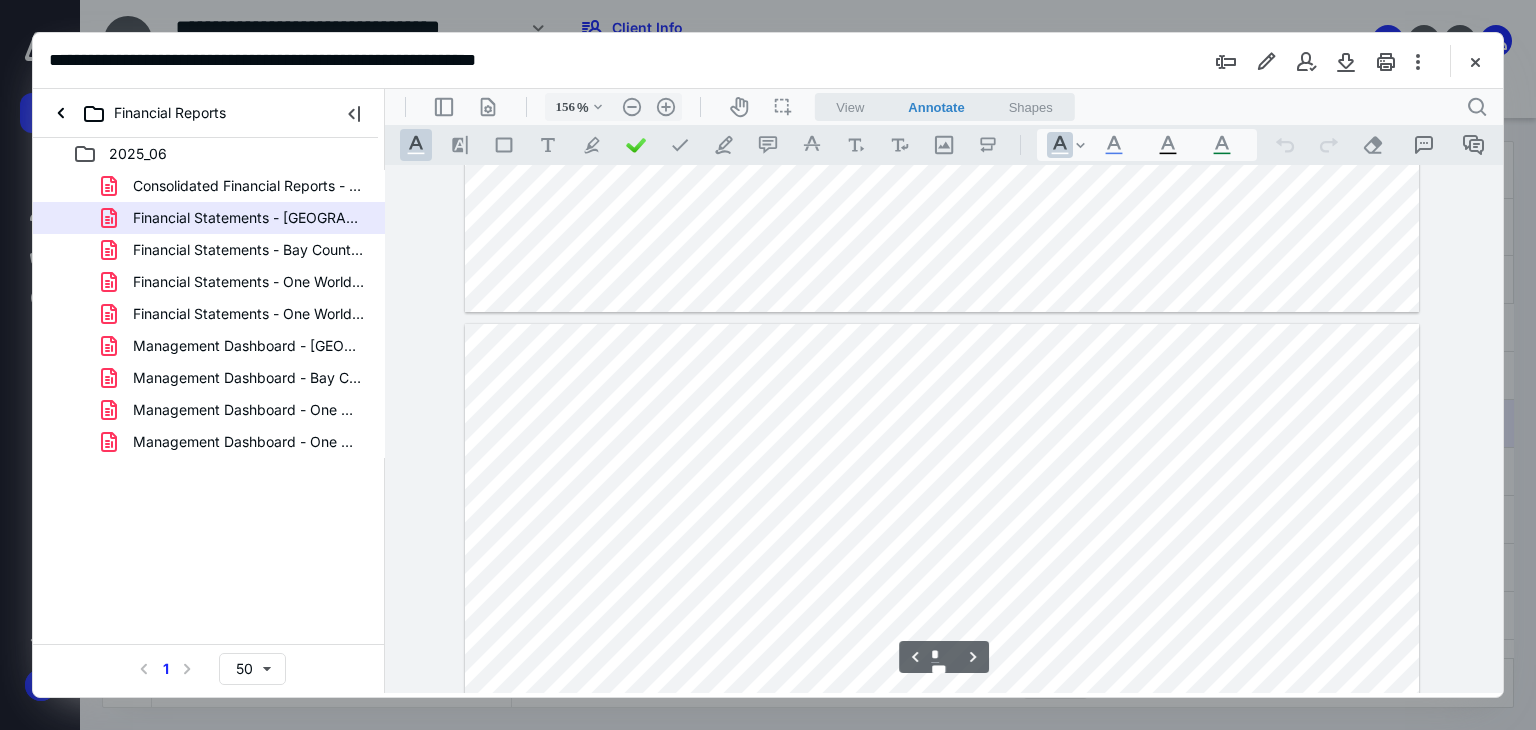type on "*" 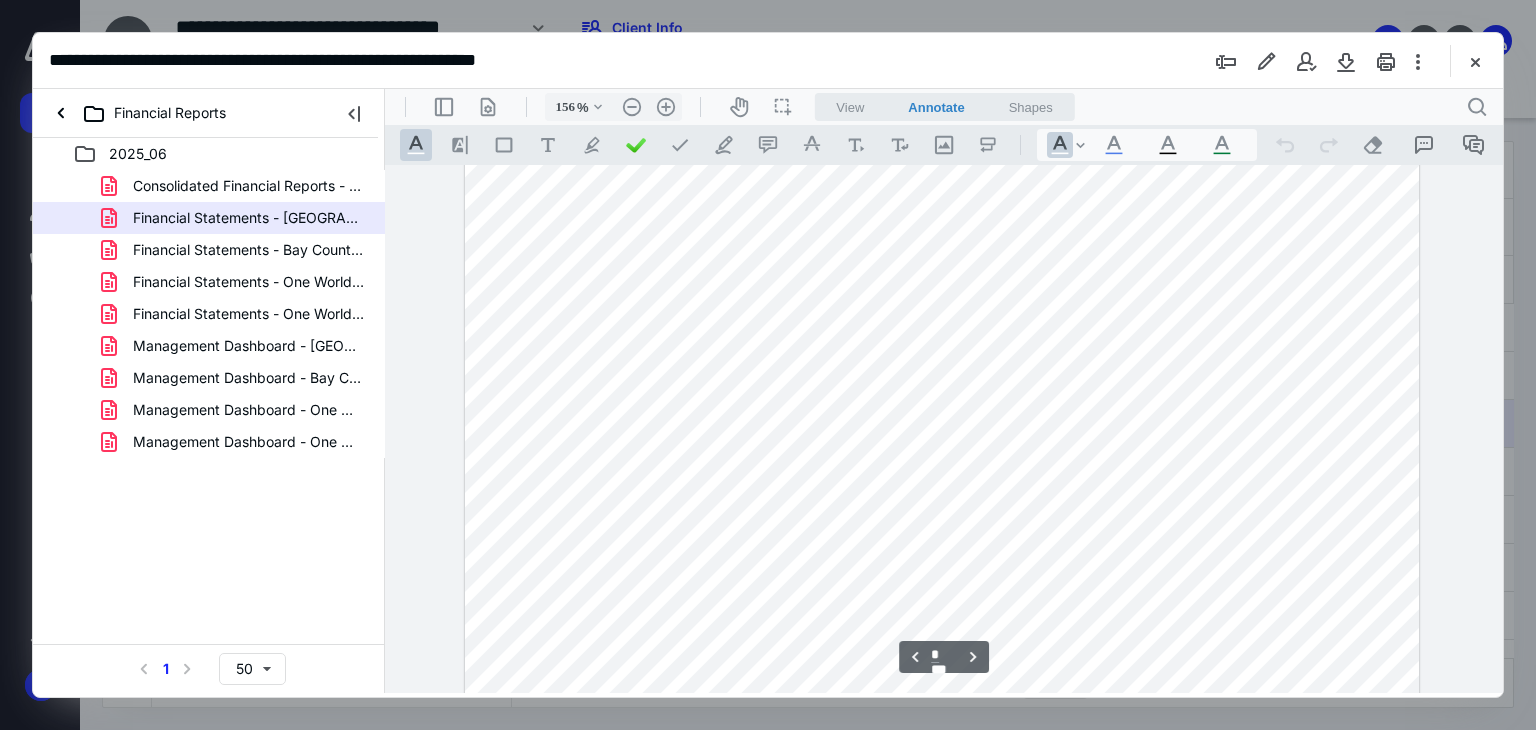 scroll, scrollTop: 6593, scrollLeft: 0, axis: vertical 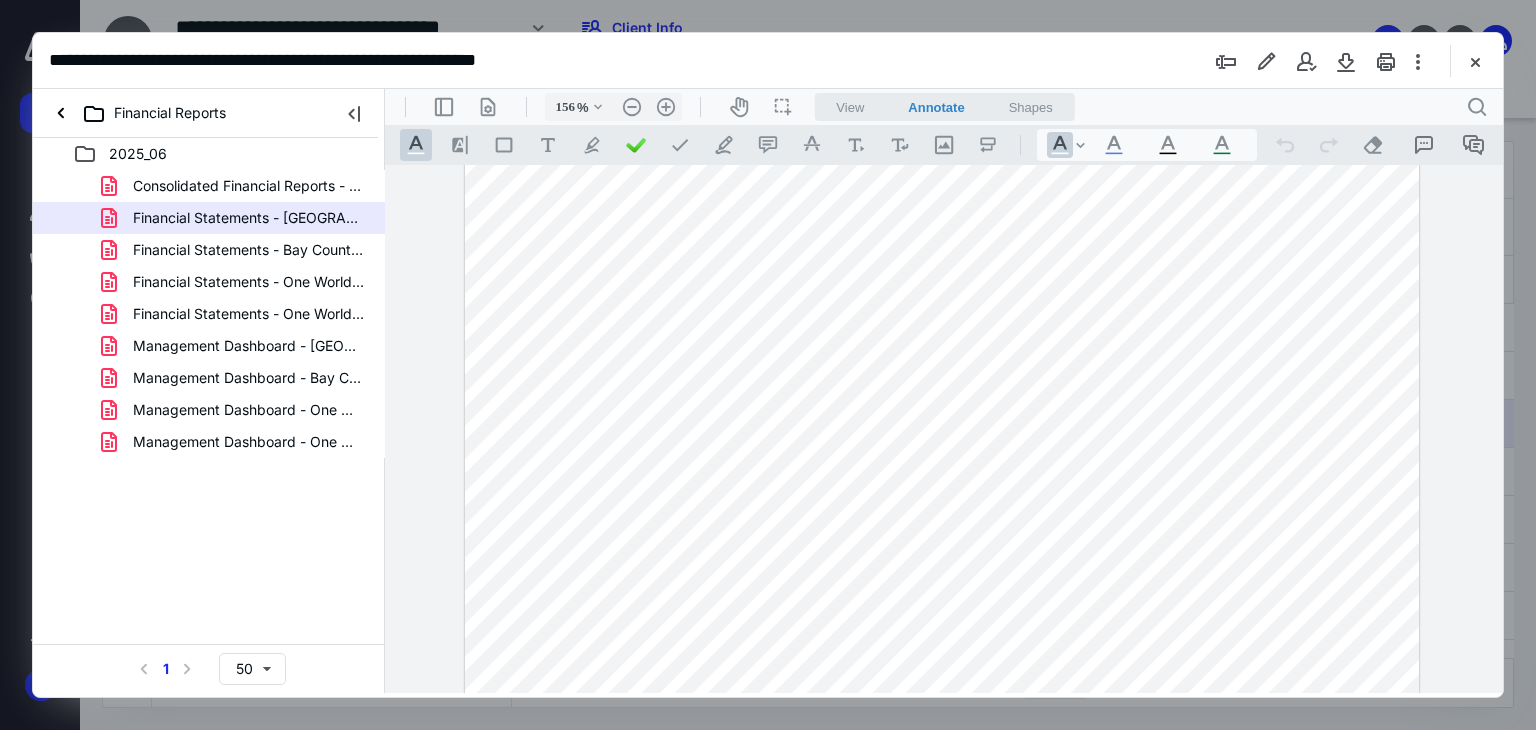click on "Financial Statements - One World Learning Consolidation (J.pdf" at bounding box center [249, 282] 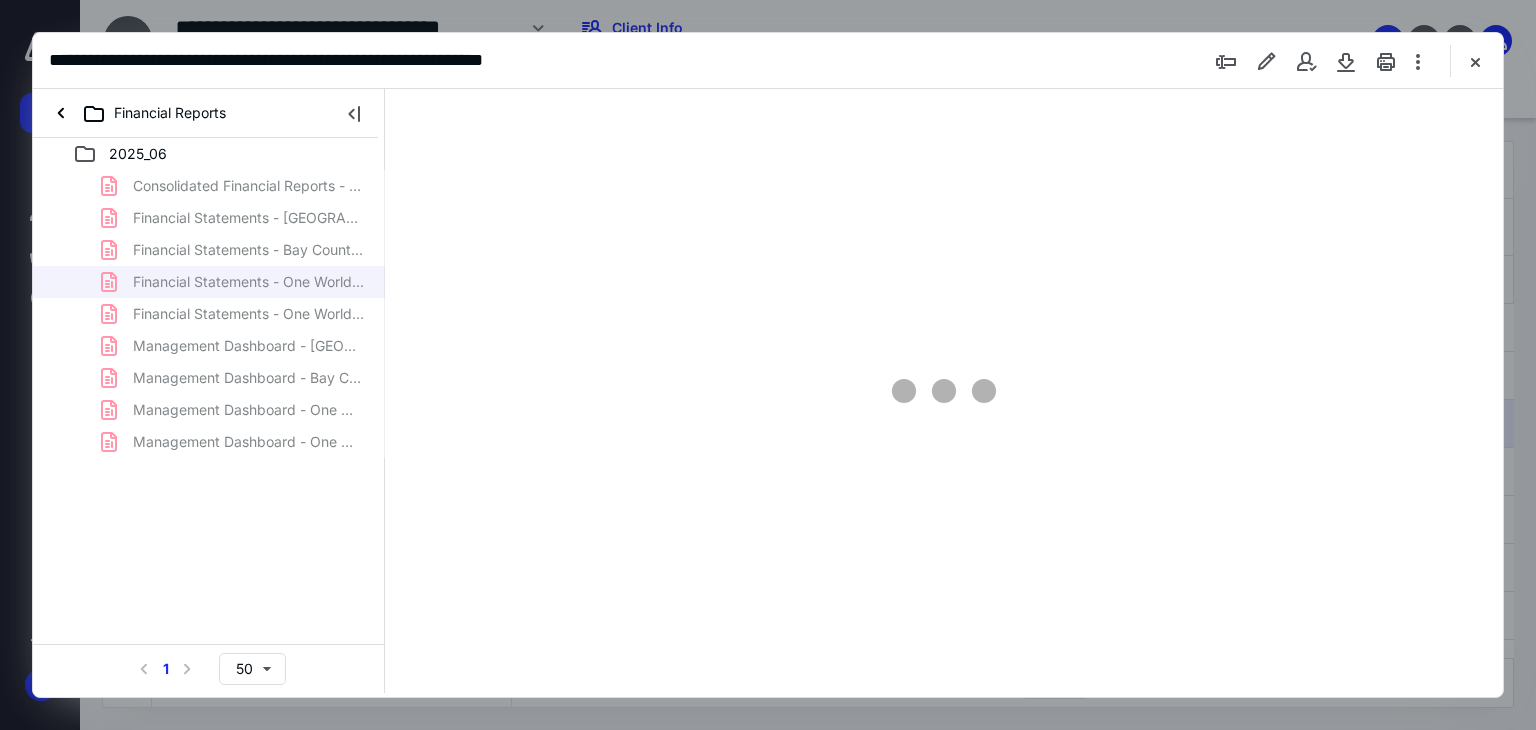 scroll, scrollTop: 79, scrollLeft: 0, axis: vertical 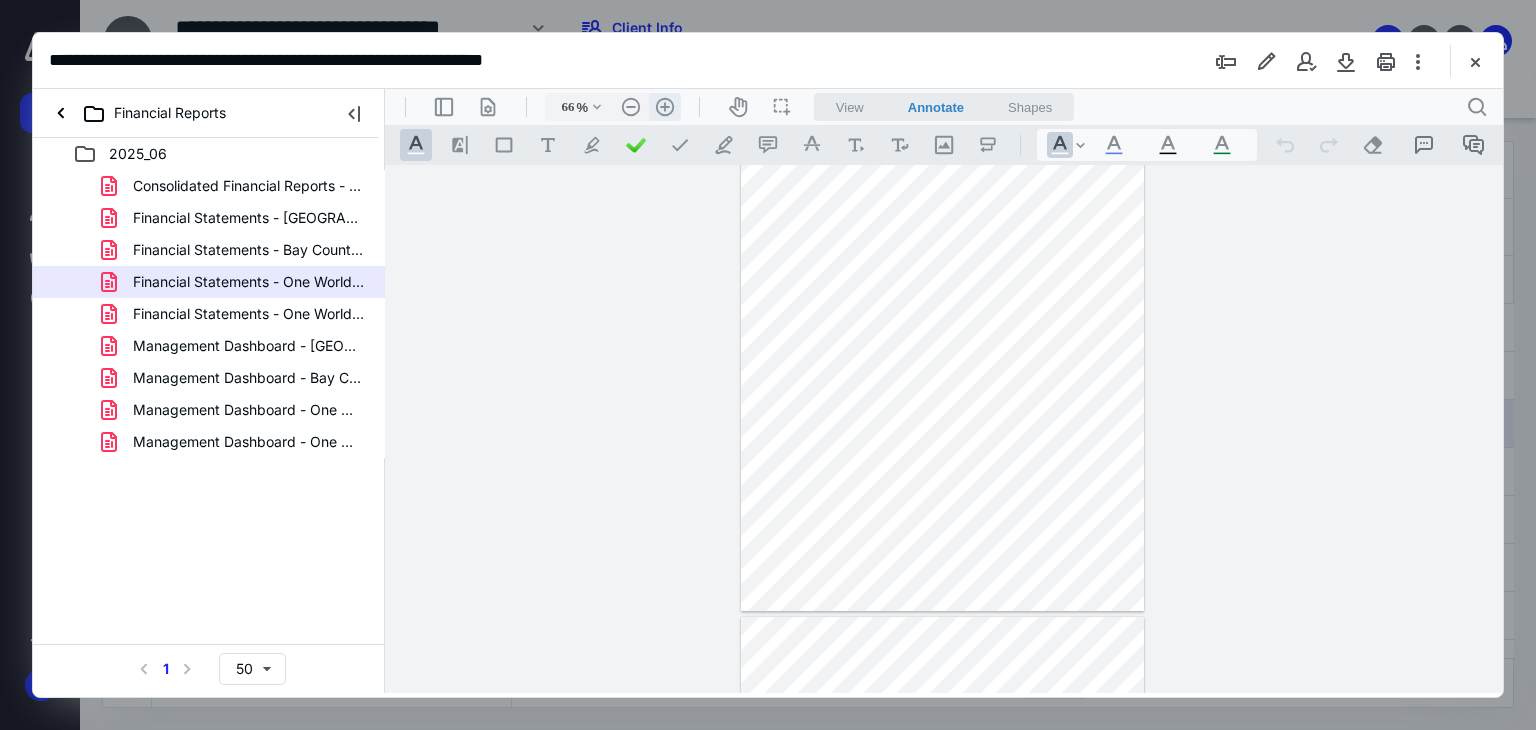 click on ".cls-1{fill:#abb0c4;} icon - header - zoom - in - line" at bounding box center [665, 107] 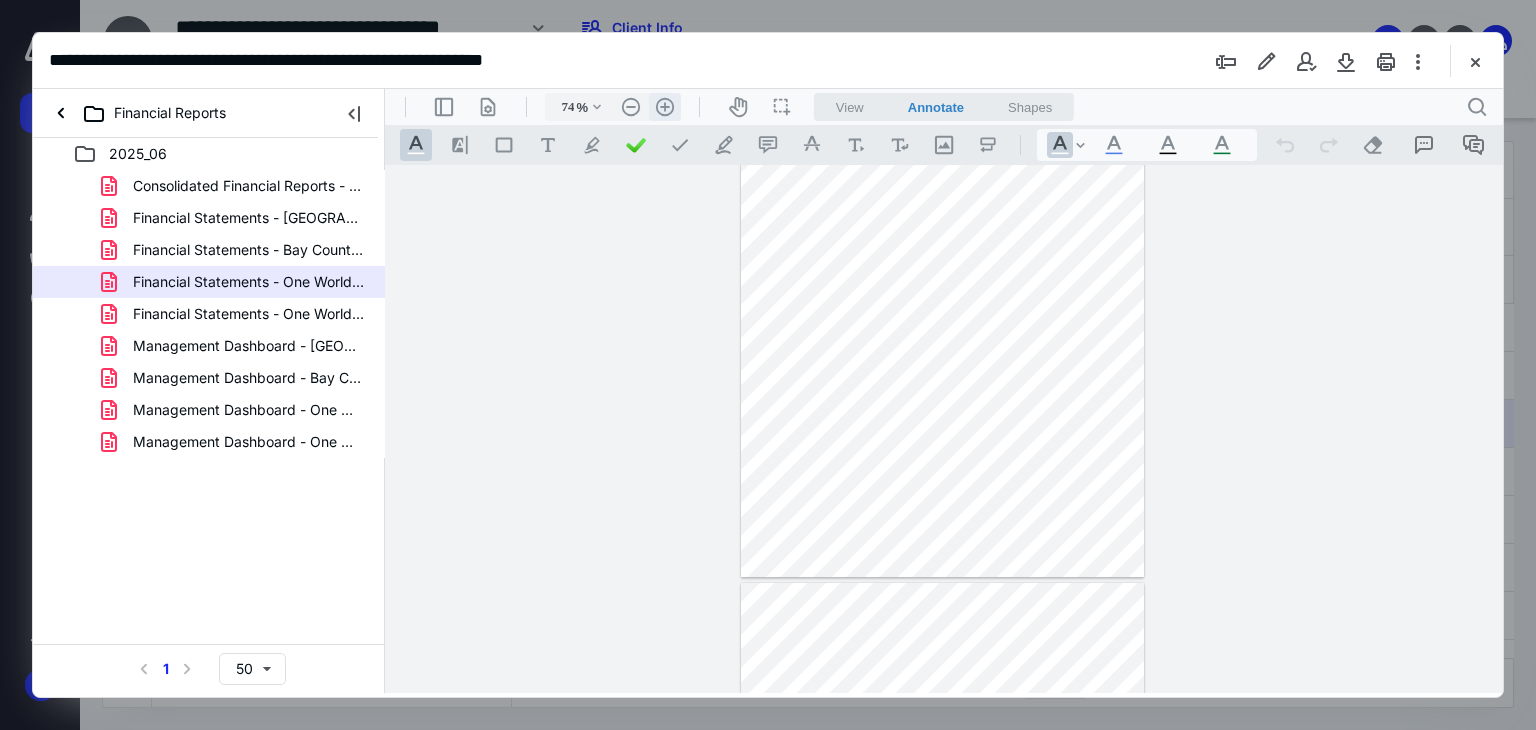 click on ".cls-1{fill:#abb0c4;} icon - header - zoom - in - line" at bounding box center [665, 107] 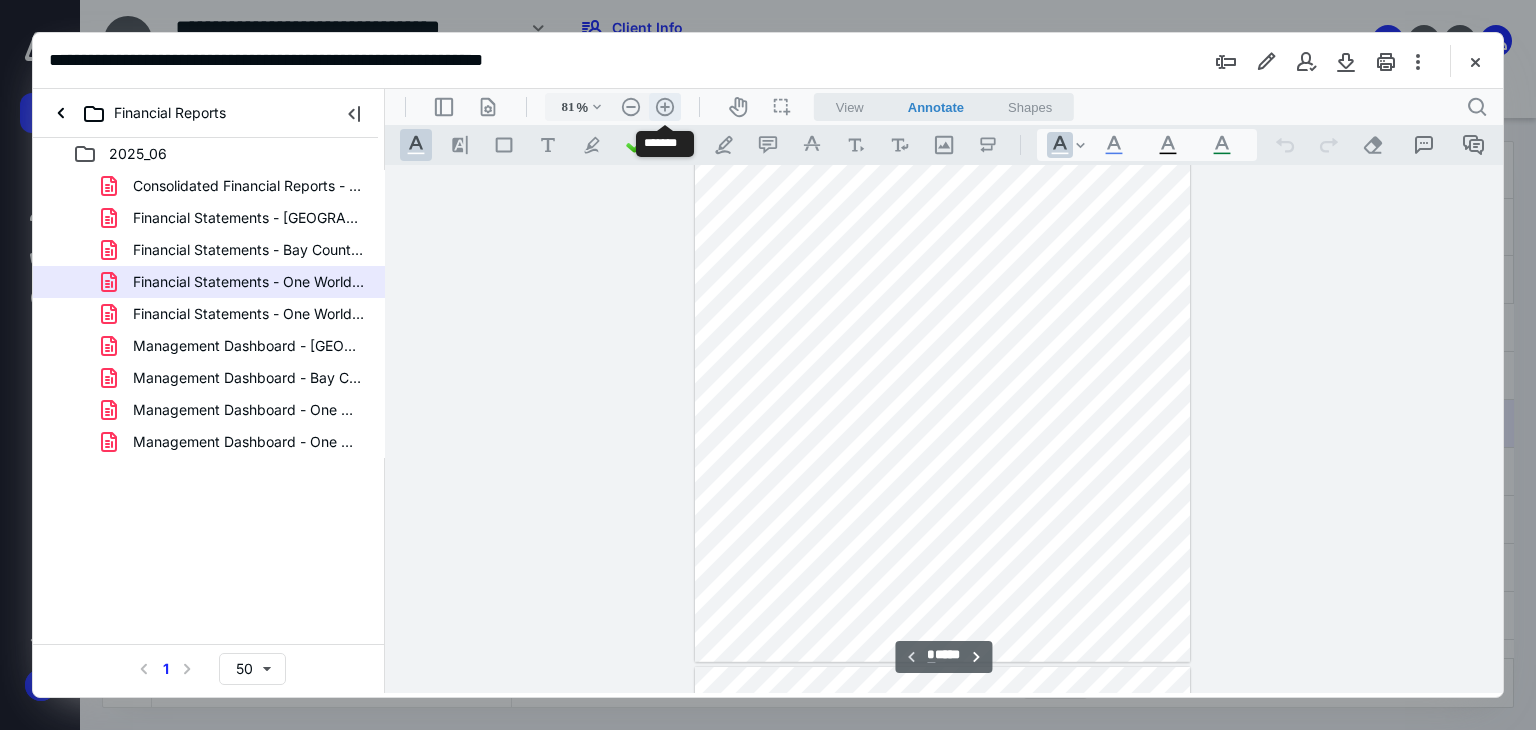 click on ".cls-1{fill:#abb0c4;} icon - header - zoom - in - line" at bounding box center [665, 107] 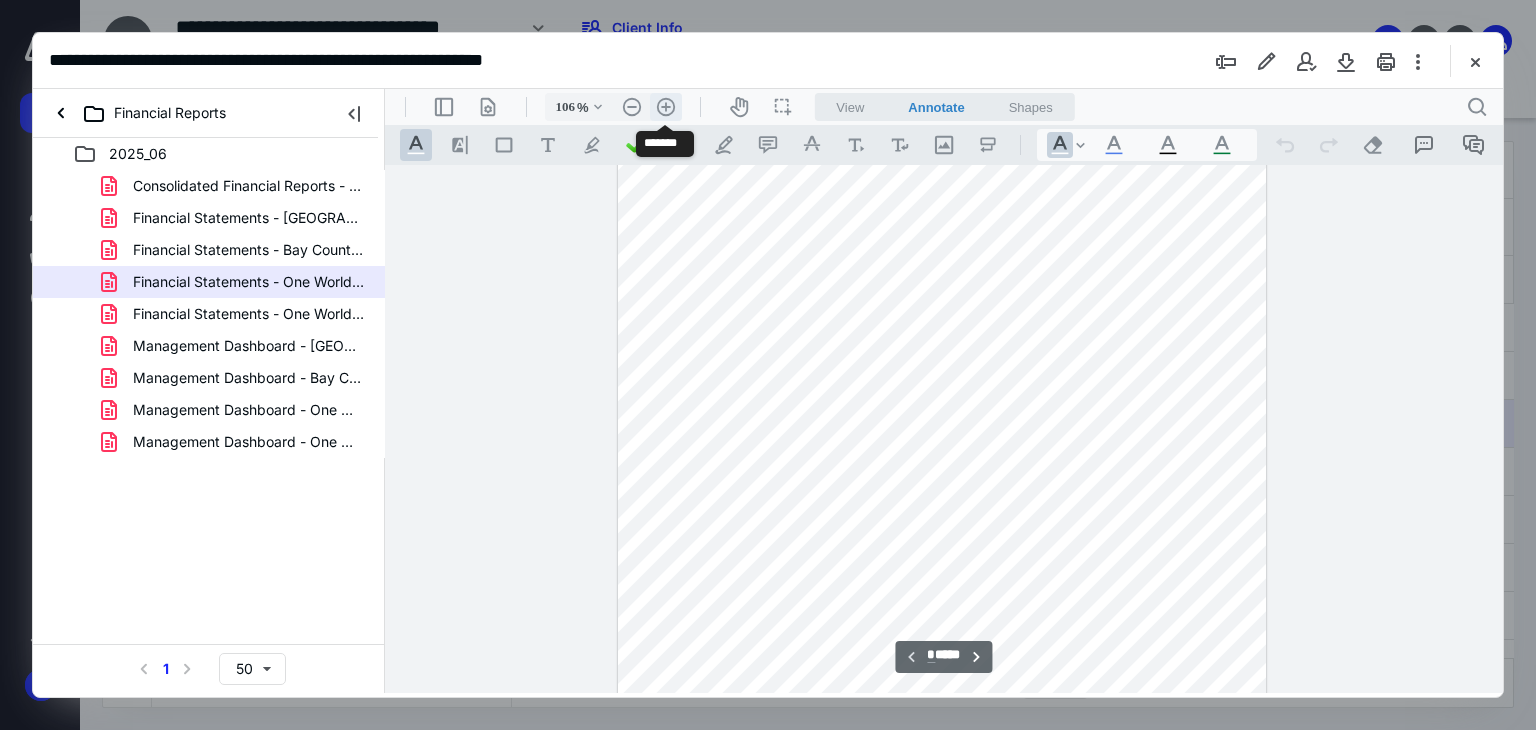 click on ".cls-1{fill:#abb0c4;} icon - header - zoom - in - line" at bounding box center [666, 107] 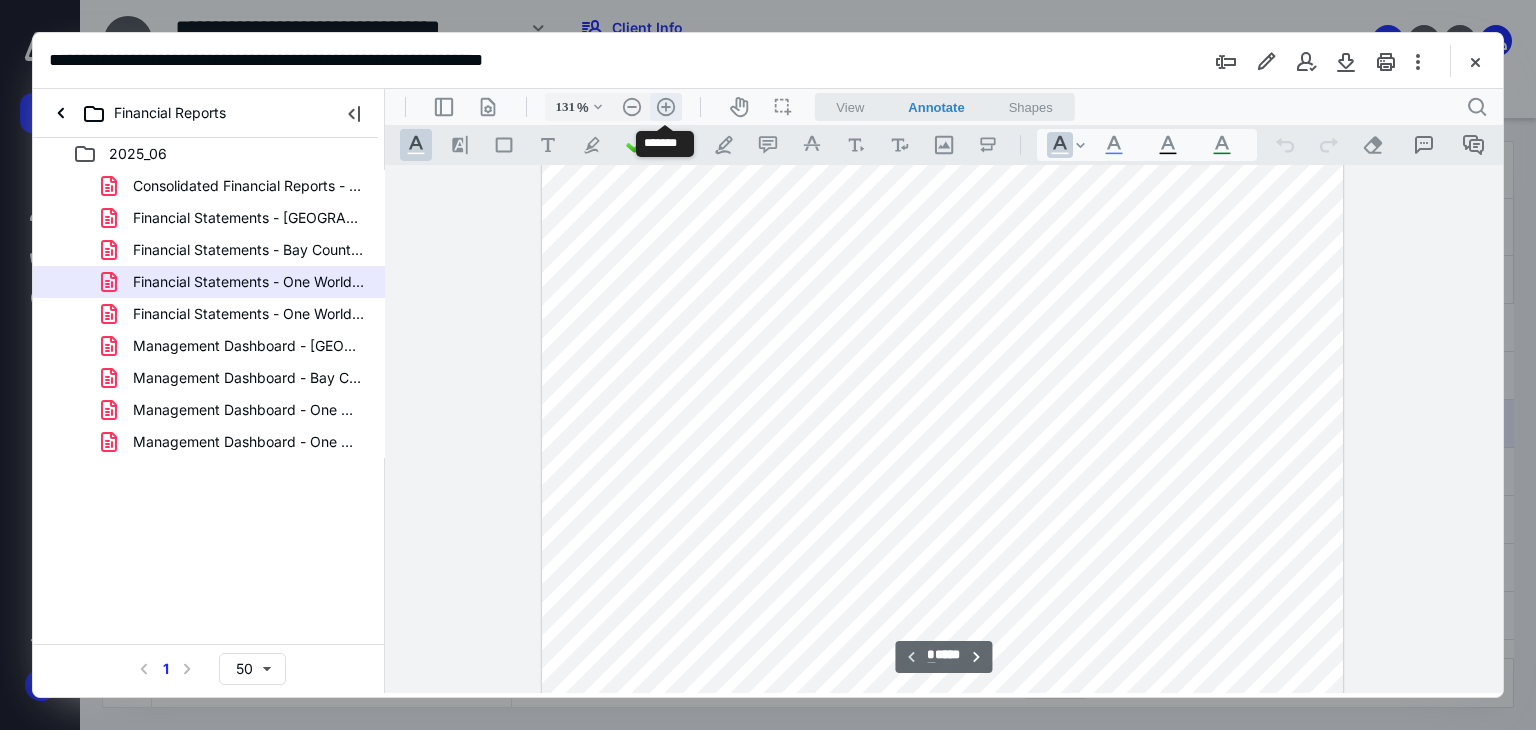 click on ".cls-1{fill:#abb0c4;} icon - header - zoom - in - line" at bounding box center [666, 107] 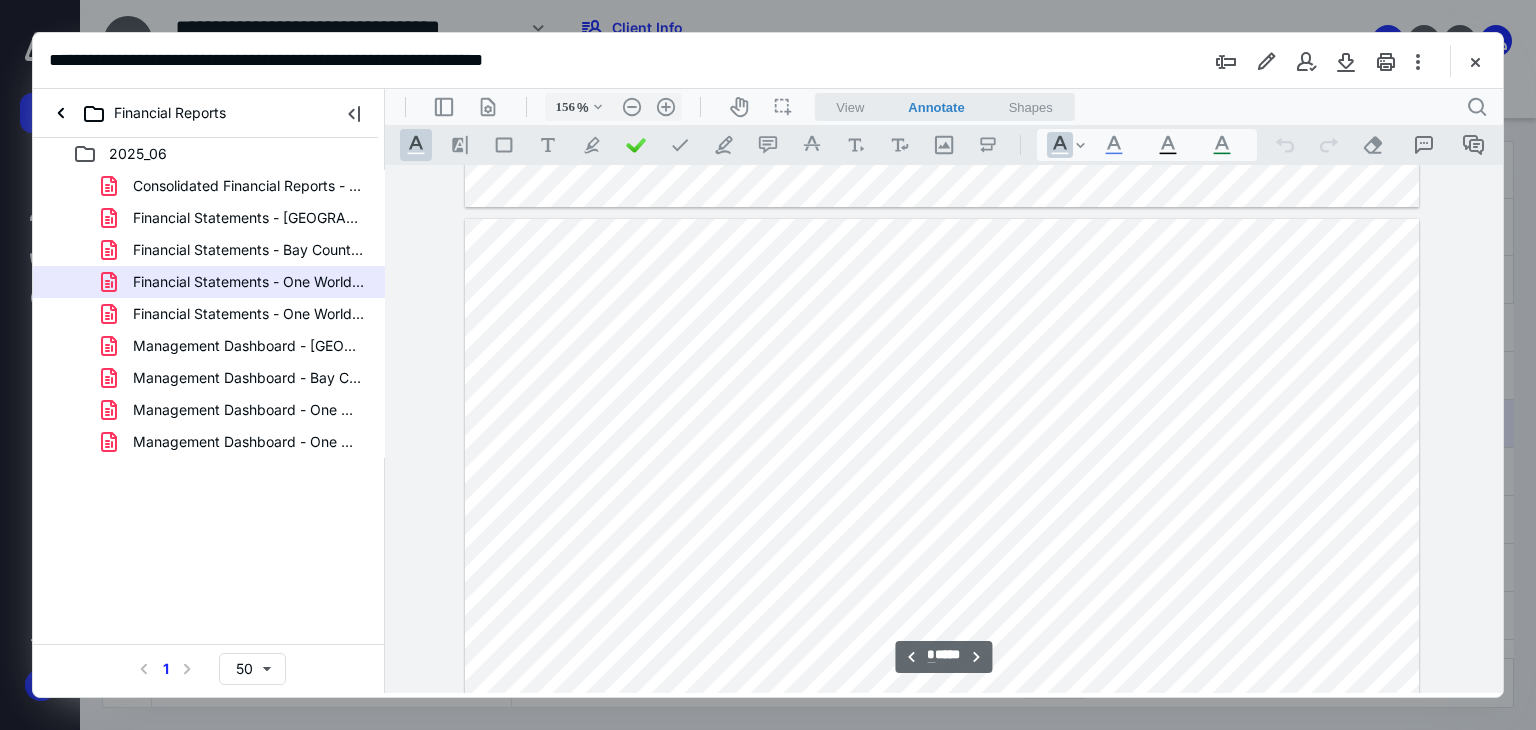 scroll, scrollTop: 3593, scrollLeft: 0, axis: vertical 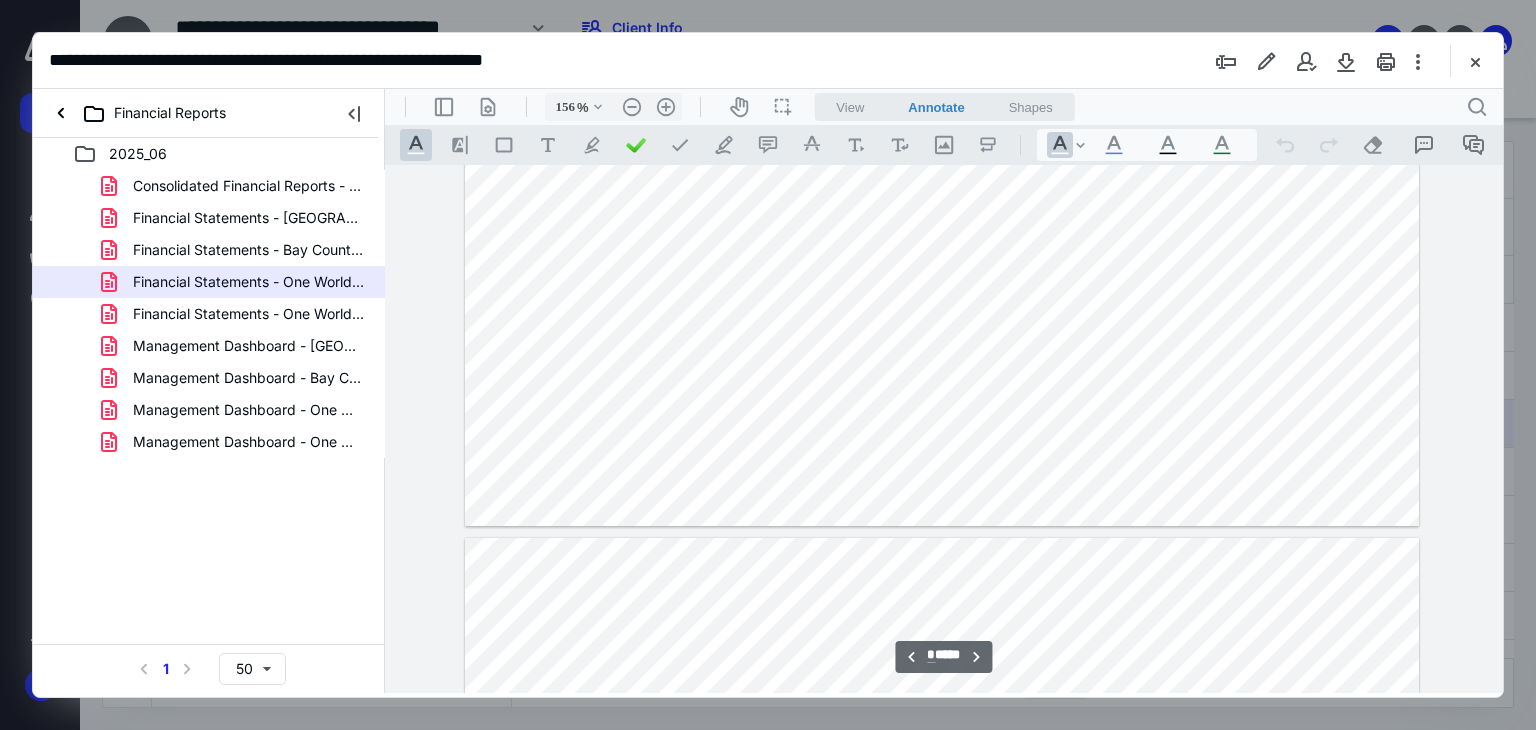 type on "*" 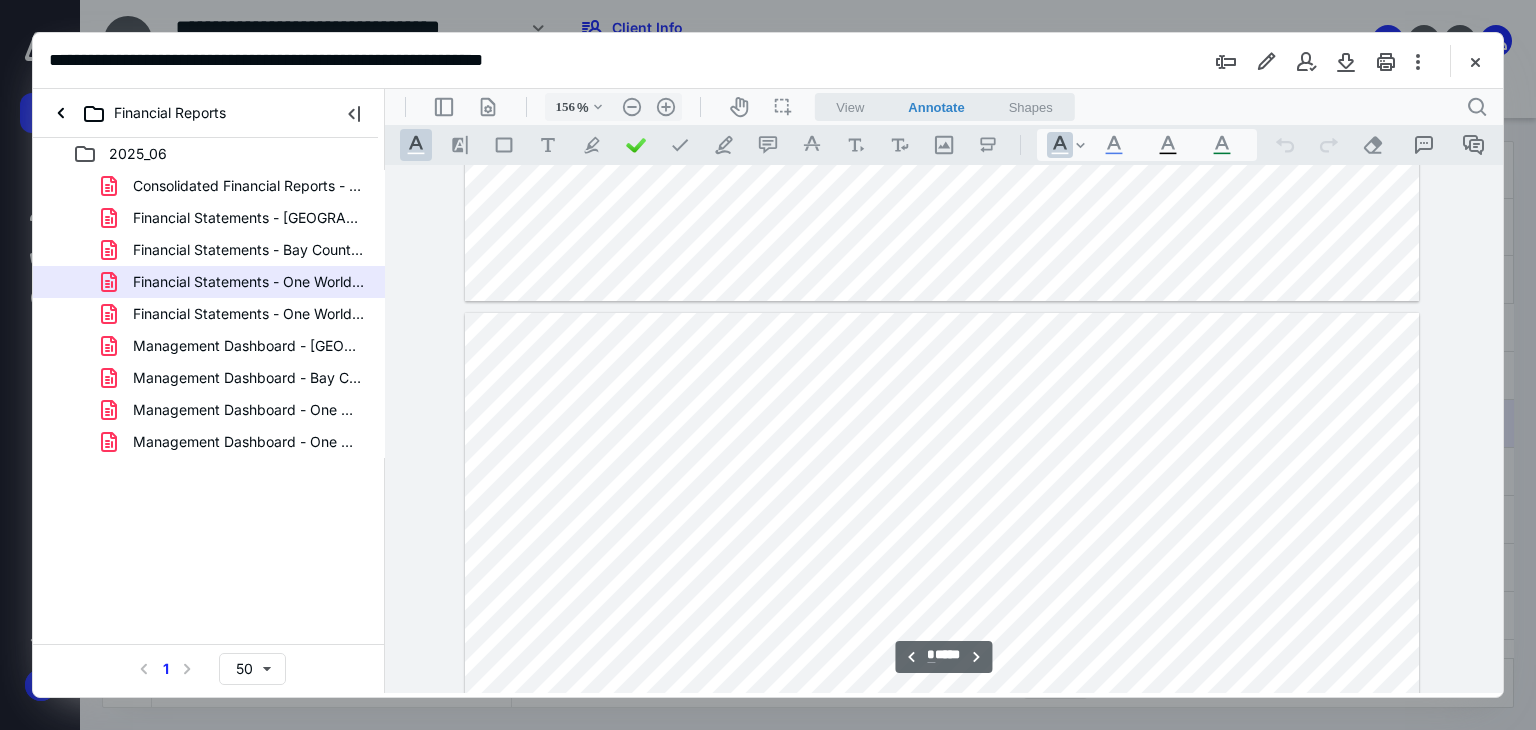 scroll, scrollTop: 2293, scrollLeft: 0, axis: vertical 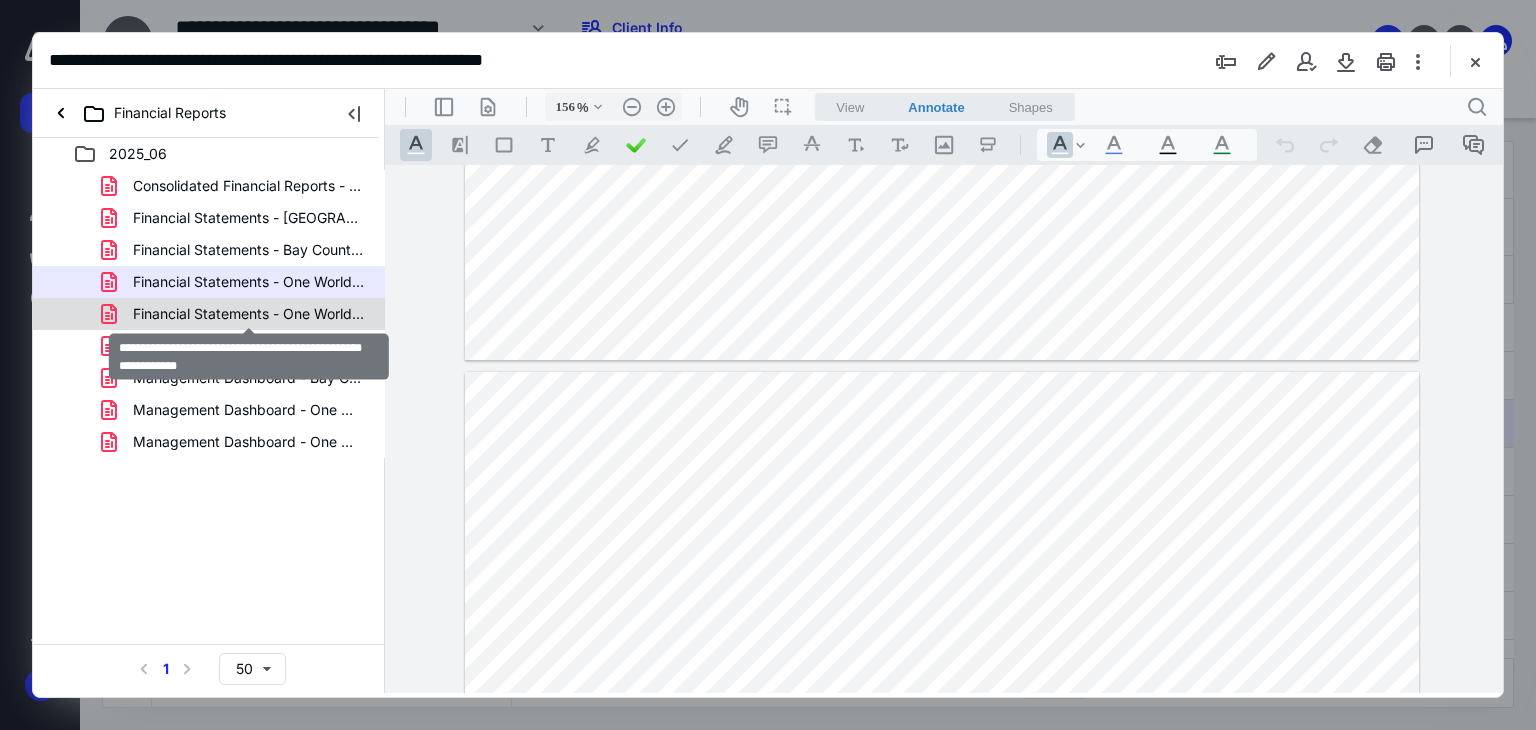 click on "Financial Statements - One World Learning Group (Jun 2025).pdf" at bounding box center (249, 314) 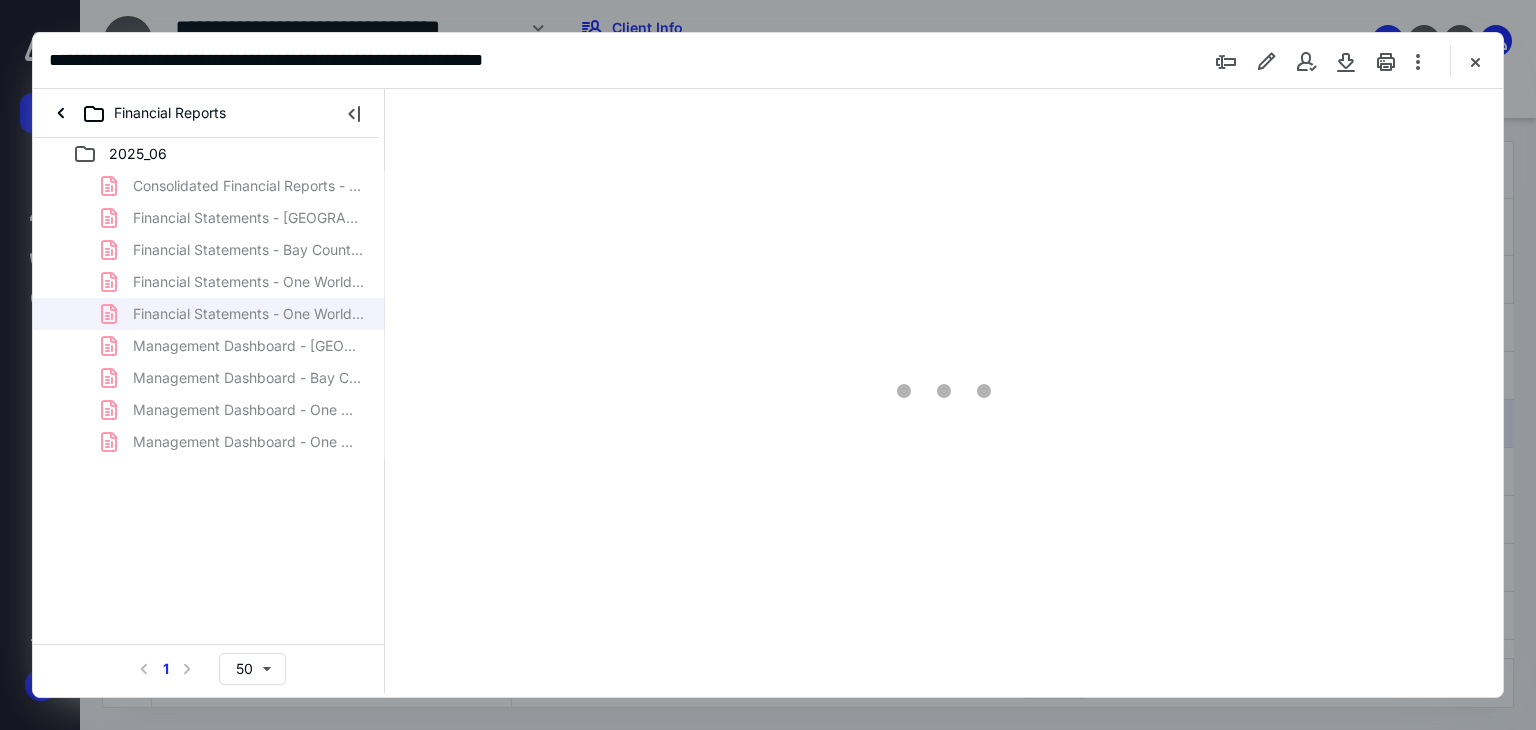 scroll, scrollTop: 79, scrollLeft: 0, axis: vertical 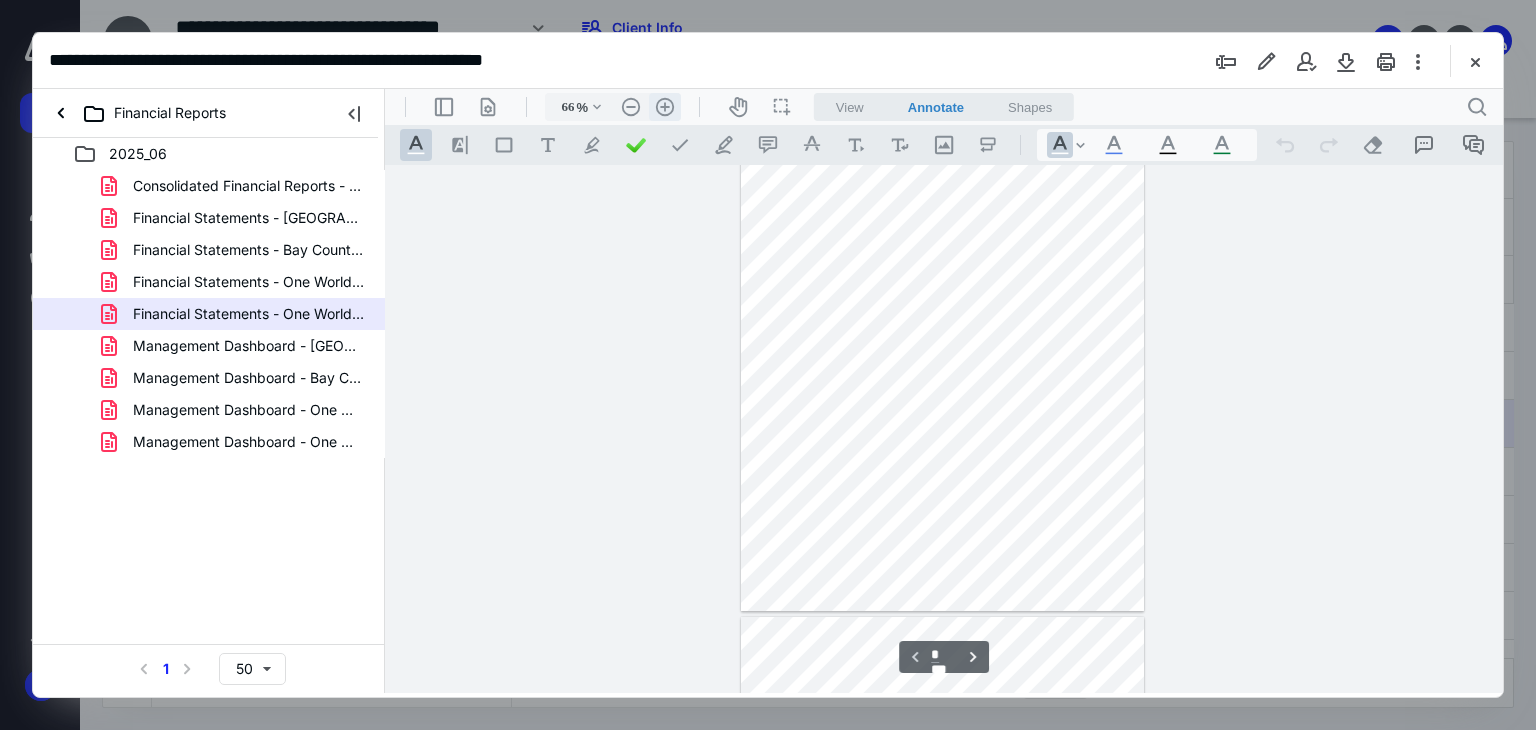 click on ".cls-1{fill:#abb0c4;} icon - header - zoom - in - line" at bounding box center [665, 107] 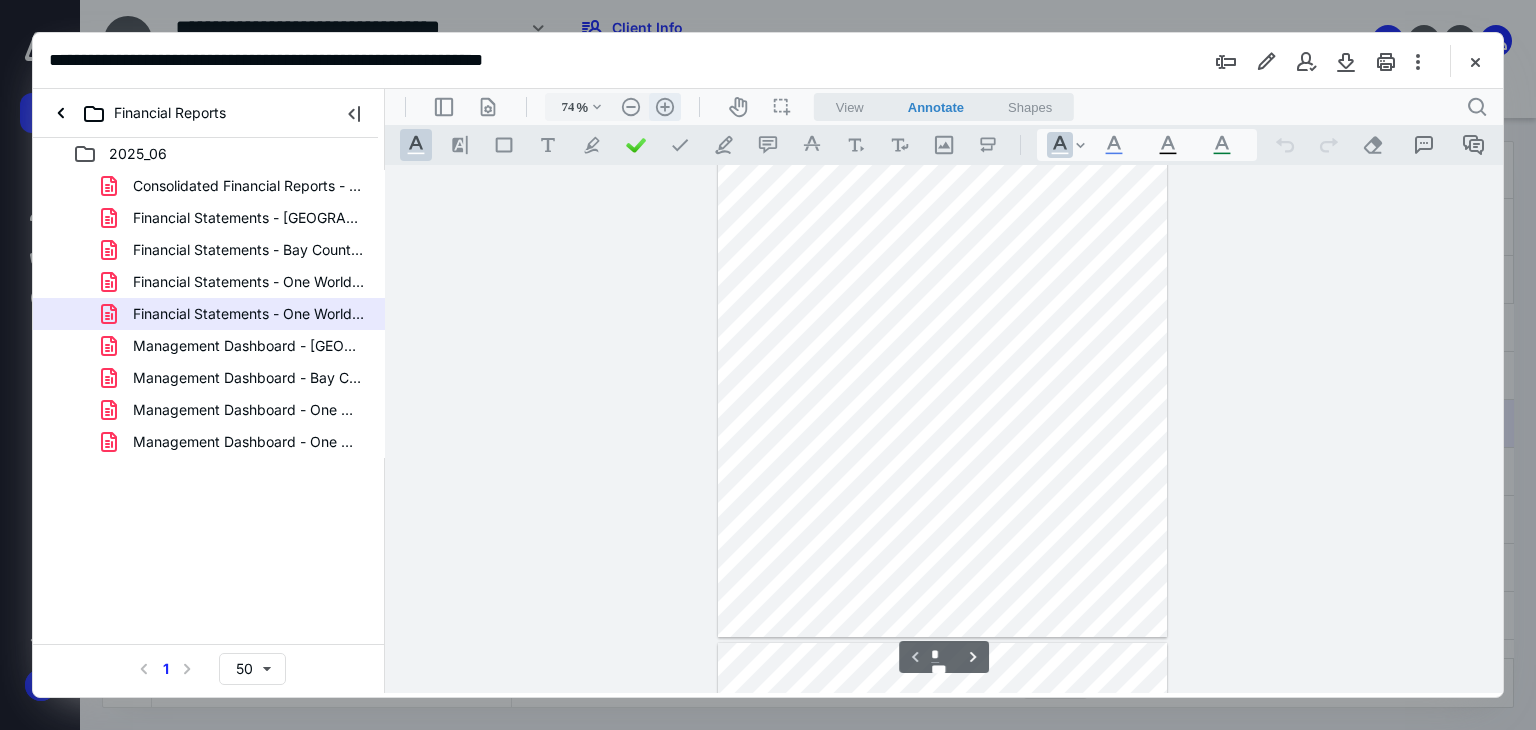 click on ".cls-1{fill:#abb0c4;} icon - header - zoom - in - line" at bounding box center [665, 107] 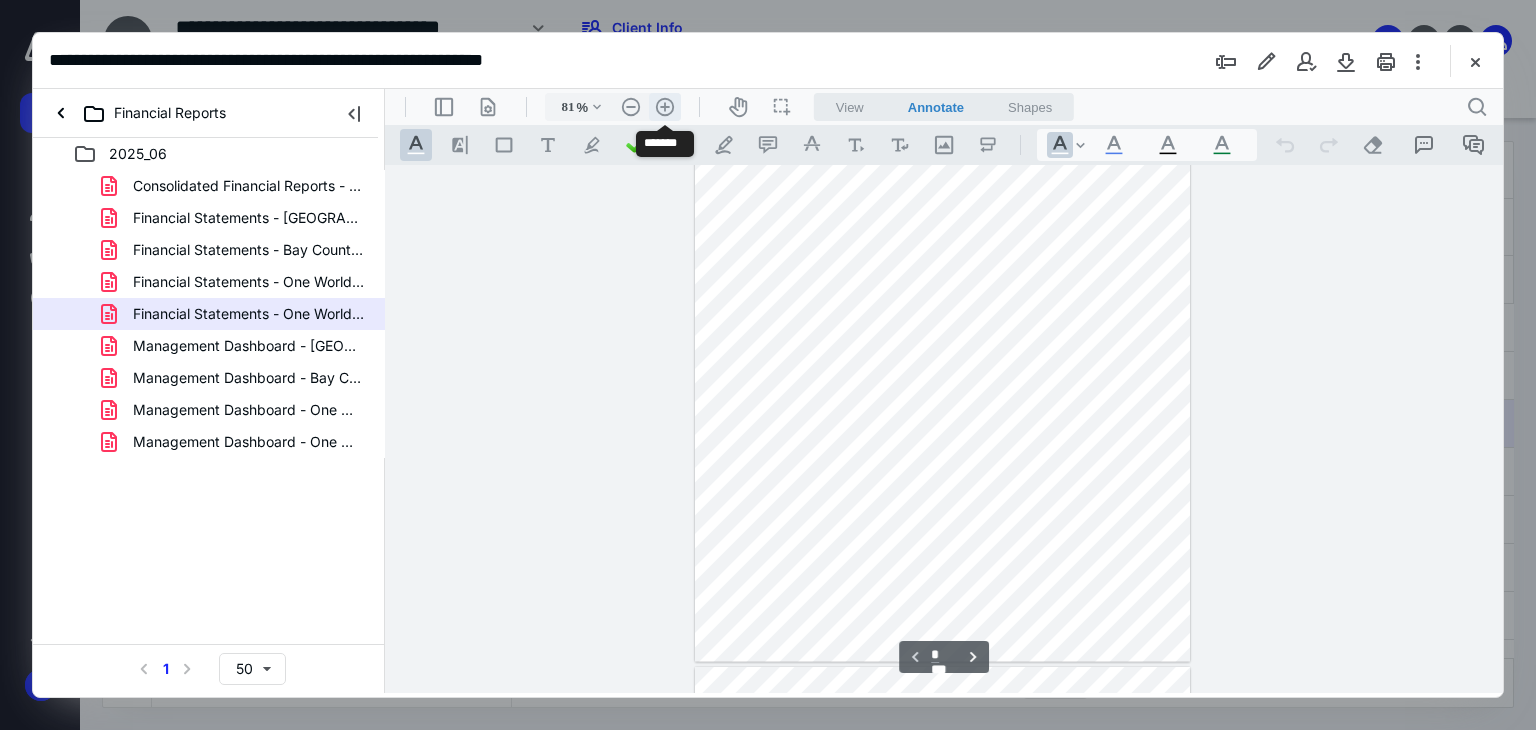 click on ".cls-1{fill:#abb0c4;} icon - header - zoom - in - line" at bounding box center [665, 107] 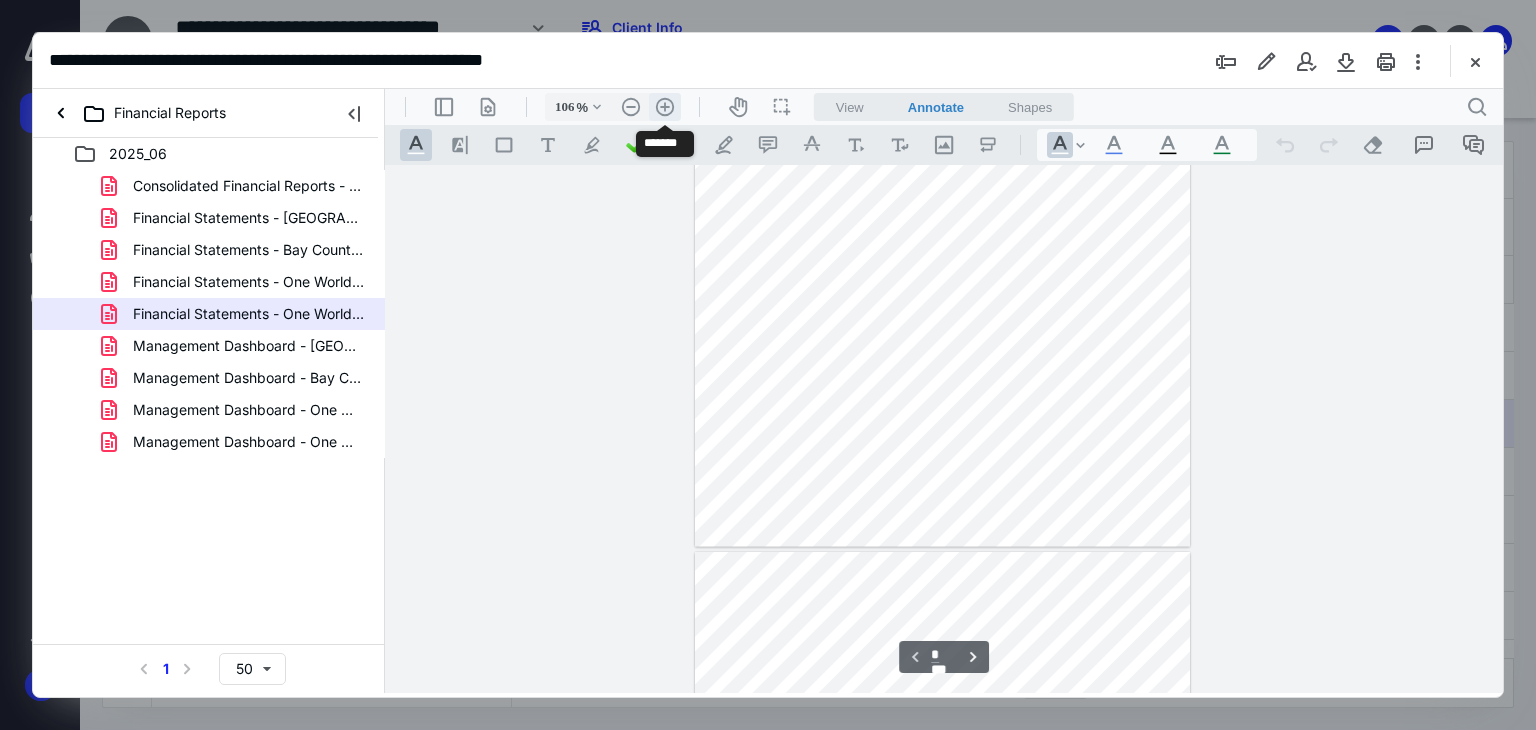 click on ".cls-1{fill:#abb0c4;} icon - header - zoom - in - line" at bounding box center (665, 107) 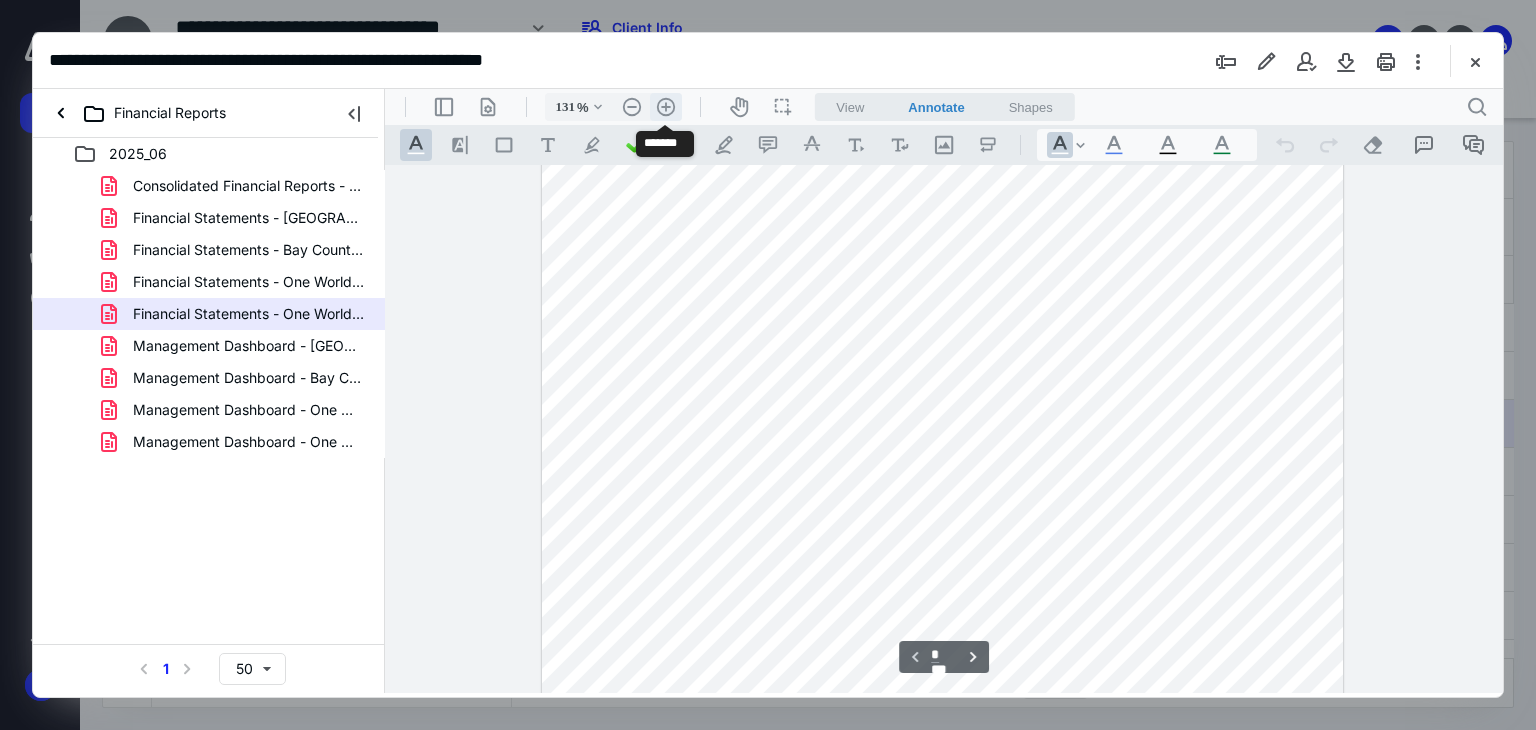click on ".cls-1{fill:#abb0c4;} icon - header - zoom - in - line" at bounding box center [666, 107] 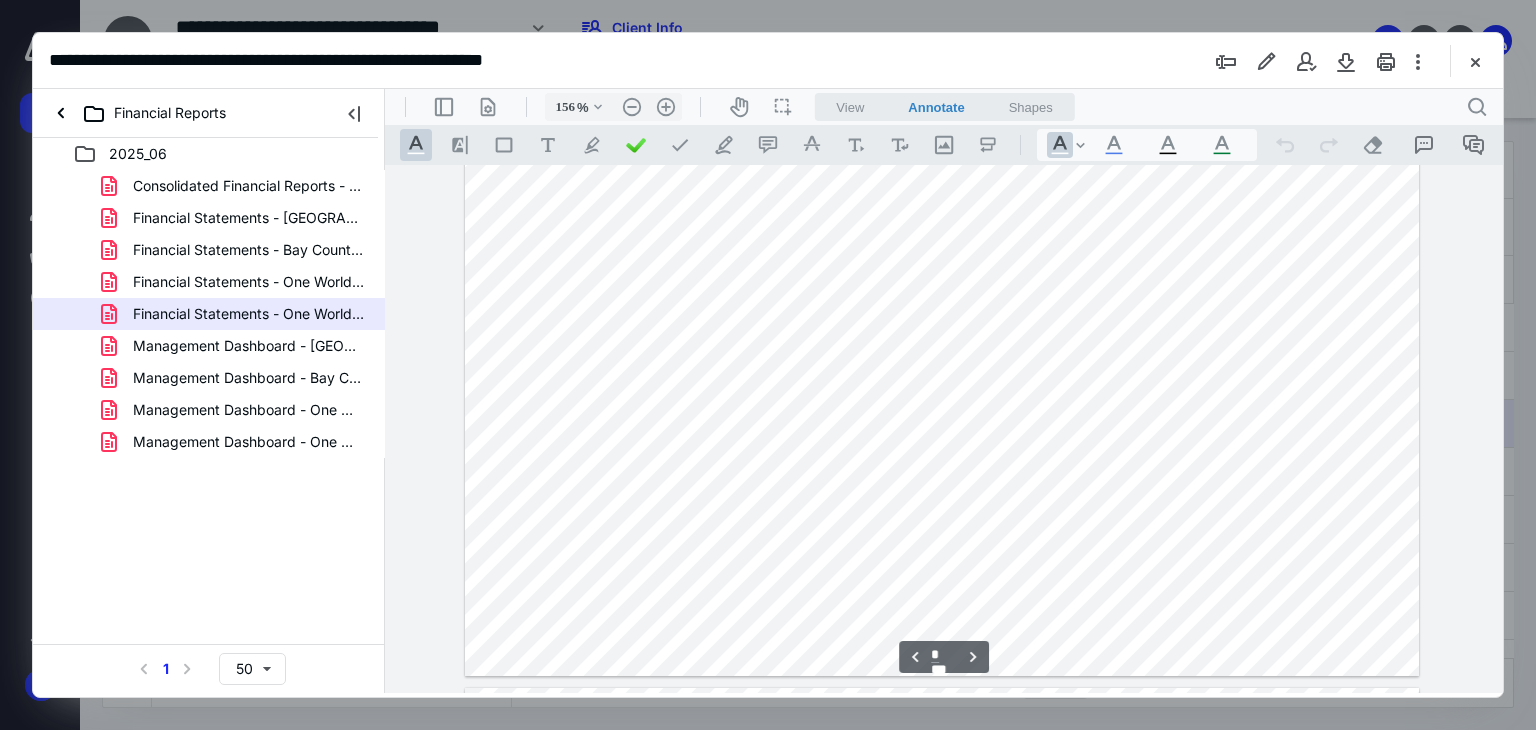 scroll, scrollTop: 4593, scrollLeft: 0, axis: vertical 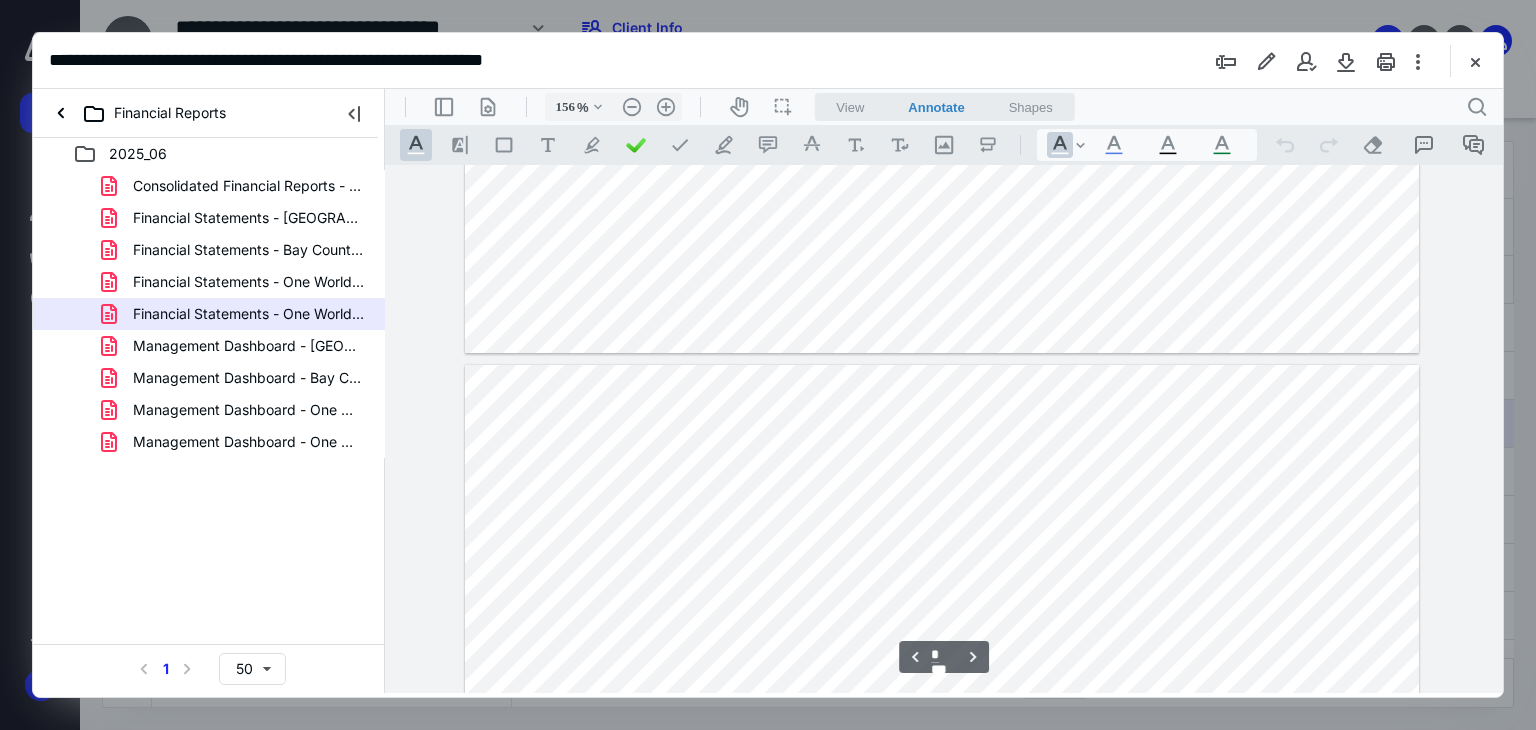 type on "*" 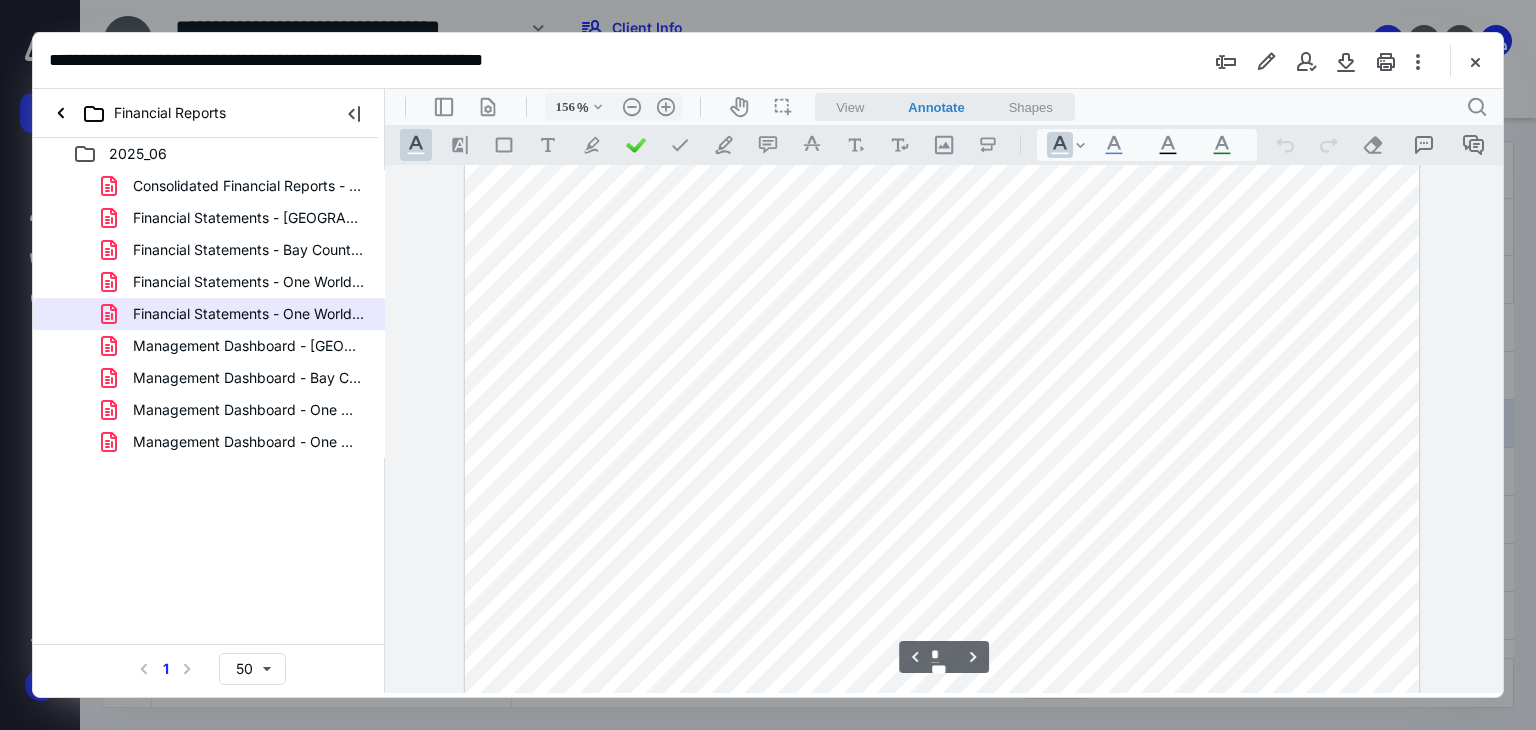 scroll, scrollTop: 5493, scrollLeft: 0, axis: vertical 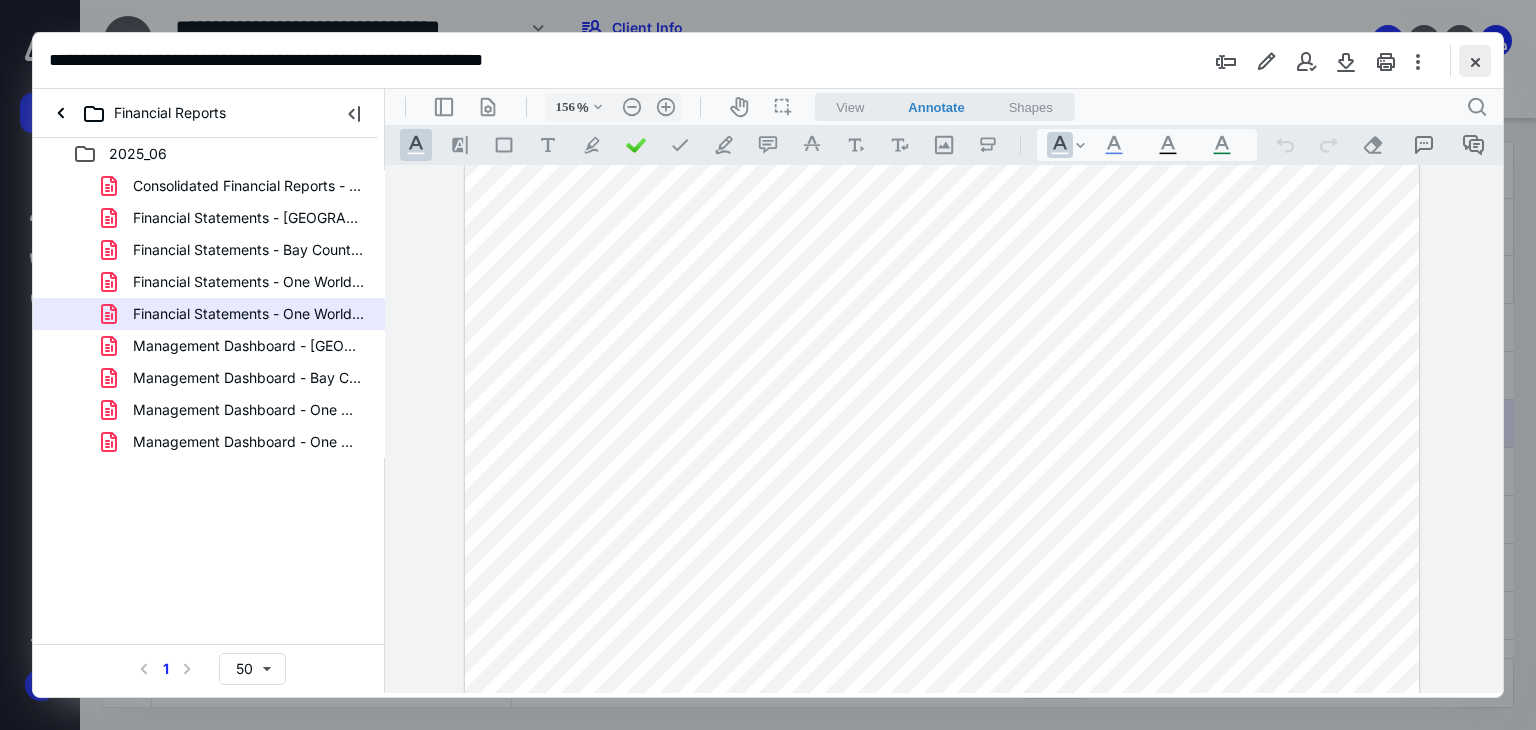click at bounding box center [1475, 61] 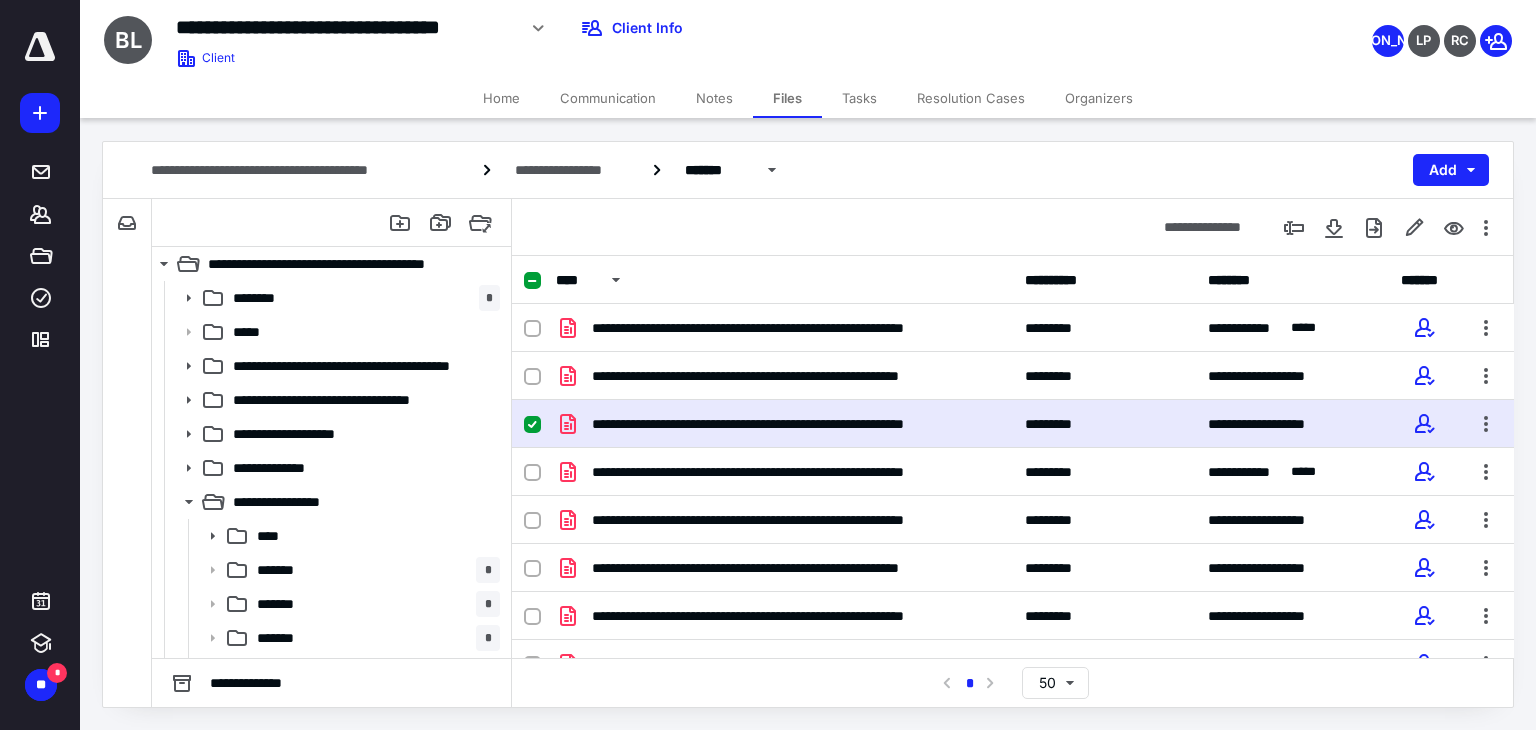 click 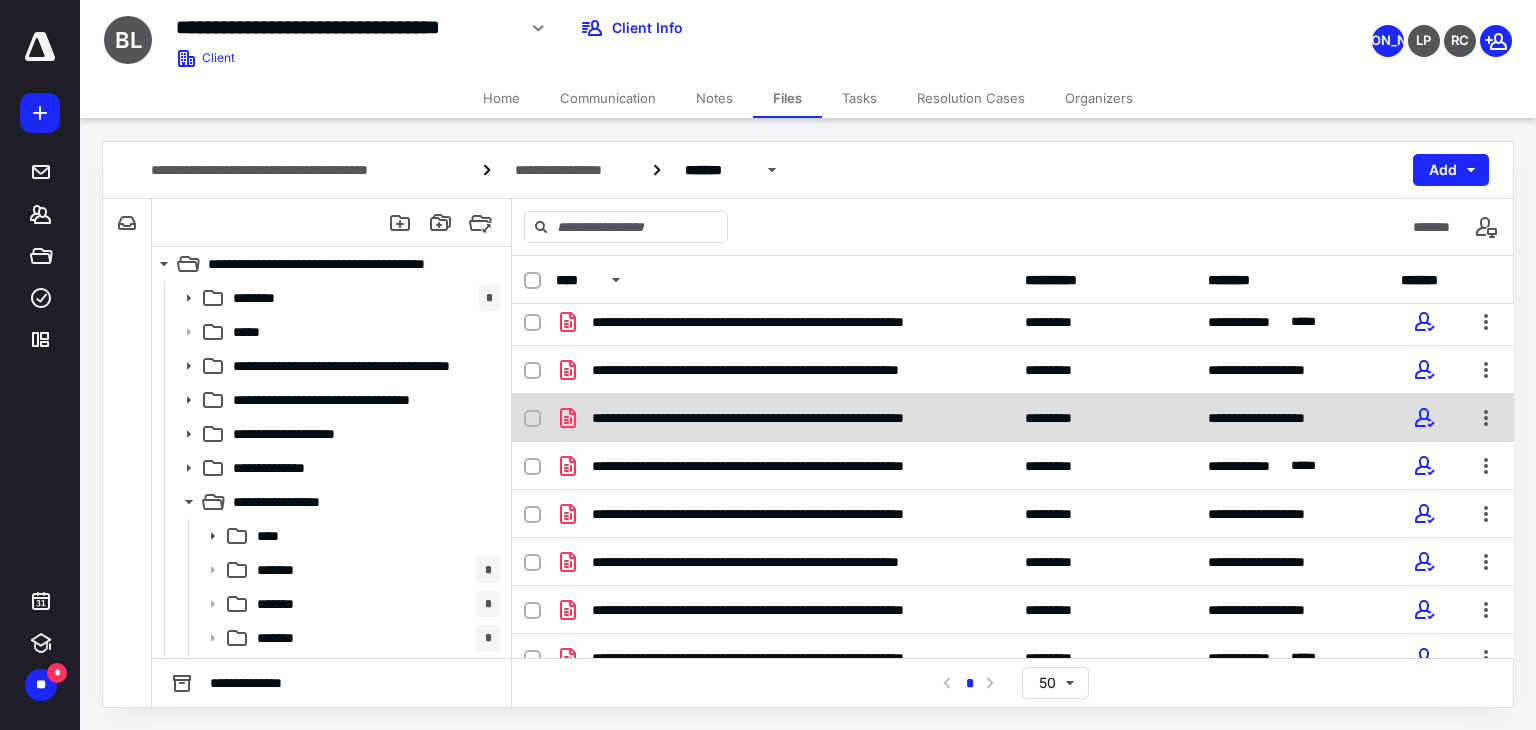 scroll, scrollTop: 0, scrollLeft: 0, axis: both 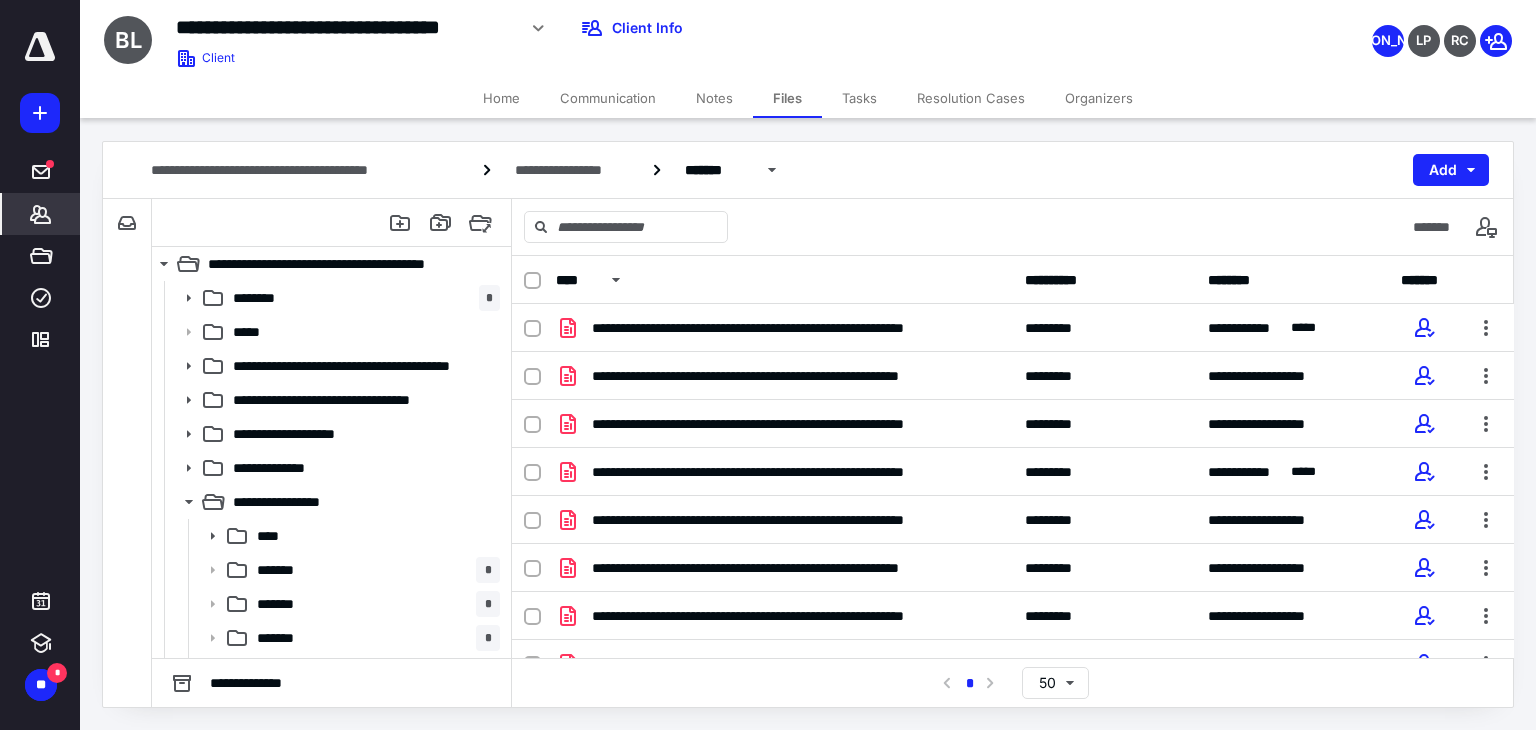 click on "*******" at bounding box center (41, 214) 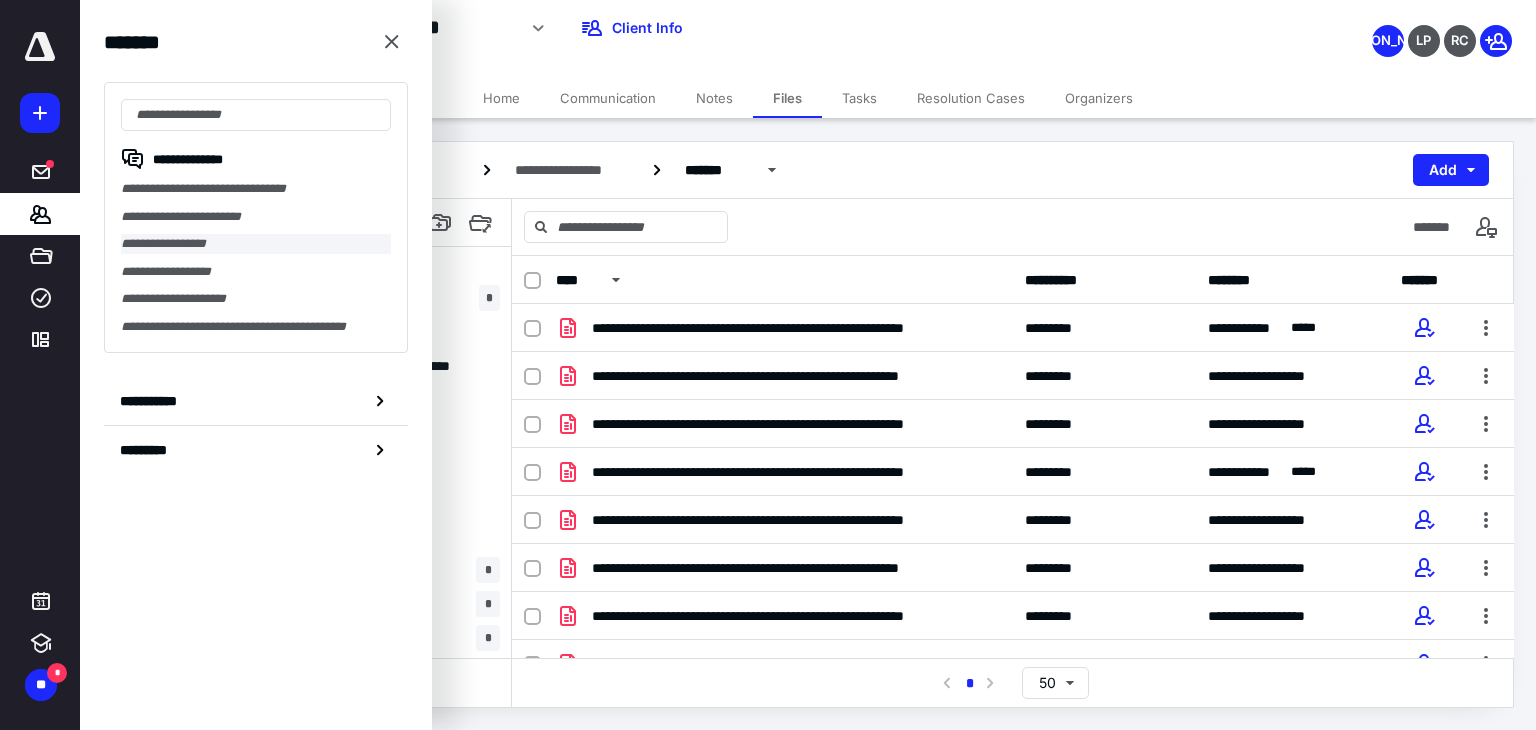 click on "**********" at bounding box center (256, 244) 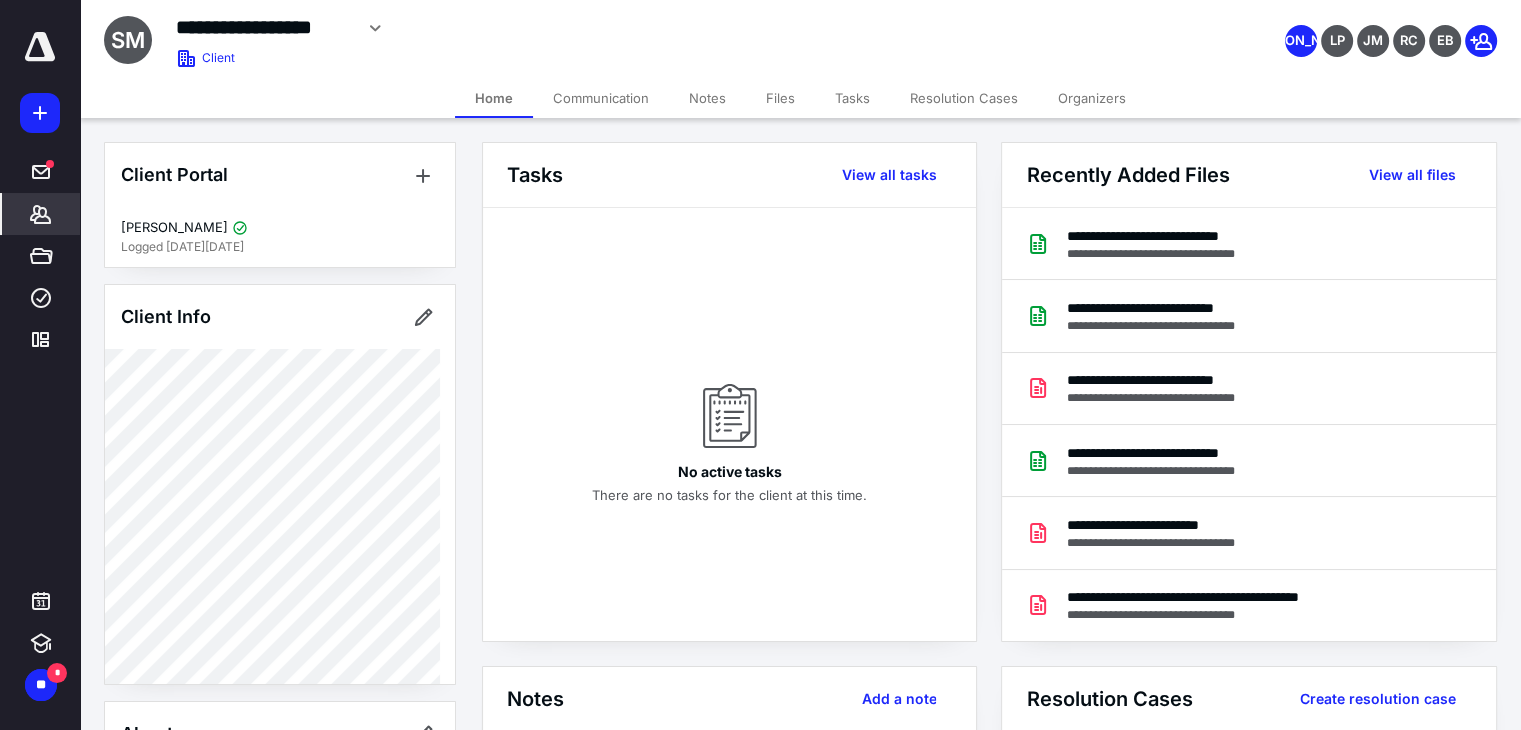 click on "Files" at bounding box center (780, 98) 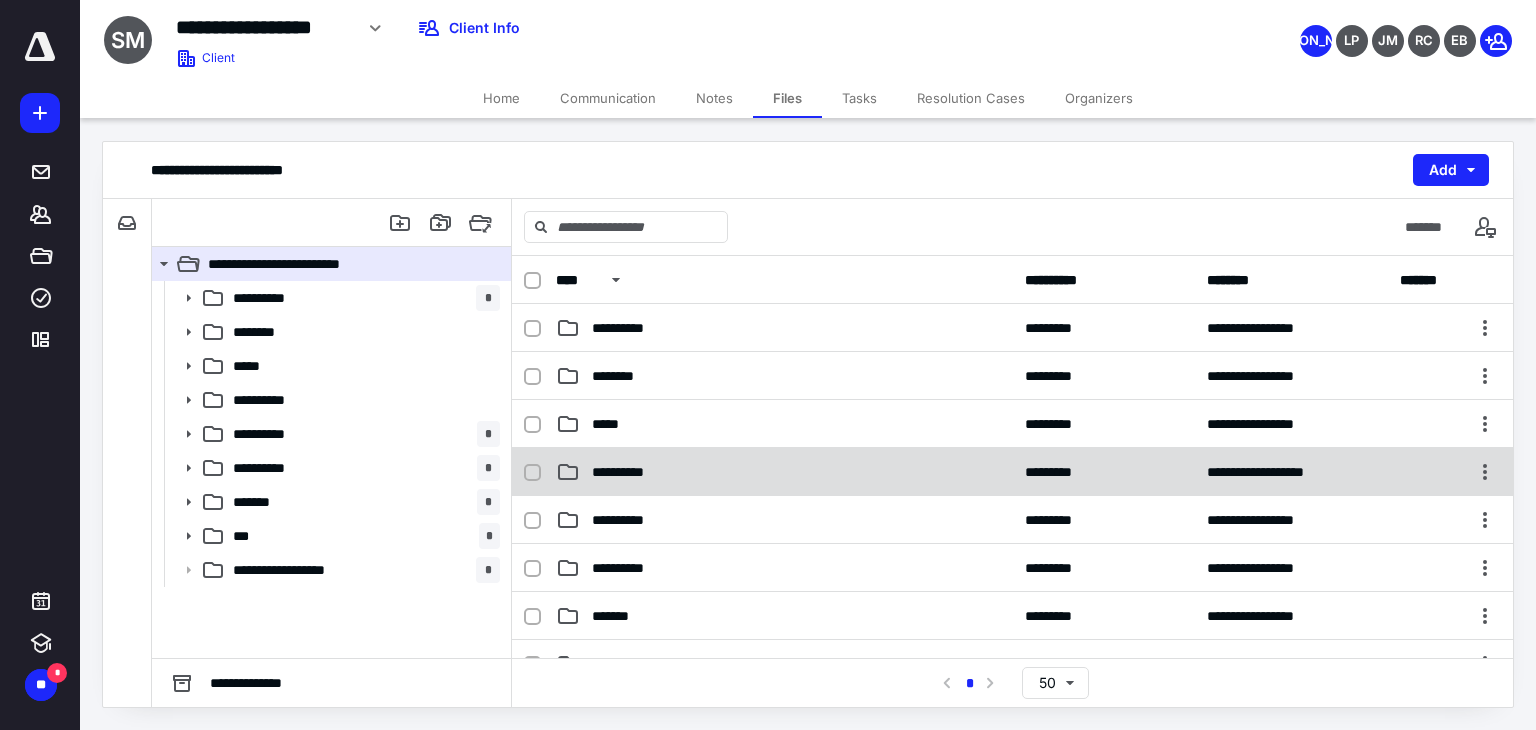 click on "**********" at bounding box center [784, 472] 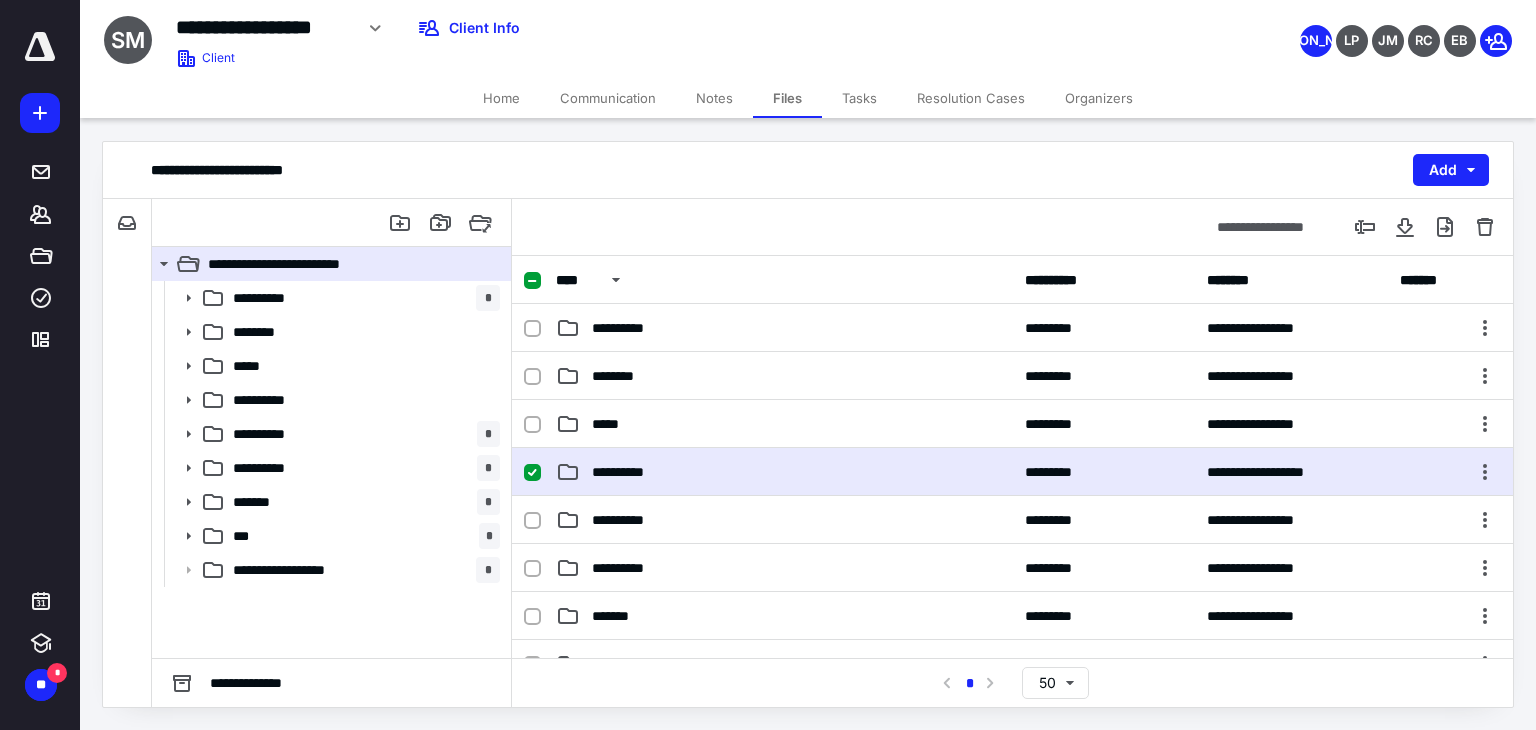 click on "**********" at bounding box center [784, 472] 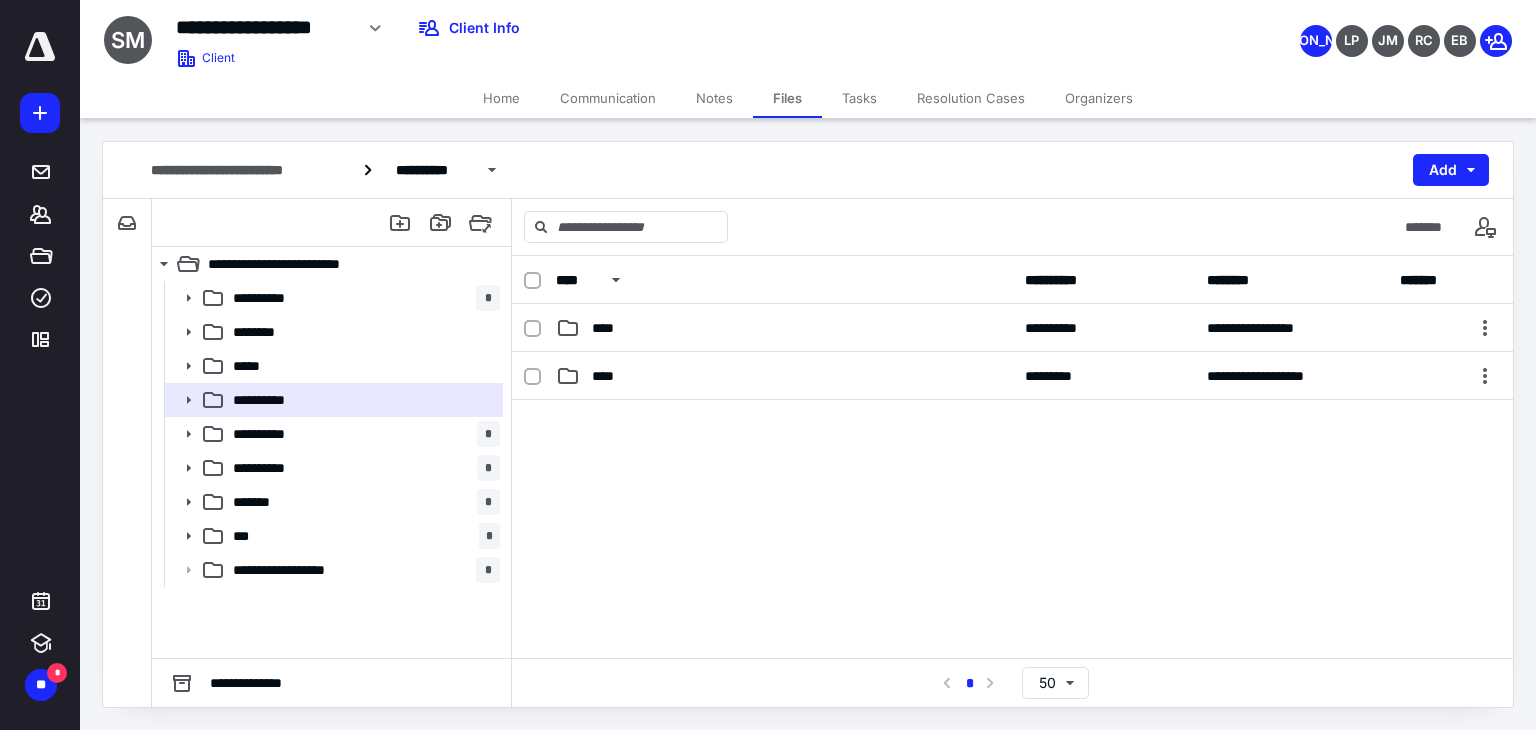 click at bounding box center [1012, 550] 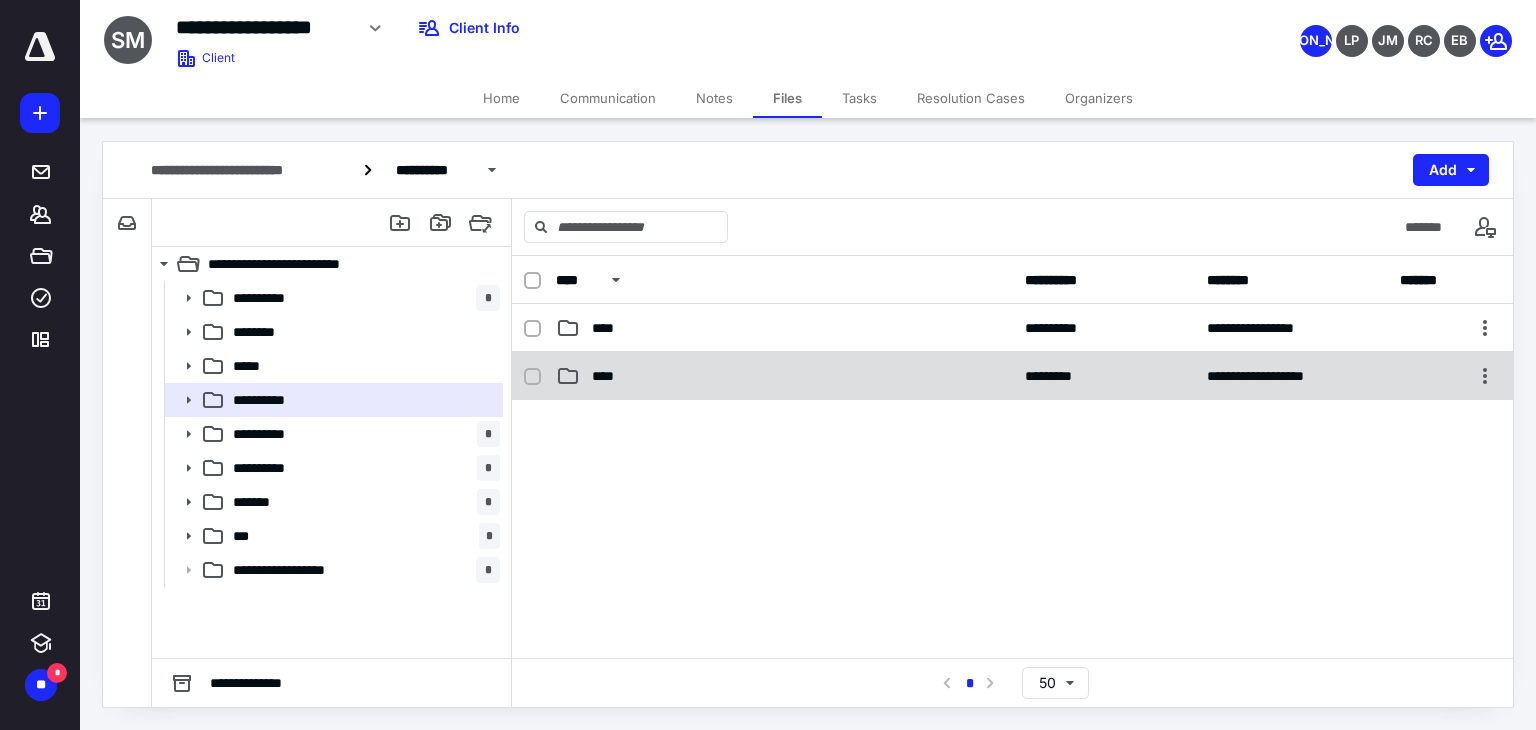 click on "****" at bounding box center [784, 376] 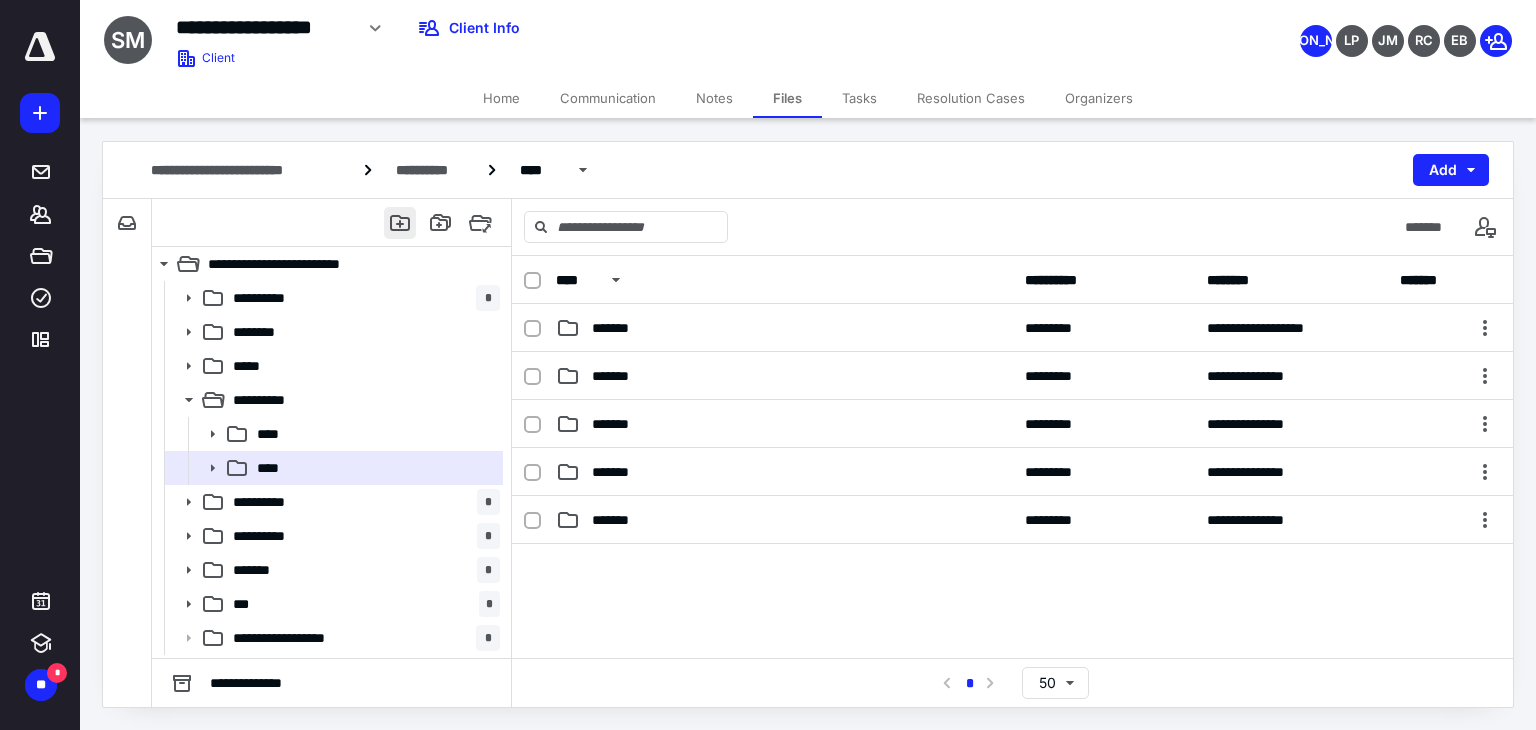 click at bounding box center (400, 223) 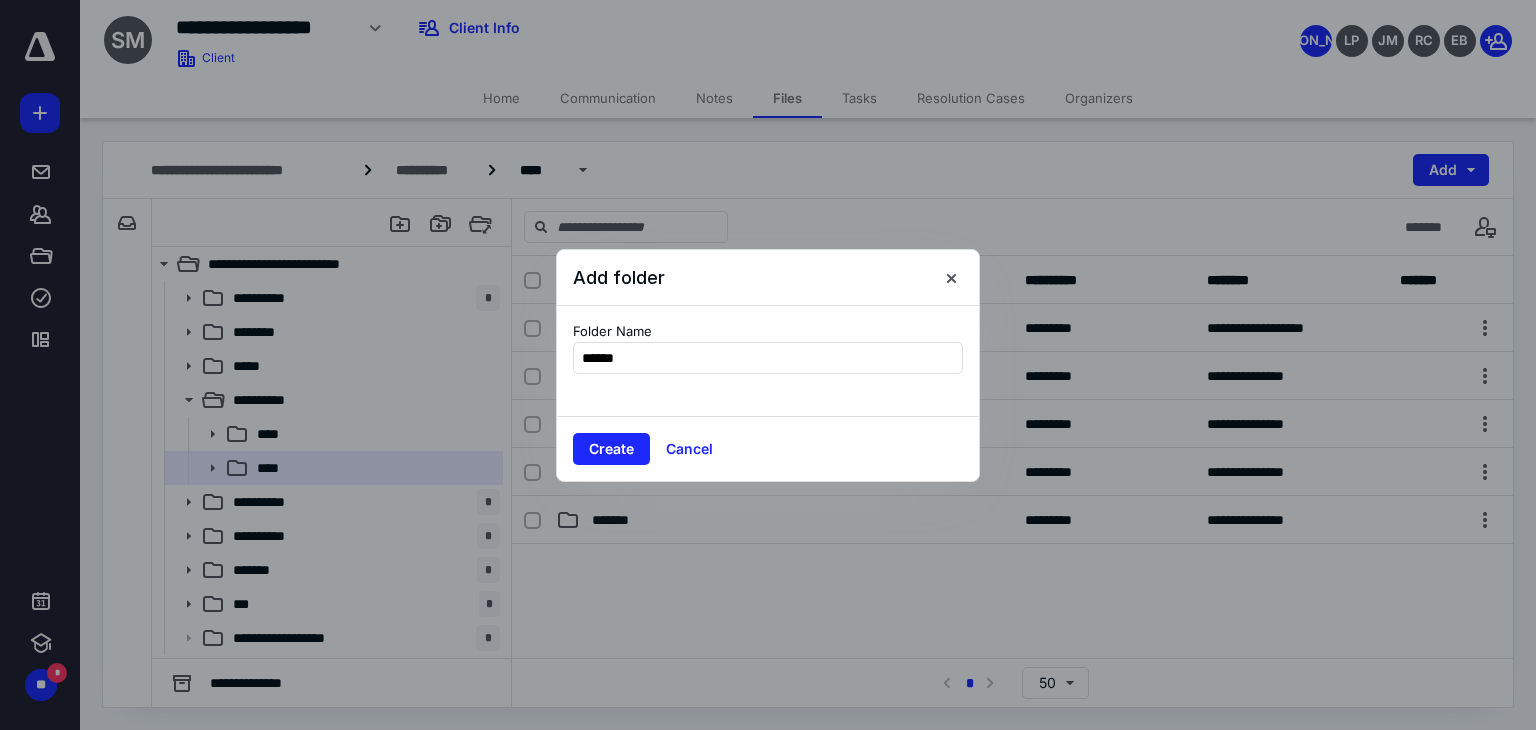 type on "*******" 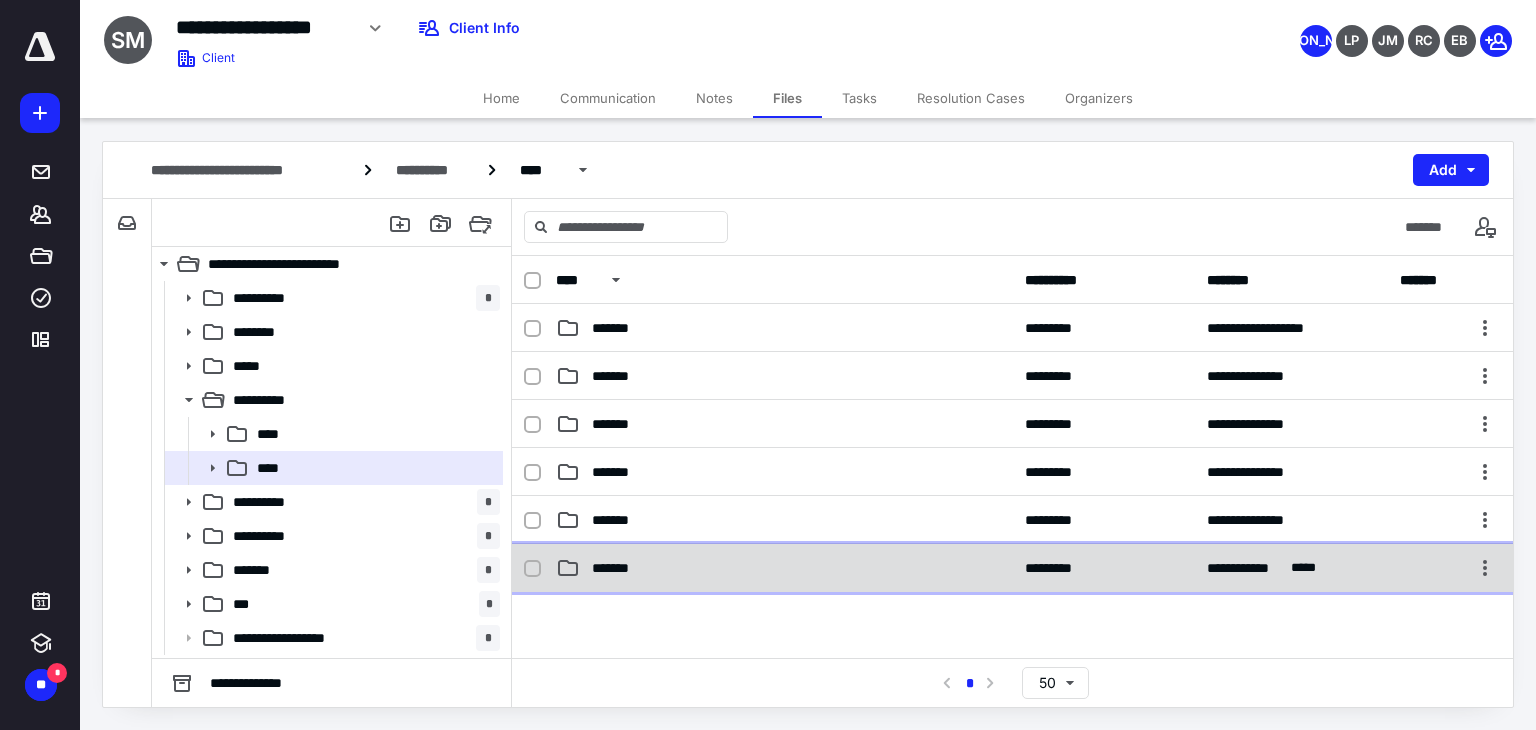 click on "*******" at bounding box center (784, 568) 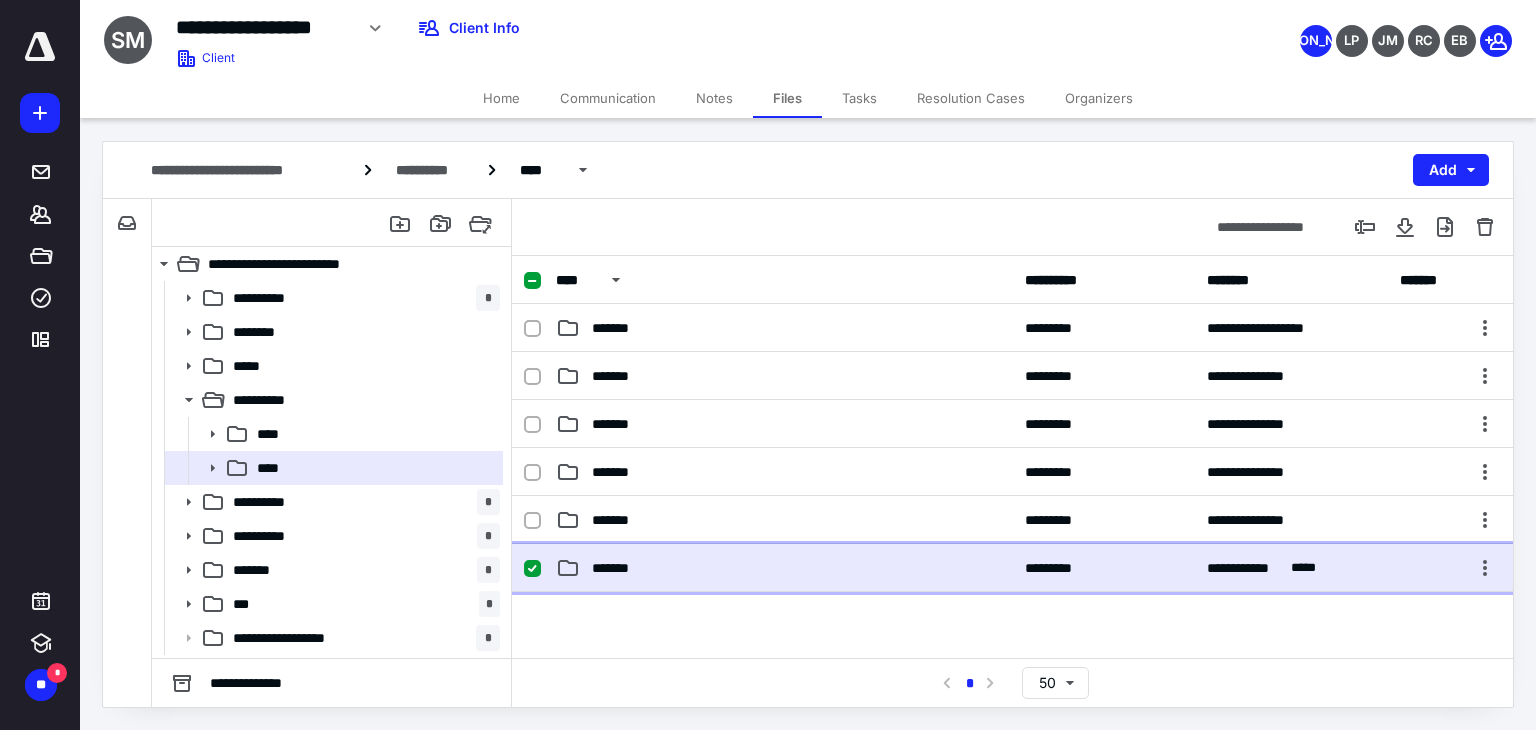 click on "*******" at bounding box center (784, 568) 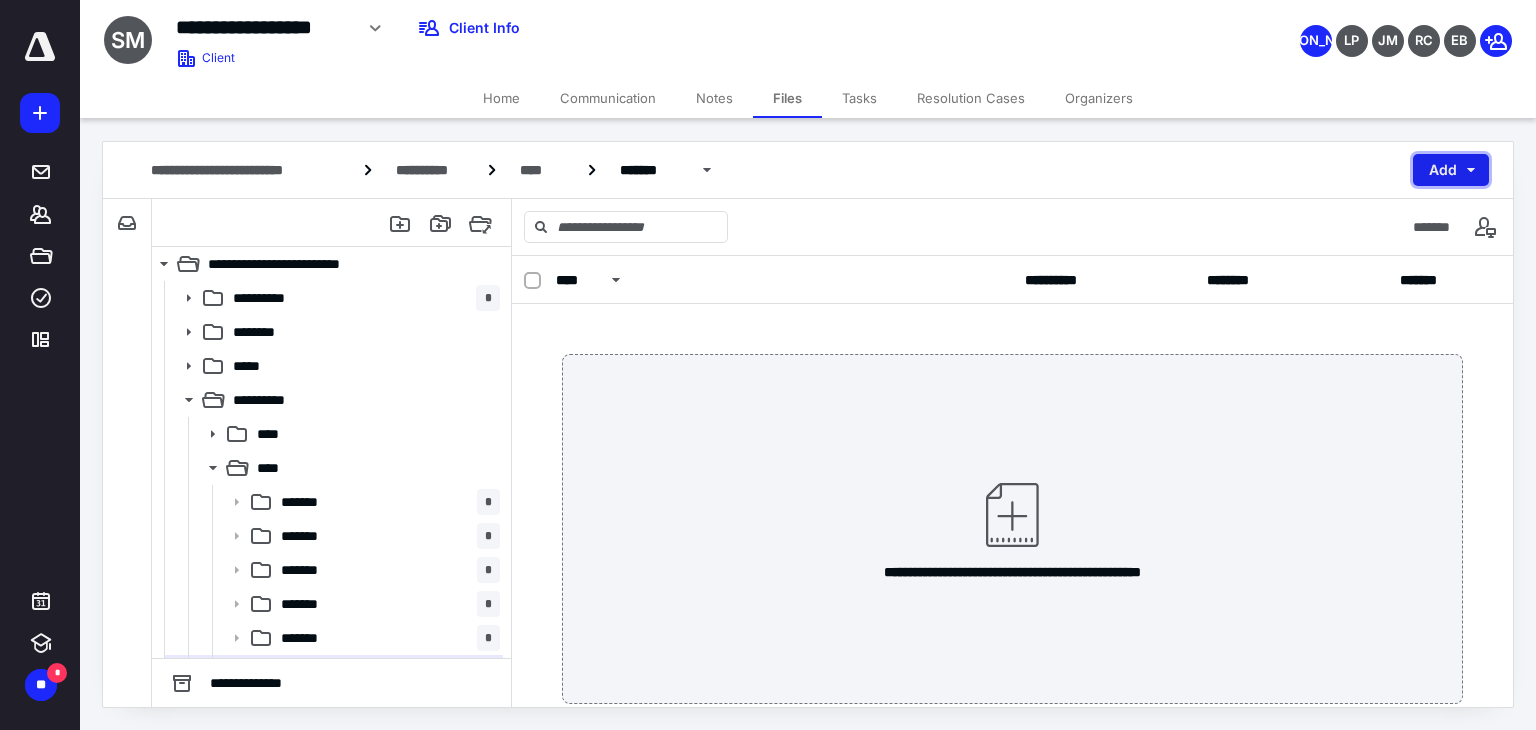 click on "Add" at bounding box center [1451, 170] 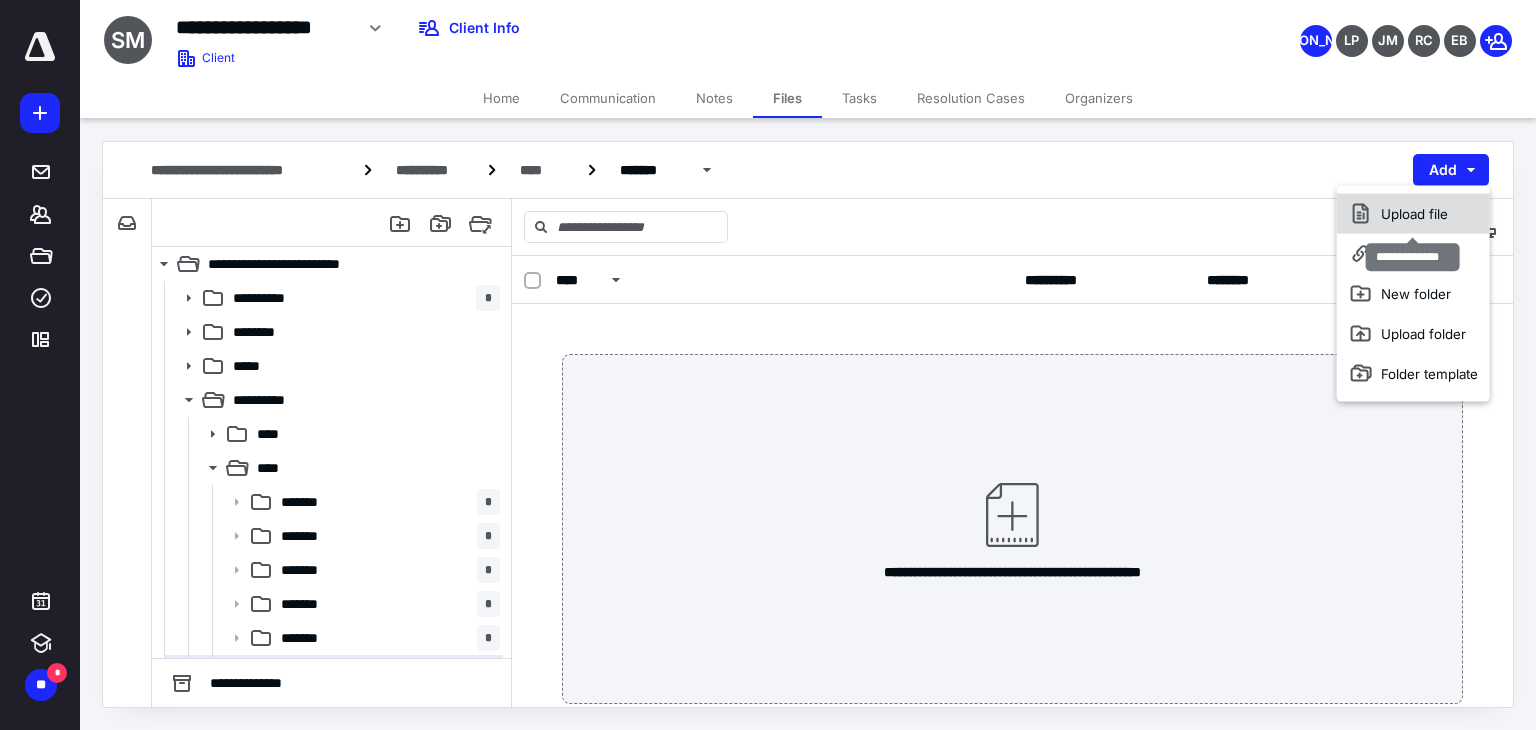 click on "Upload file" at bounding box center [1413, 214] 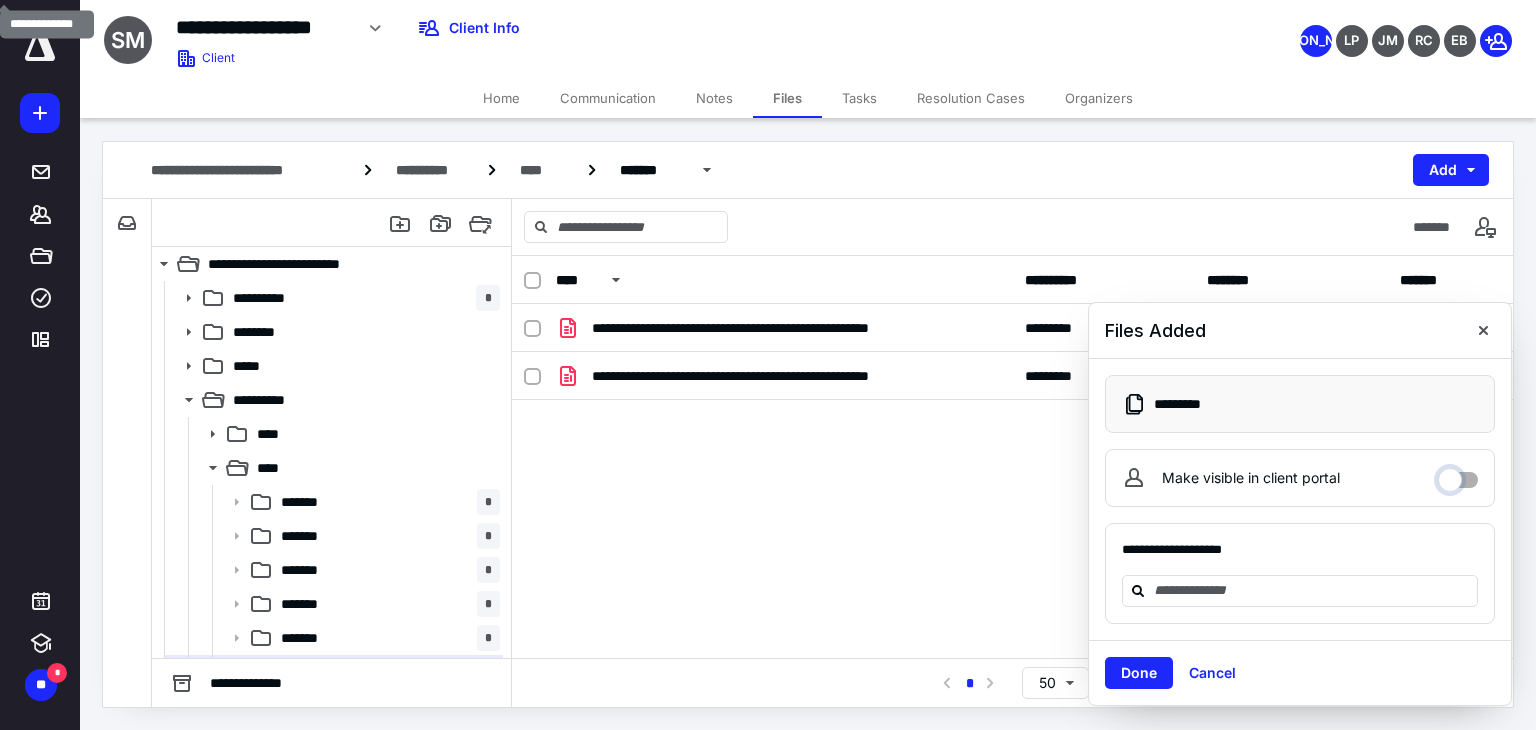 click on "Make visible in client portal" at bounding box center [1458, 475] 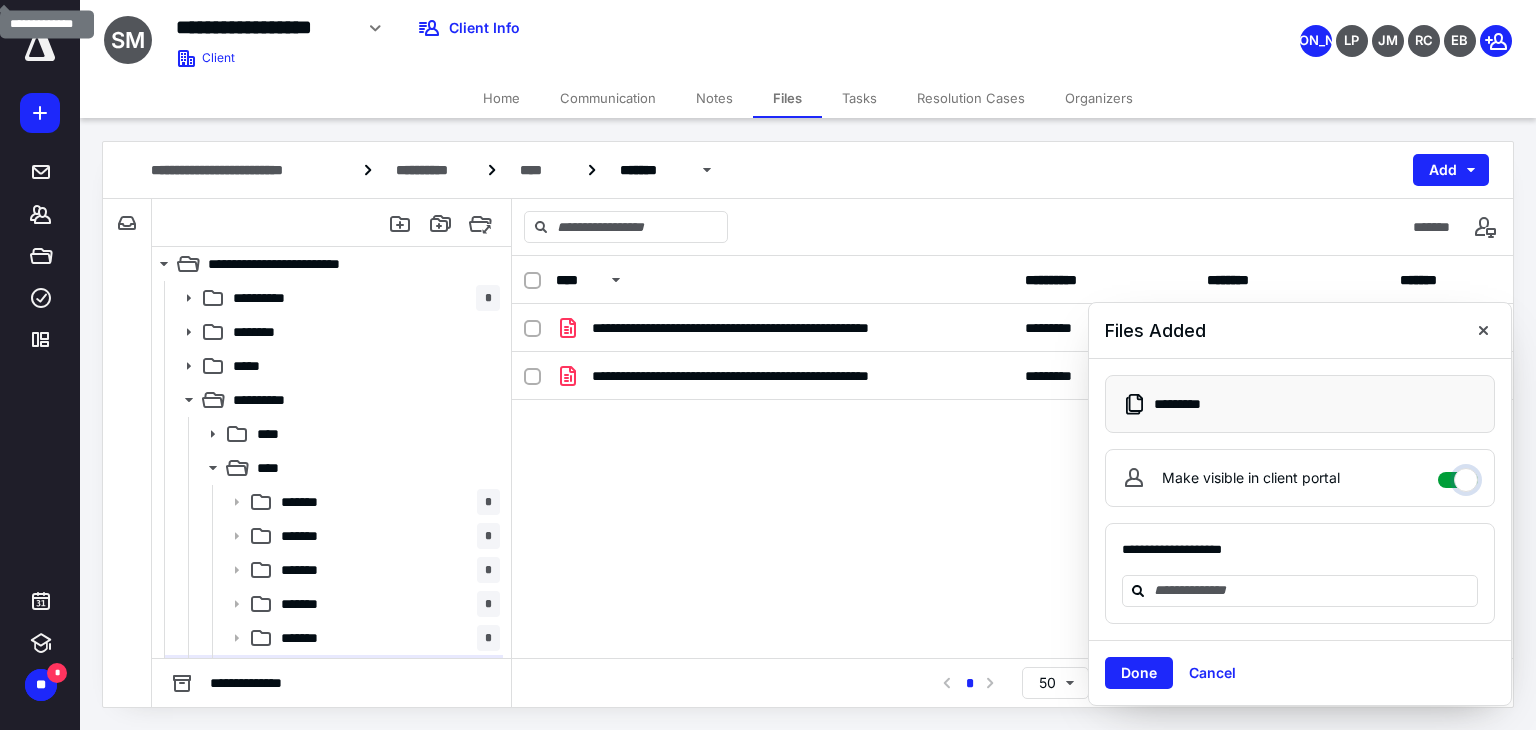 checkbox on "****" 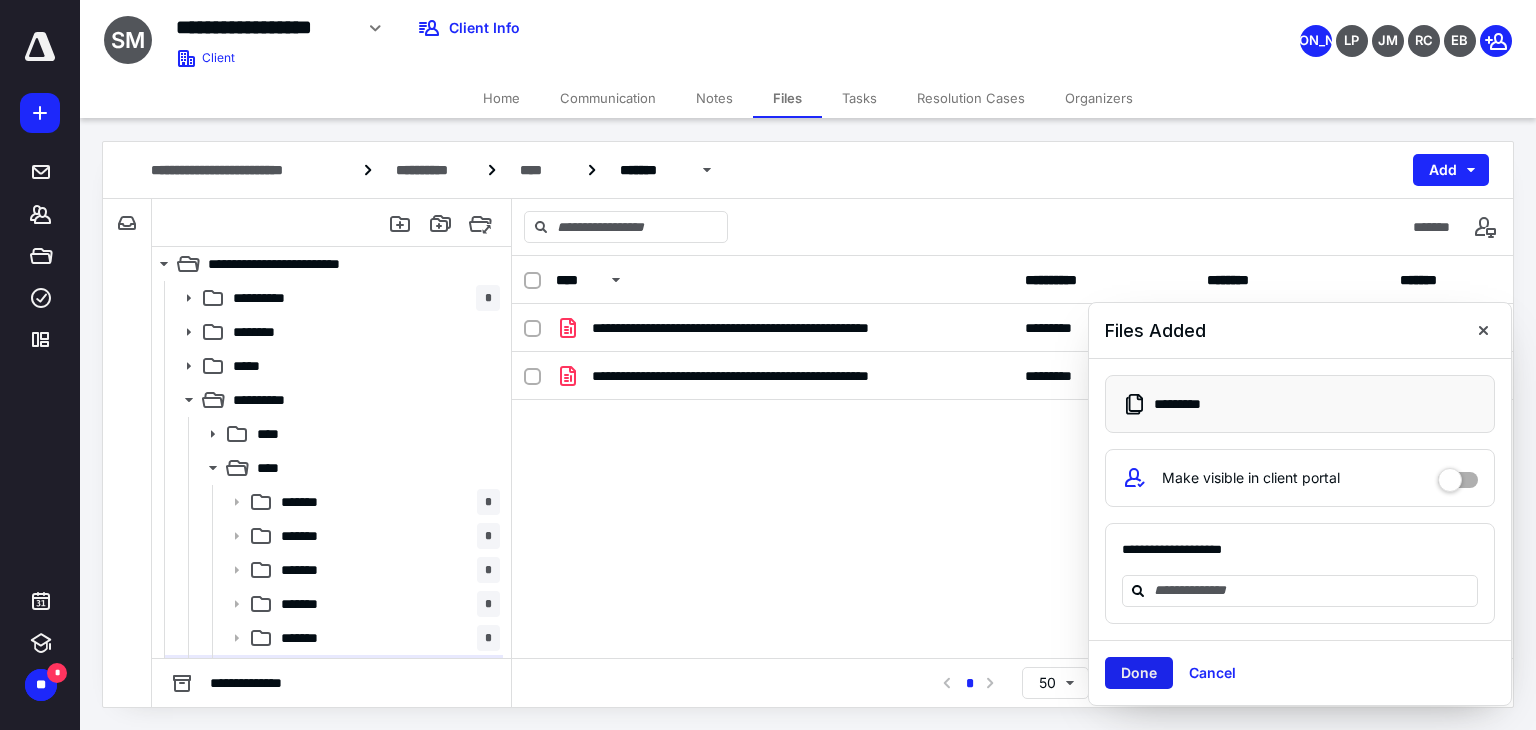 click on "Done" at bounding box center [1139, 673] 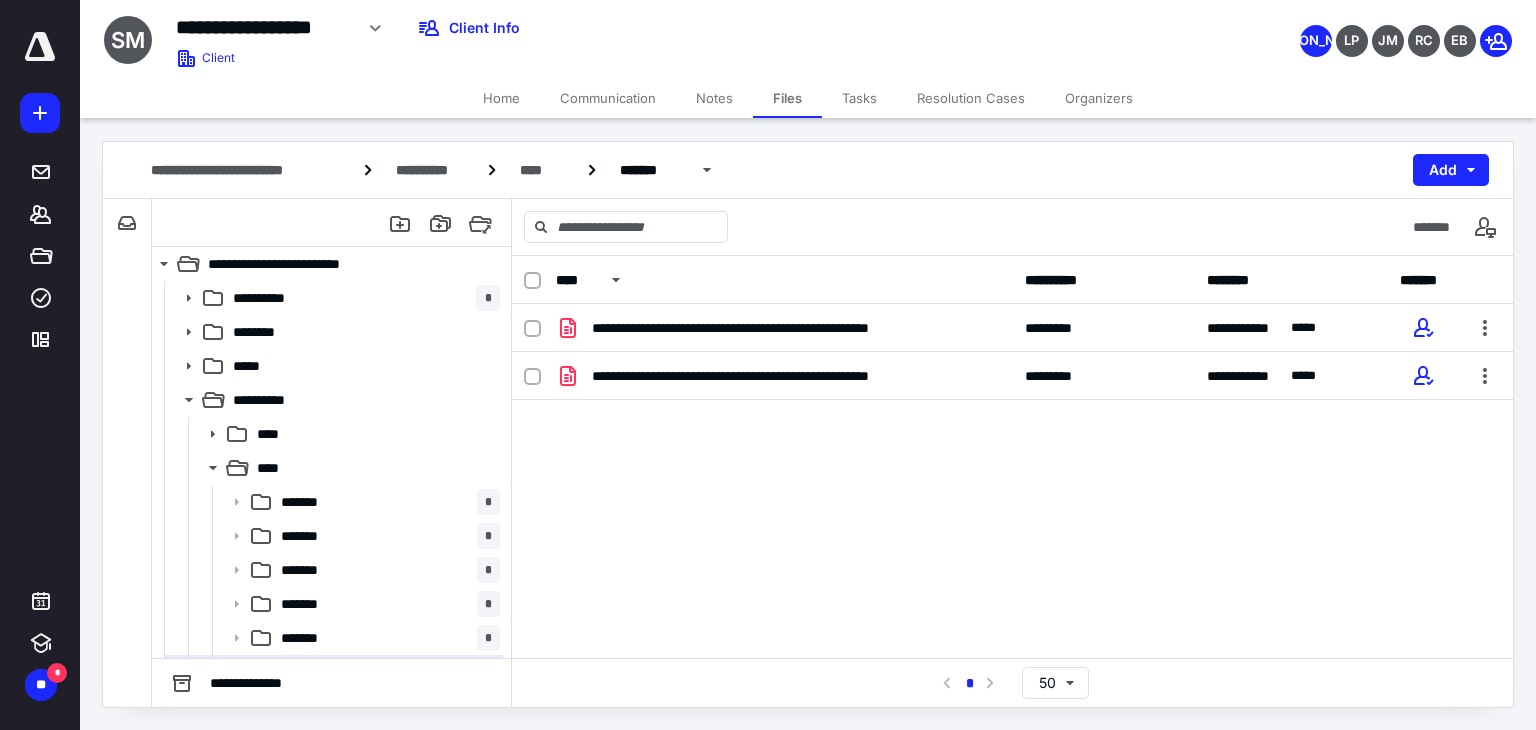 click on "**********" at bounding box center (1012, 454) 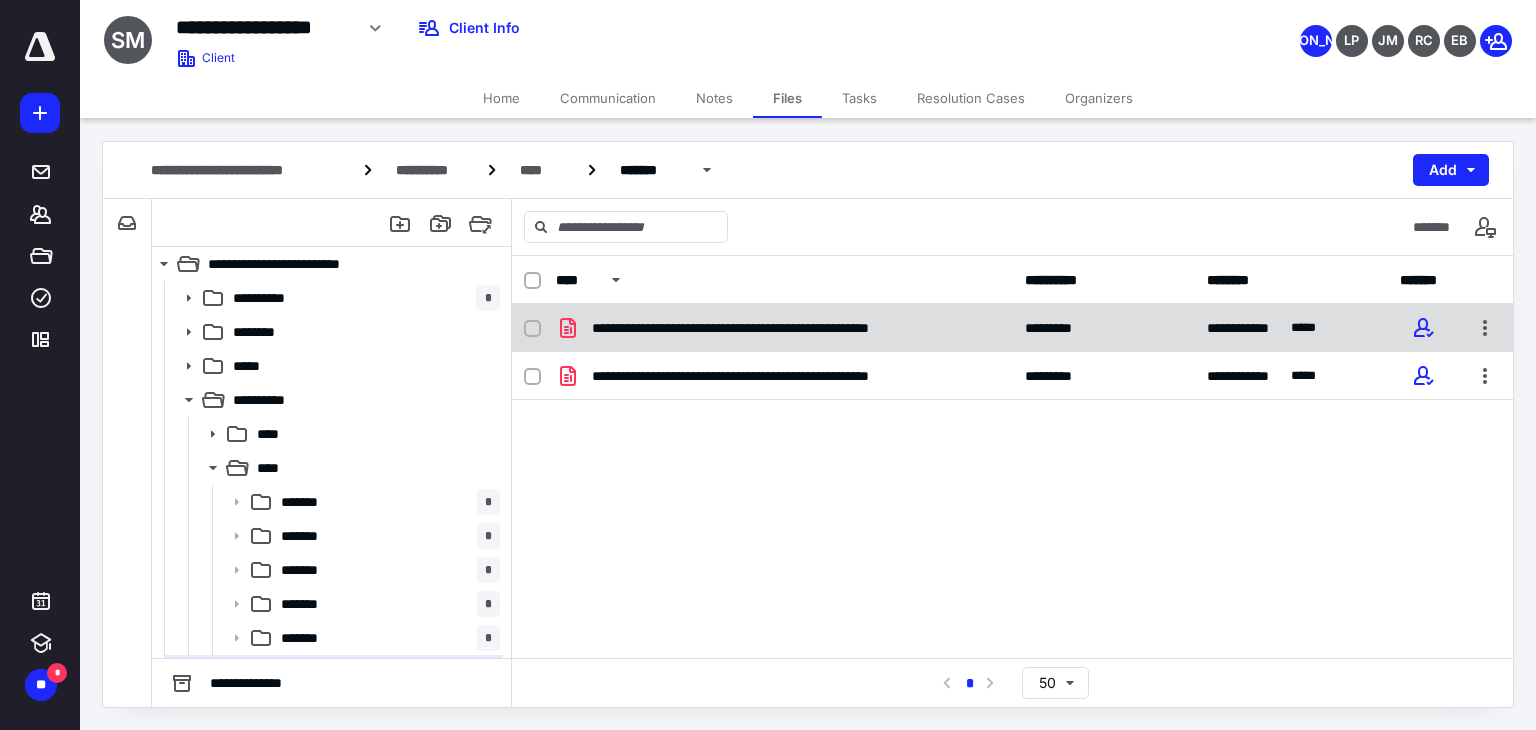 click on "**********" at bounding box center [779, 328] 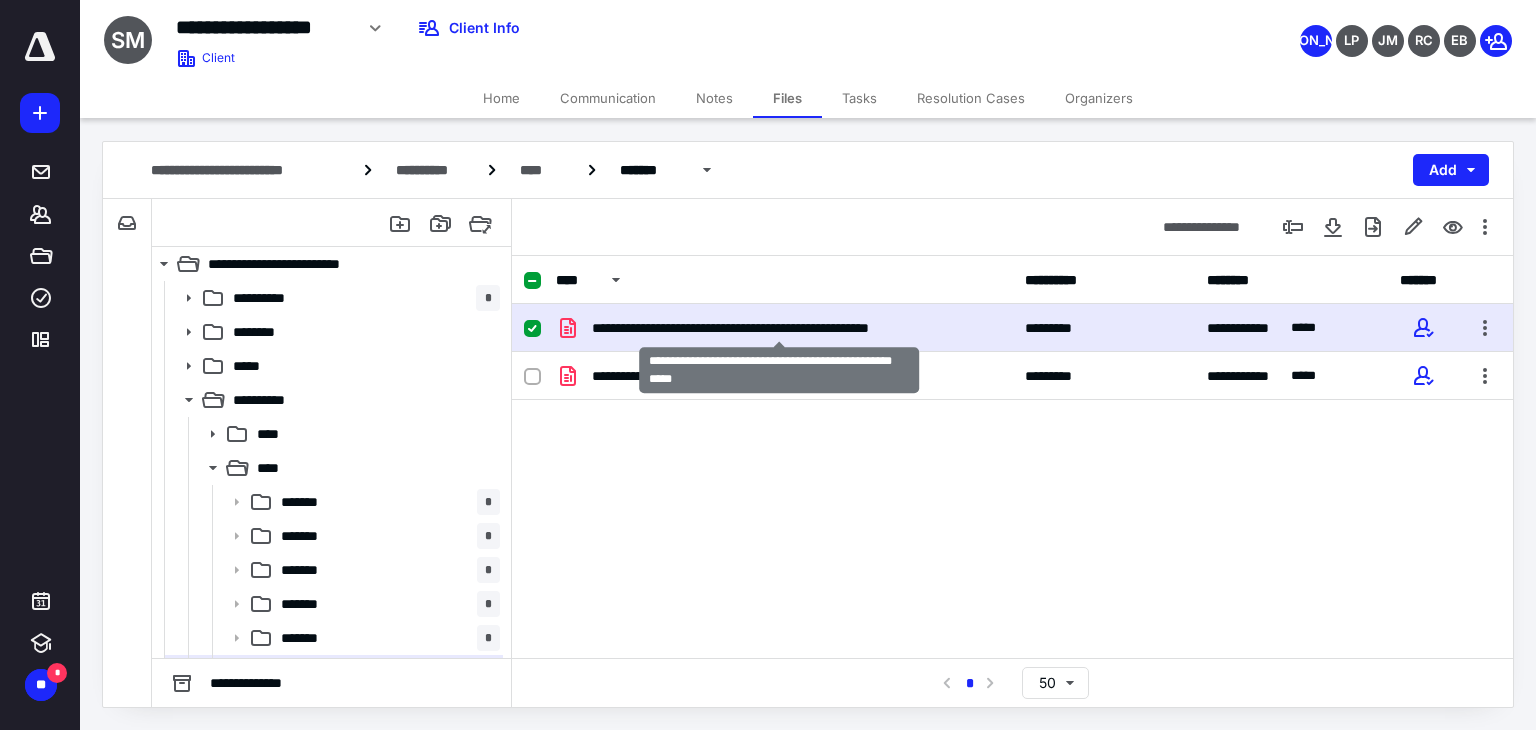 click on "**********" at bounding box center [779, 328] 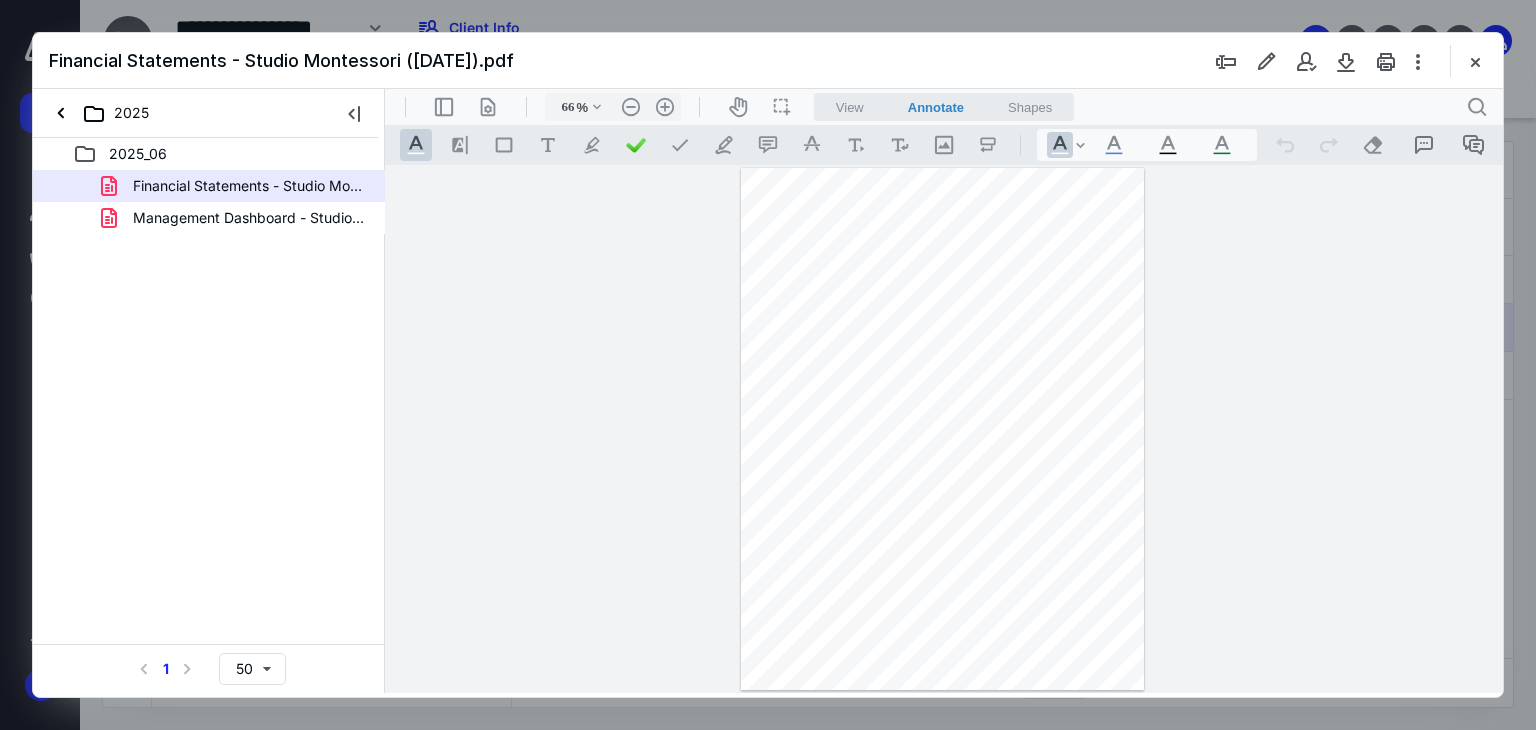 scroll, scrollTop: 0, scrollLeft: 0, axis: both 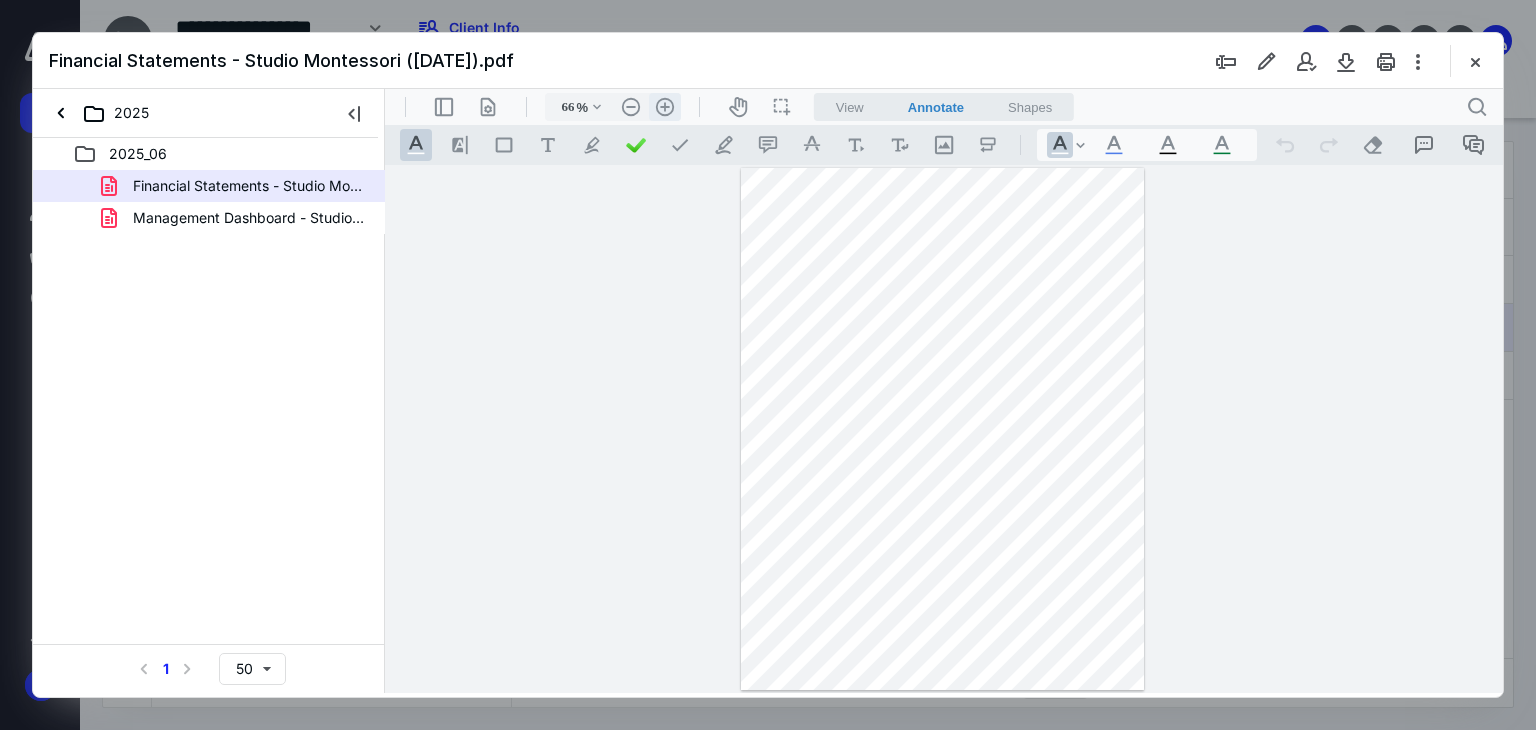 click on ".cls-1{fill:#abb0c4;} icon - header - zoom - in - line" at bounding box center (665, 107) 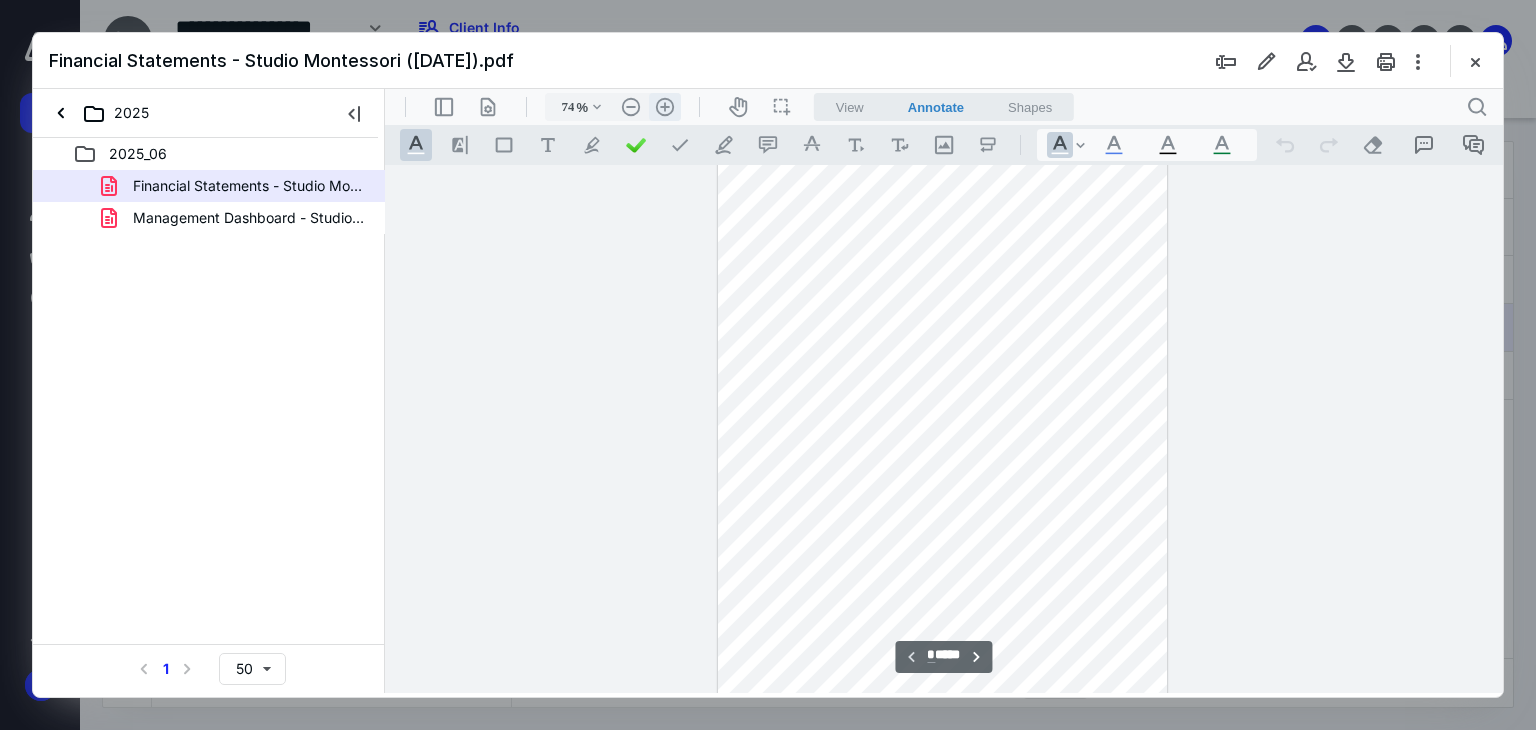 click on ".cls-1{fill:#abb0c4;} icon - header - zoom - in - line" at bounding box center (665, 107) 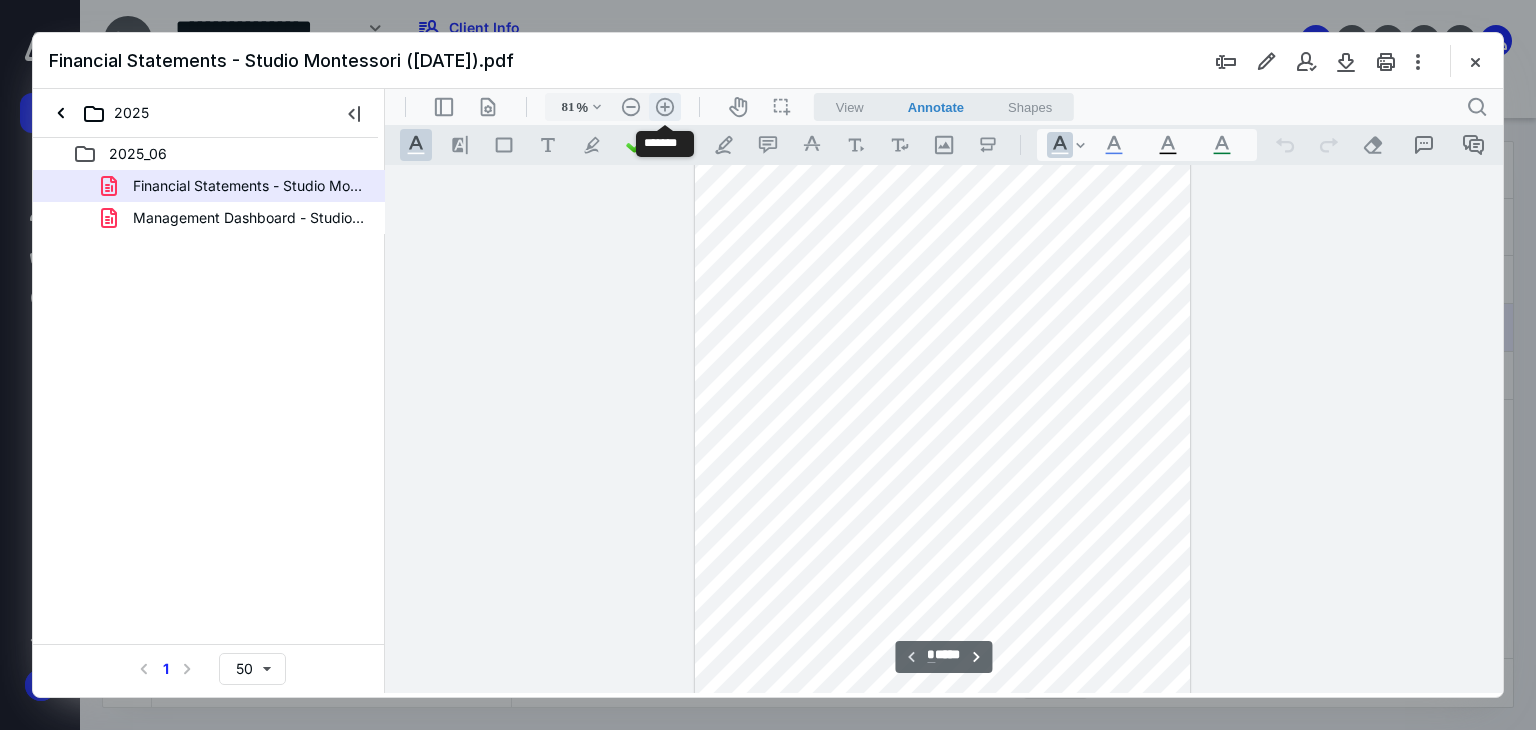 click on ".cls-1{fill:#abb0c4;} icon - header - zoom - in - line" at bounding box center (665, 107) 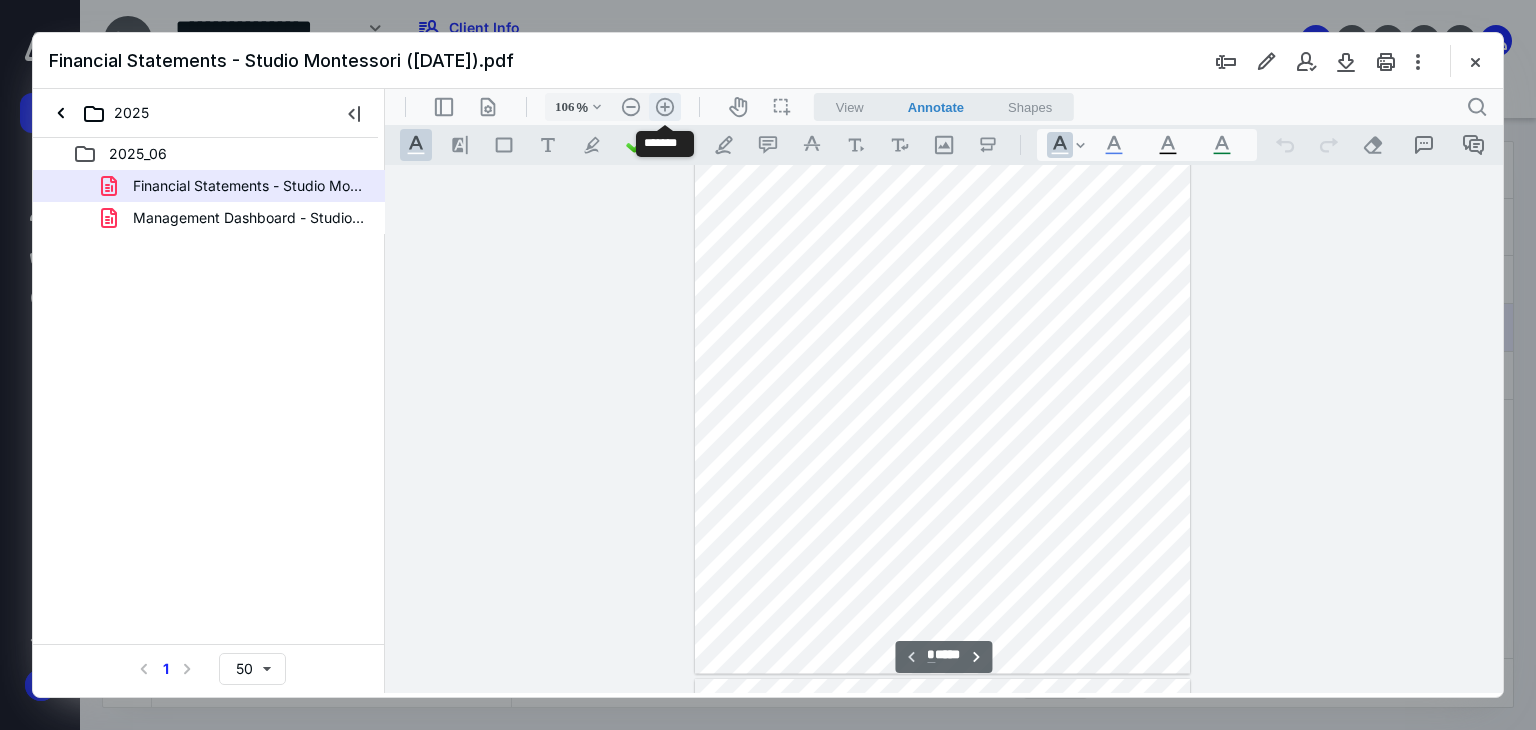 click on ".cls-1{fill:#abb0c4;} icon - header - zoom - in - line" at bounding box center (665, 107) 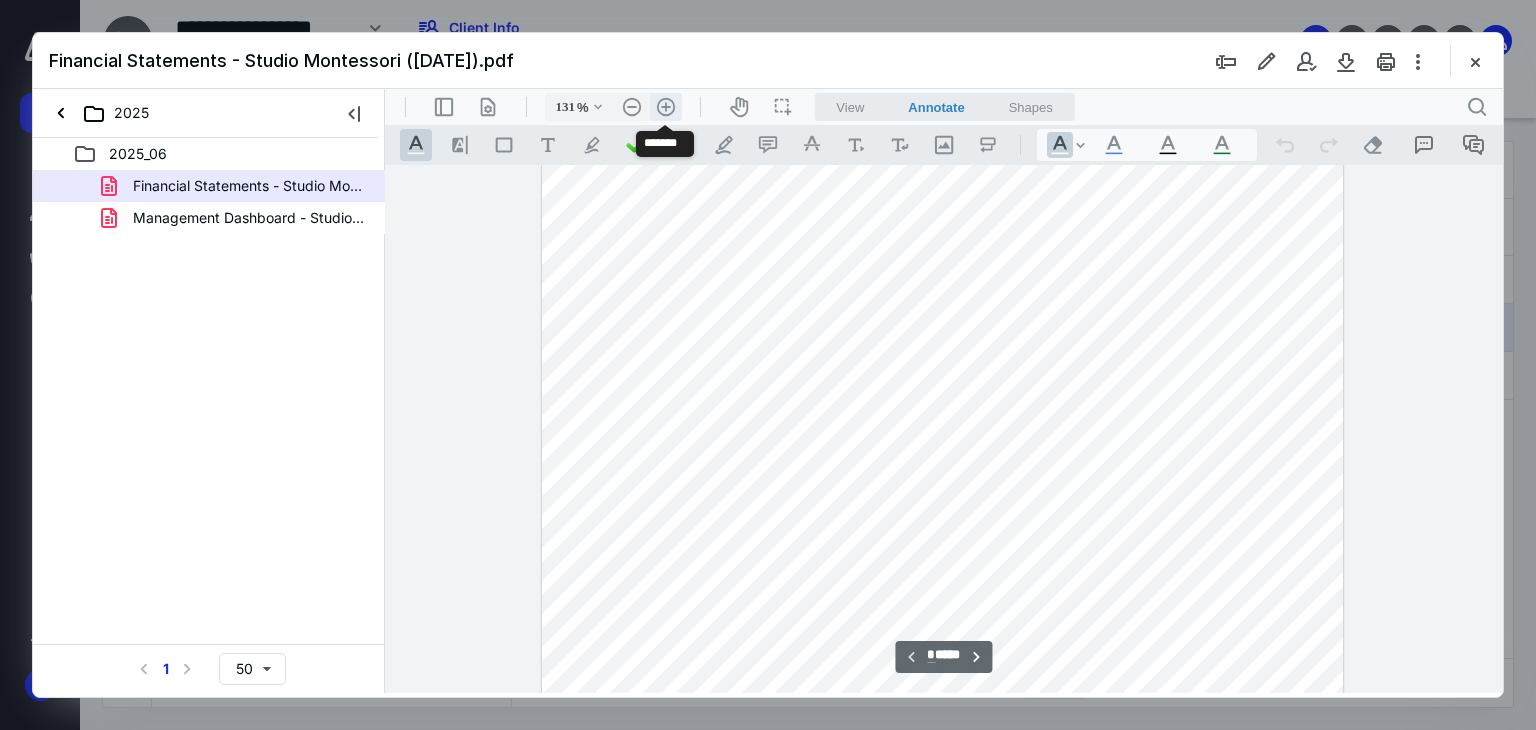 scroll, scrollTop: 222, scrollLeft: 0, axis: vertical 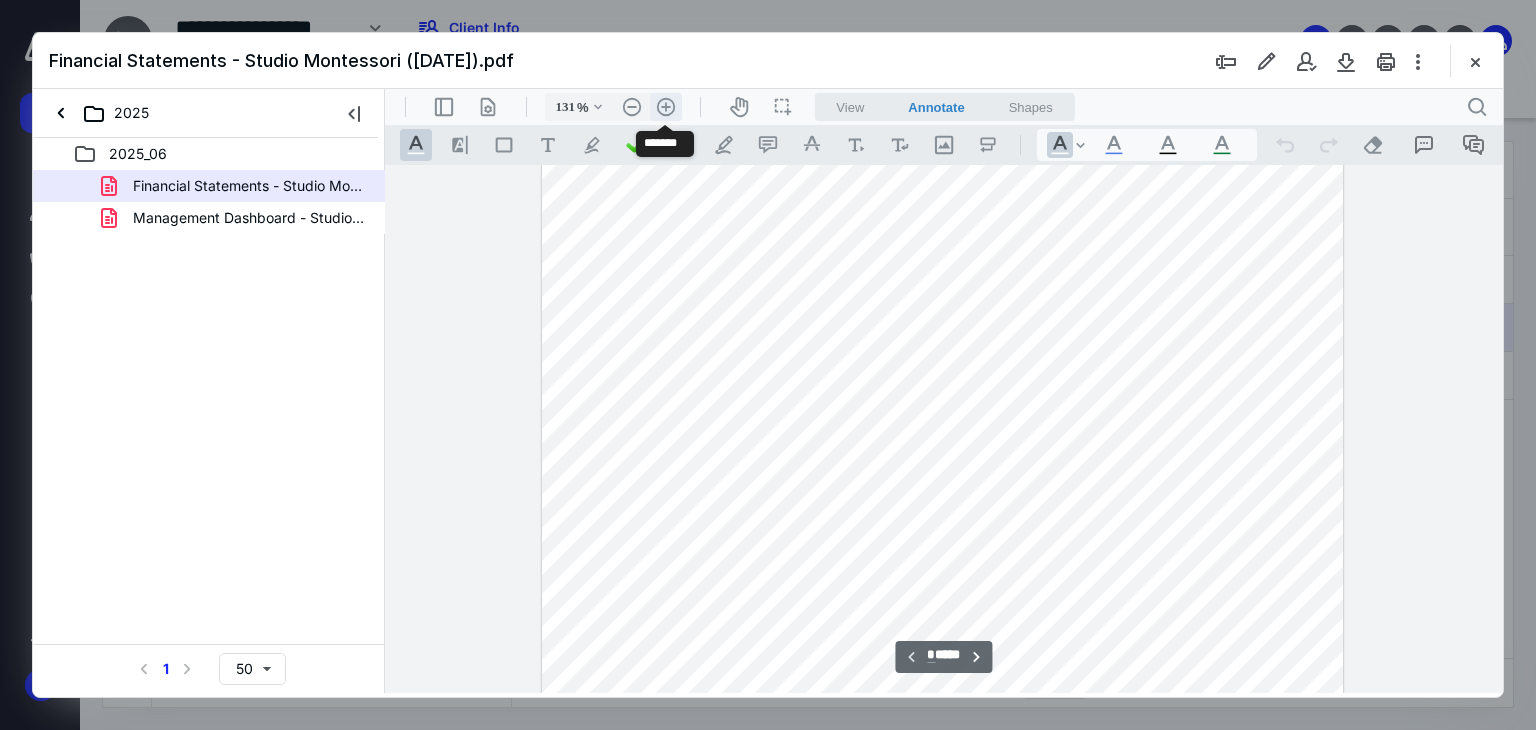 click on ".cls-1{fill:#abb0c4;} icon - header - zoom - in - line" at bounding box center [666, 107] 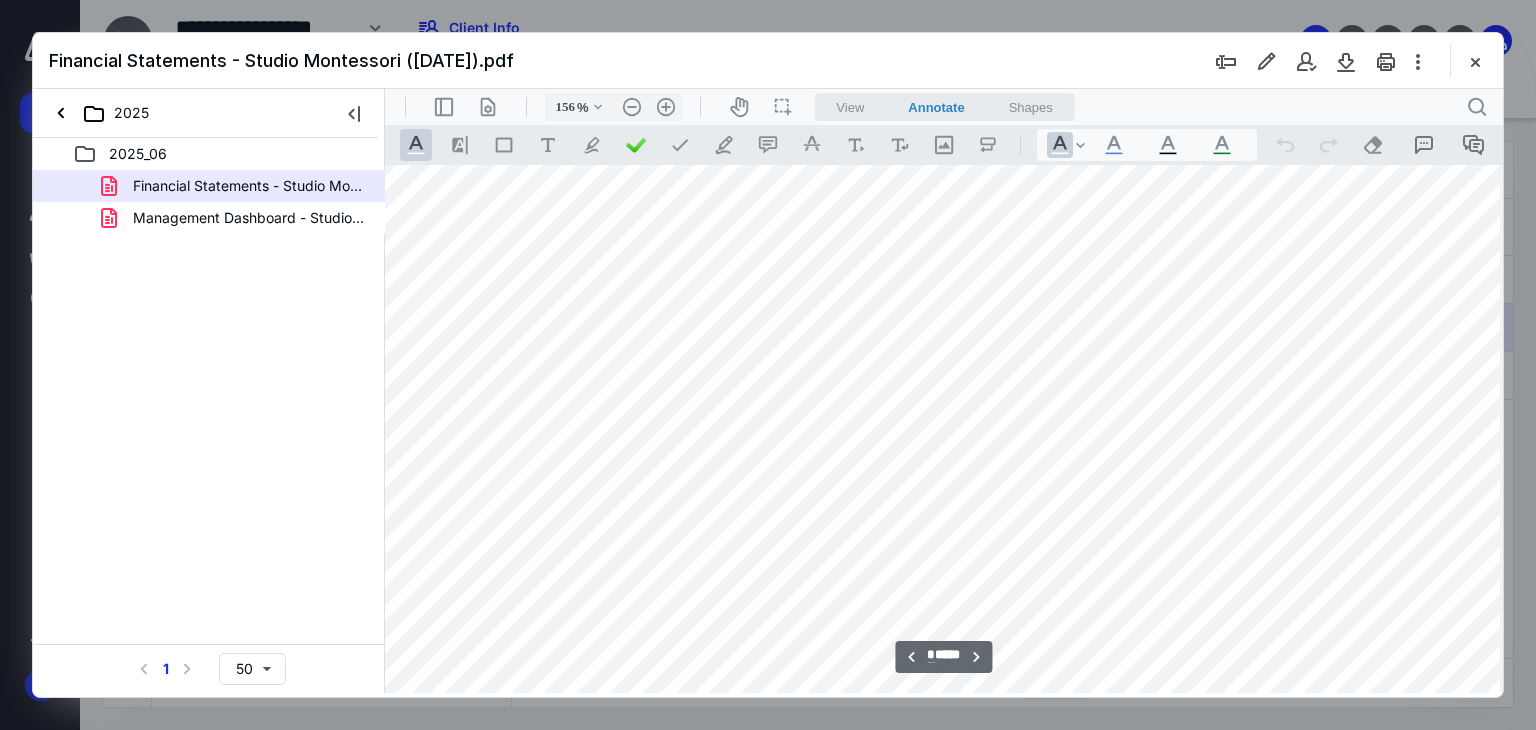scroll, scrollTop: 6408, scrollLeft: 69, axis: both 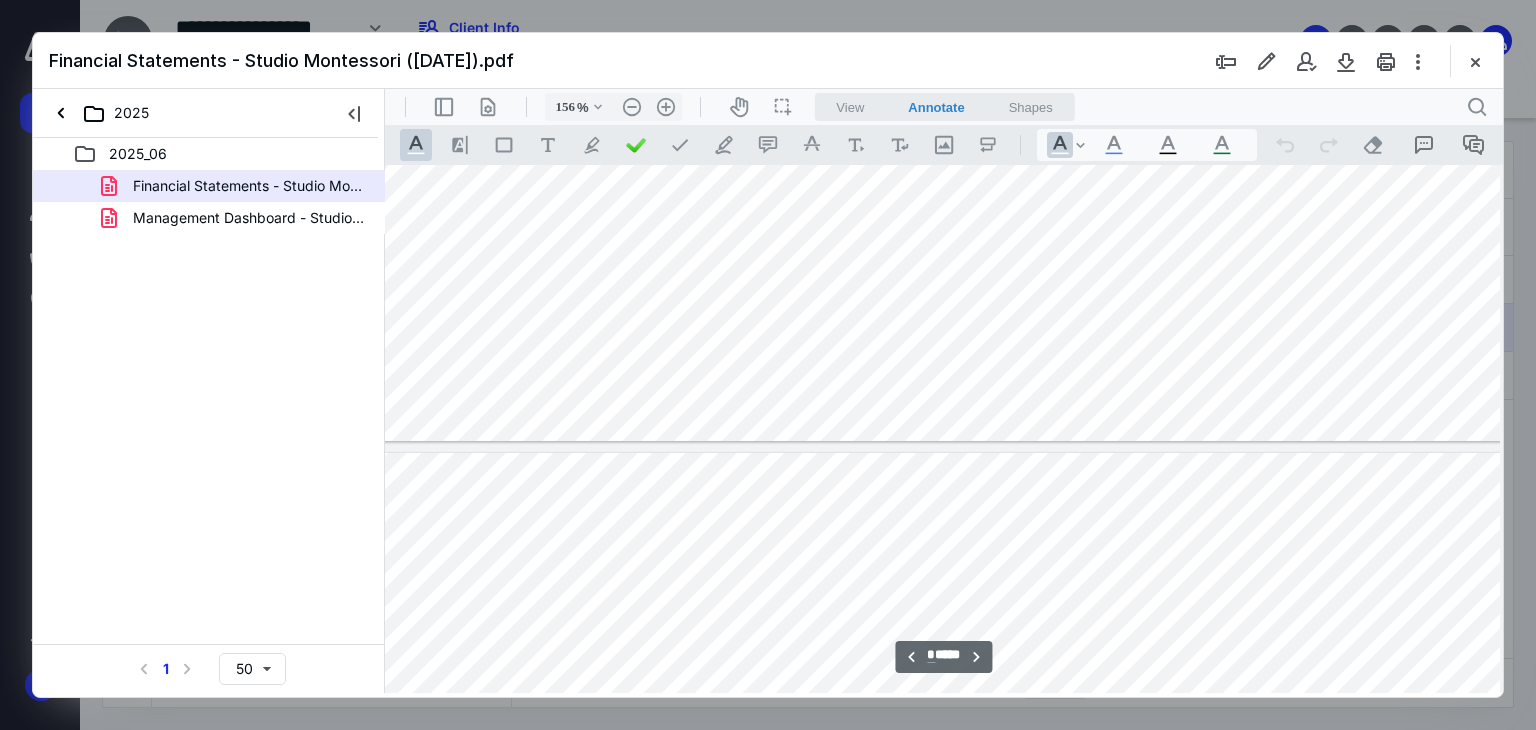 type on "*" 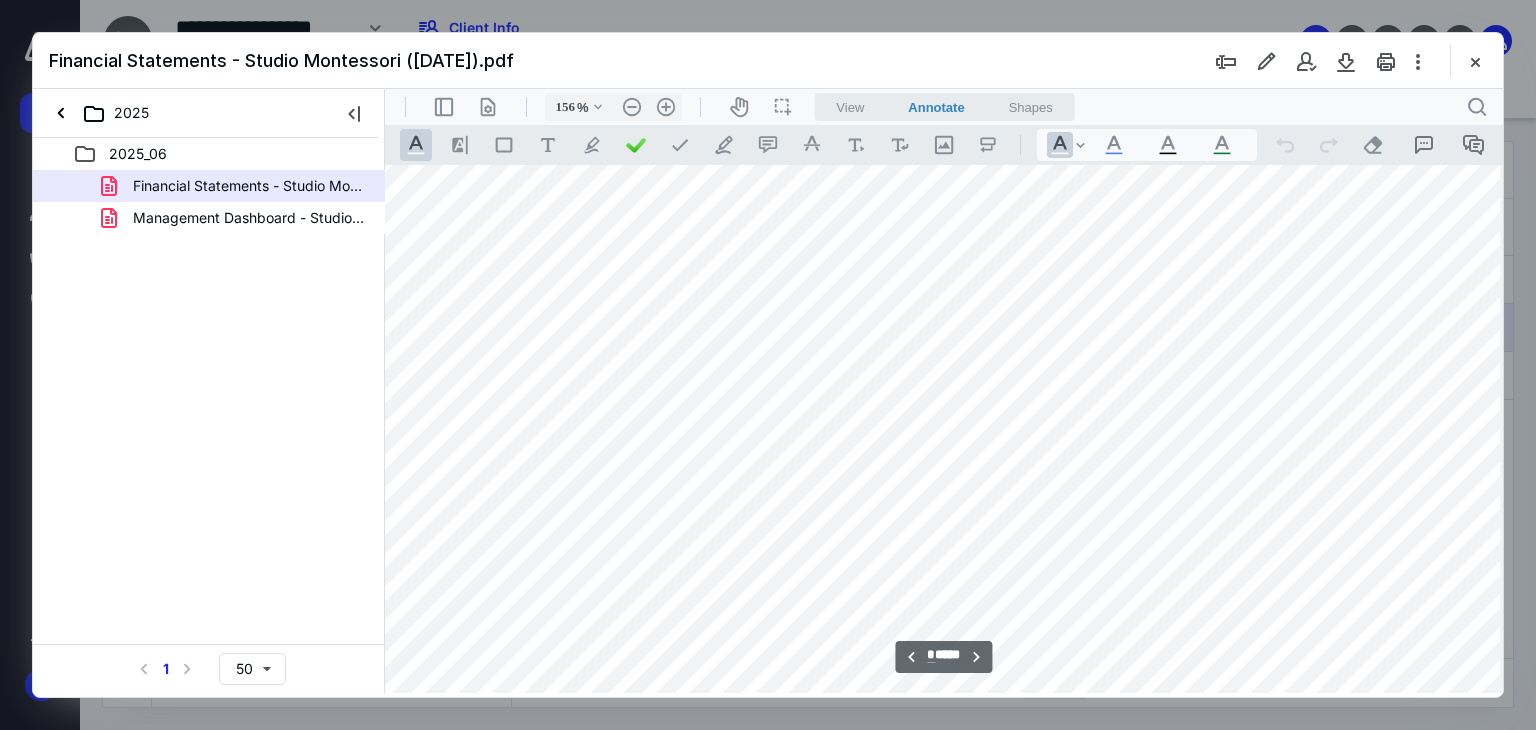 scroll, scrollTop: 8608, scrollLeft: 69, axis: both 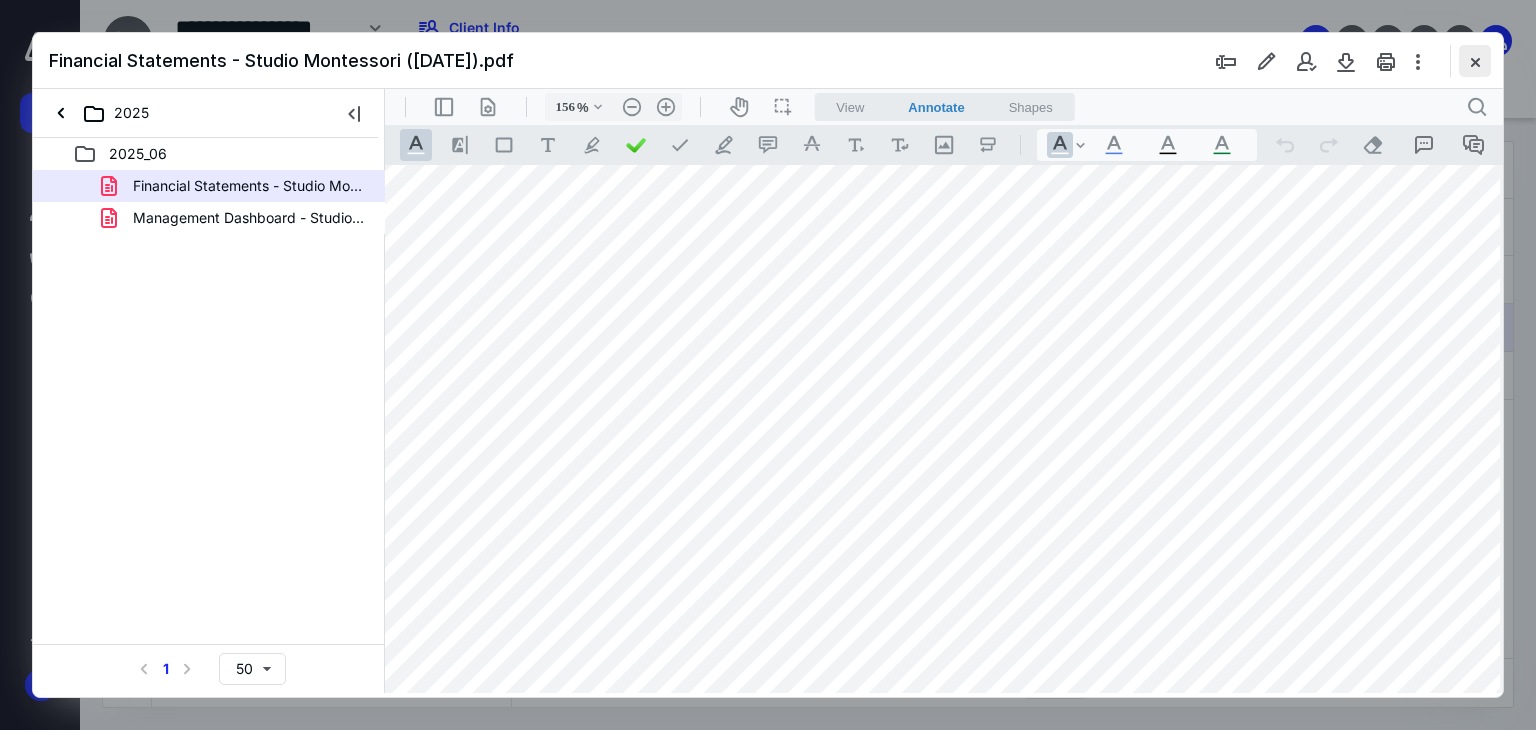 click at bounding box center (1475, 61) 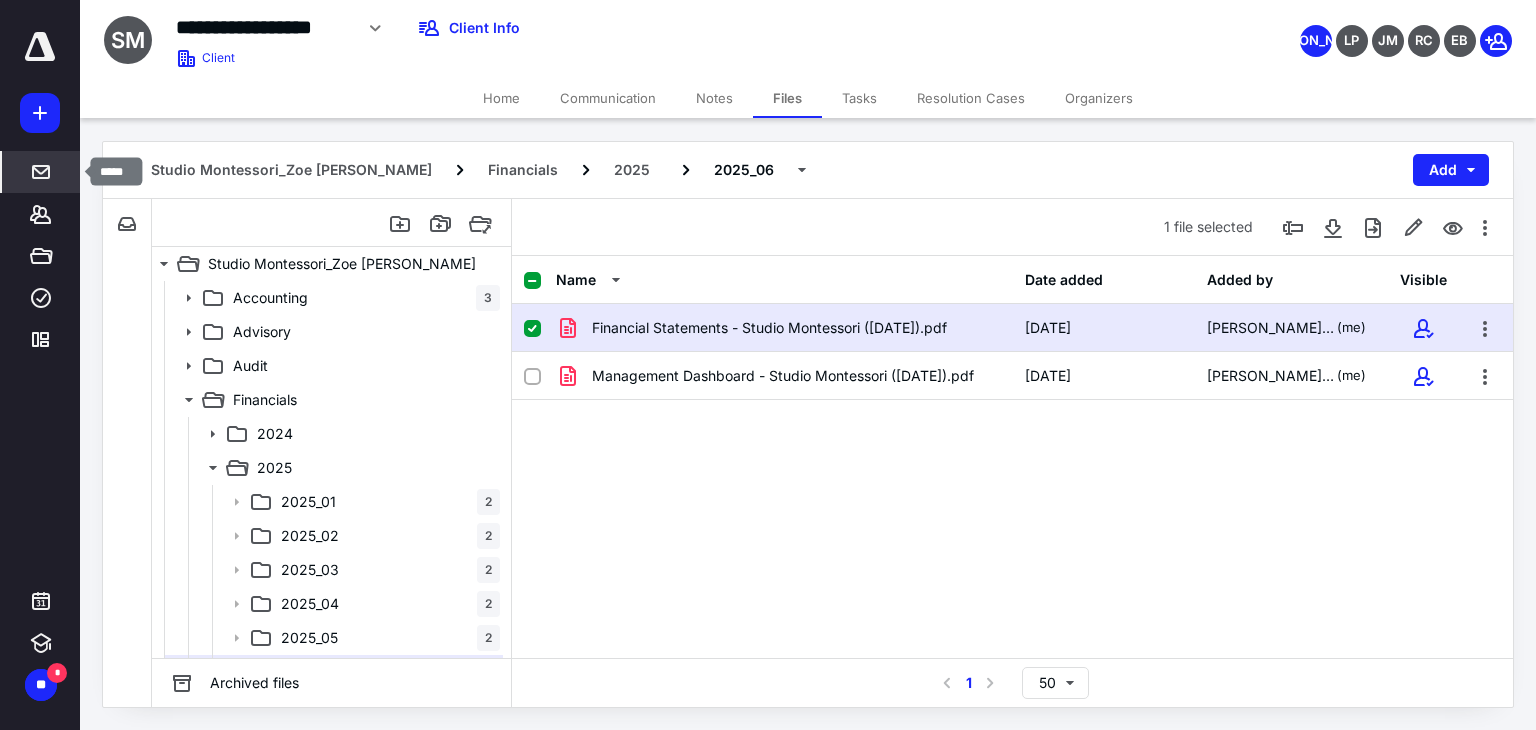 click 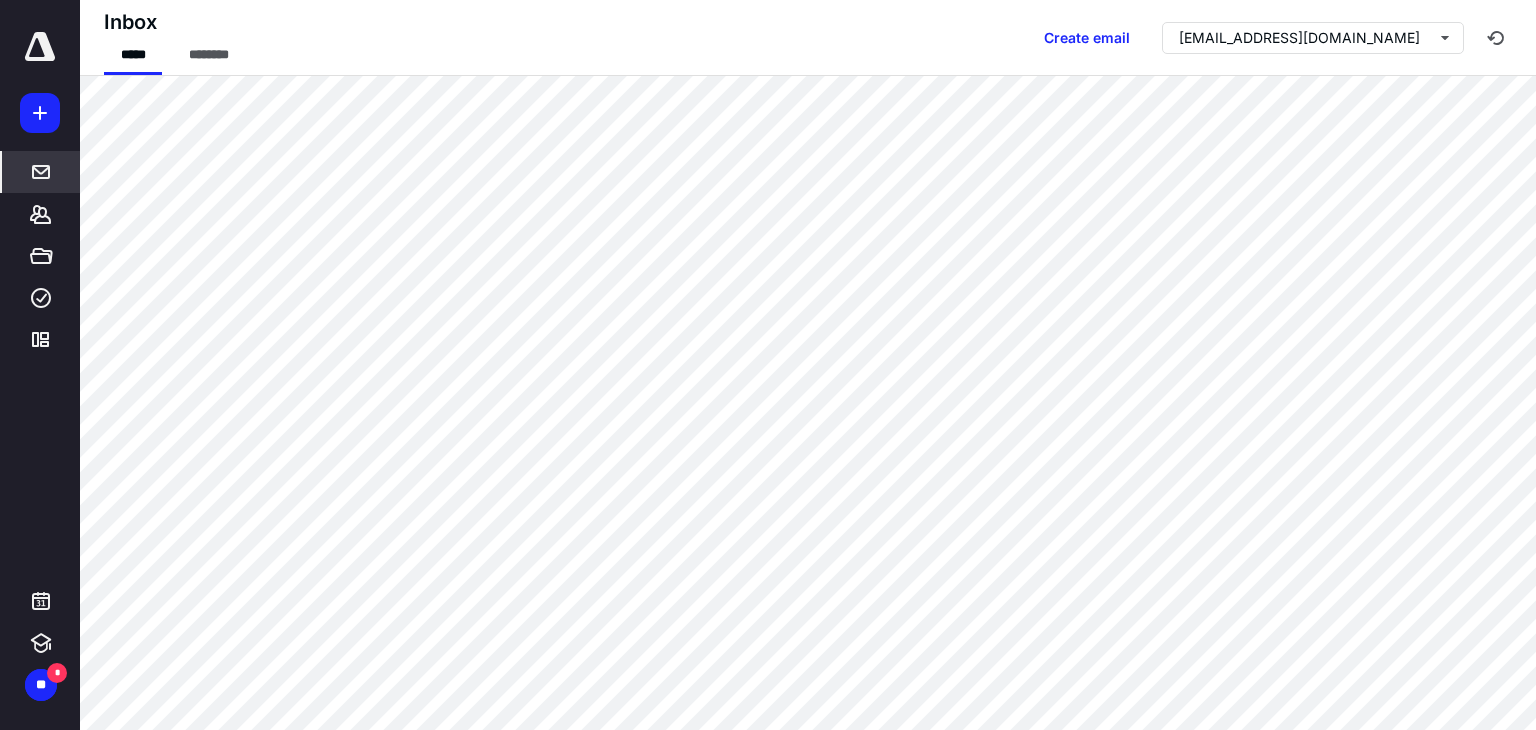 click 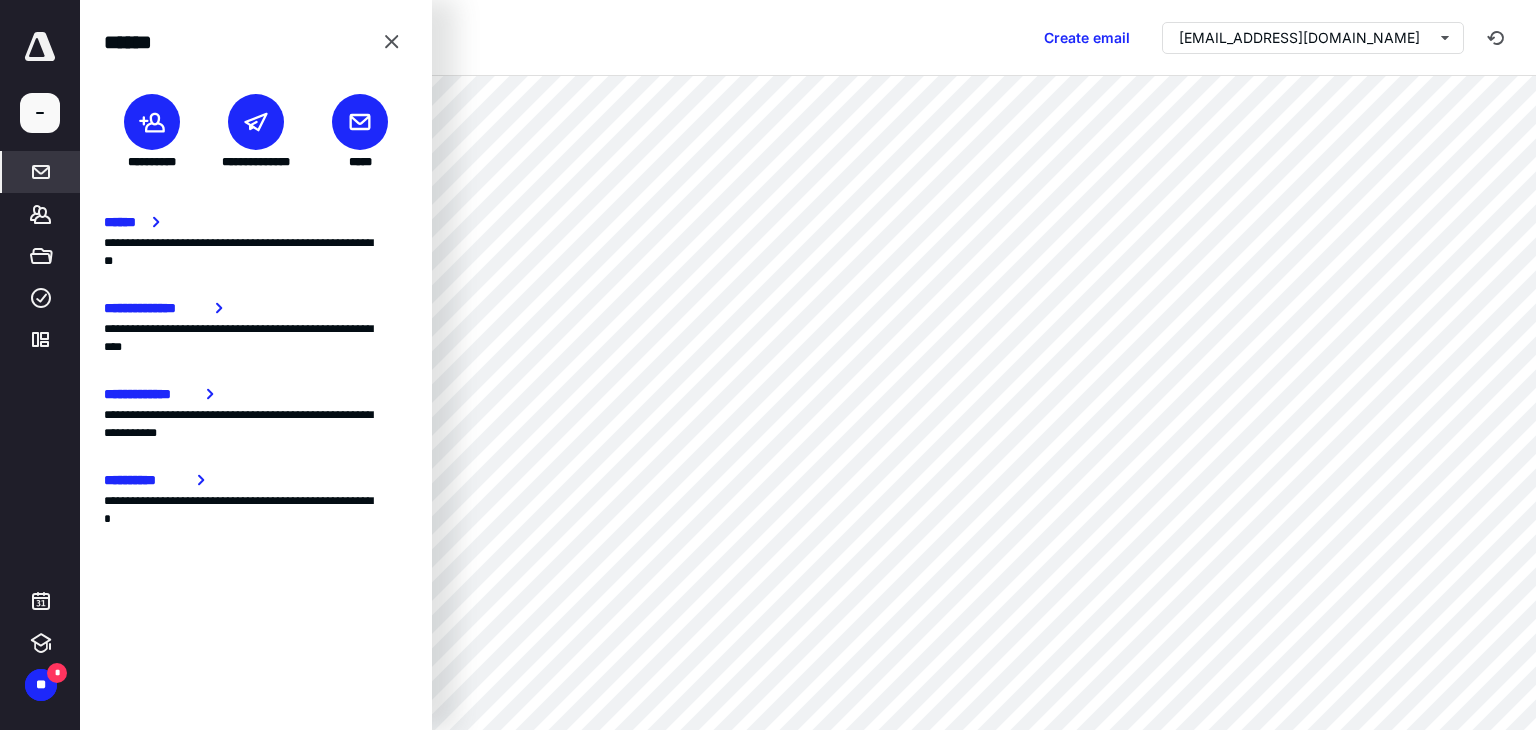 click 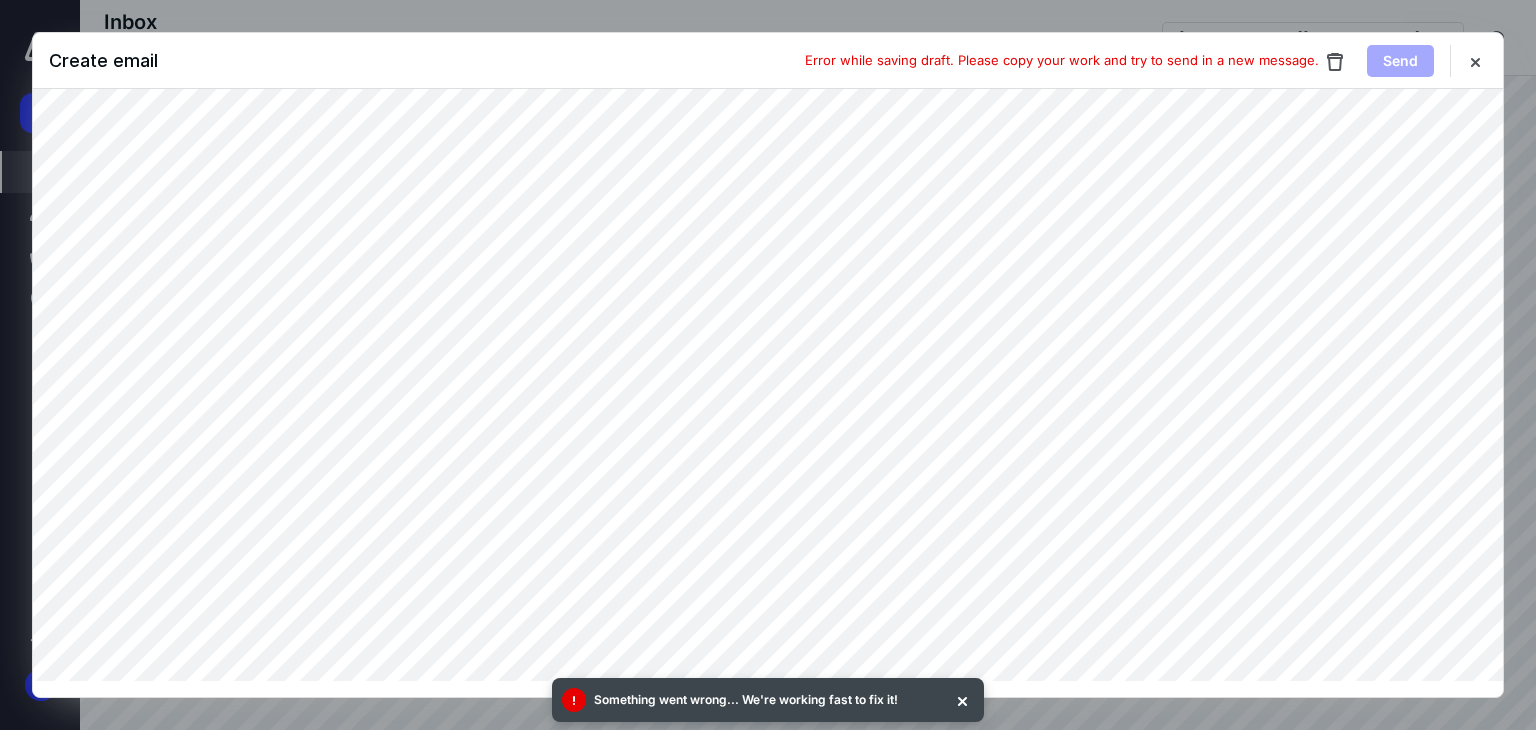 scroll, scrollTop: 0, scrollLeft: 0, axis: both 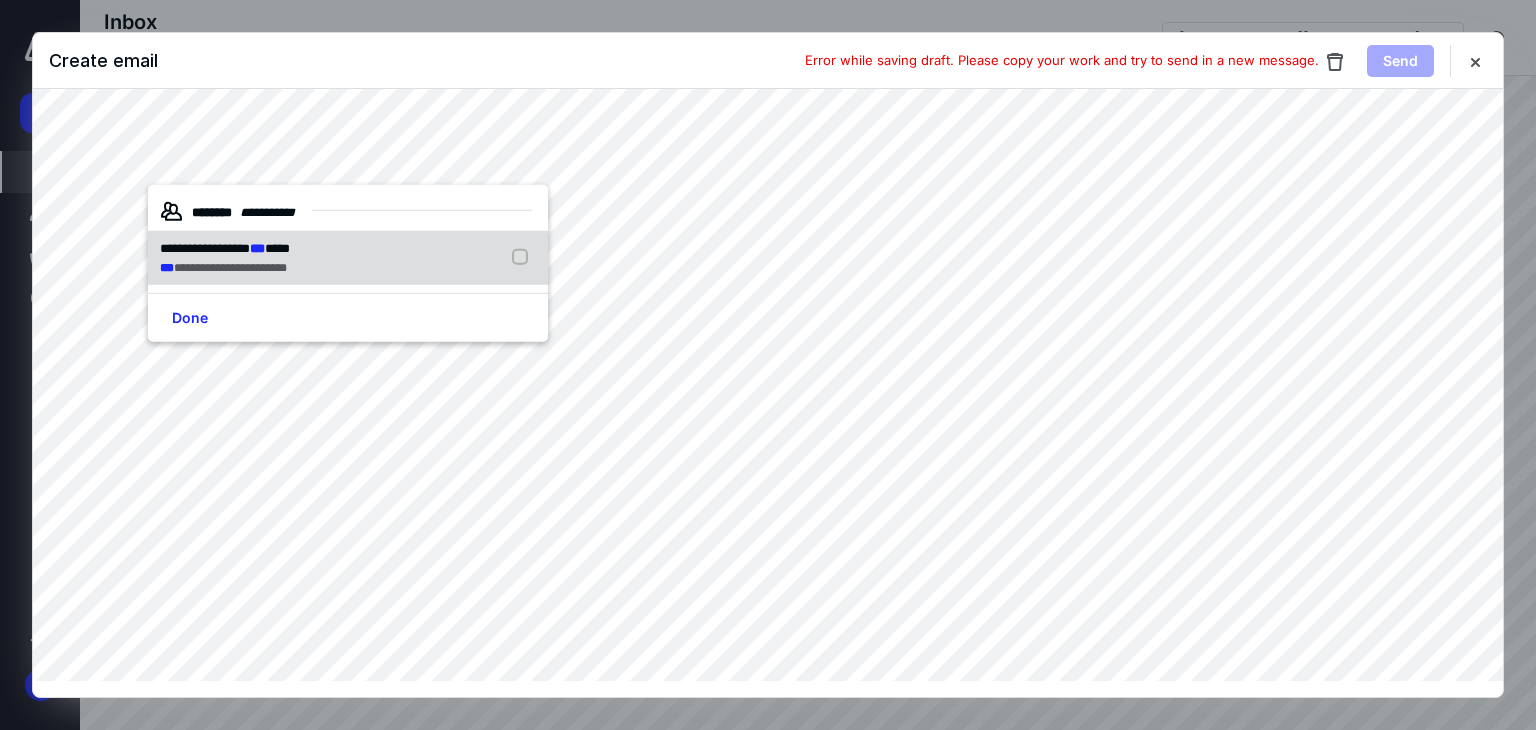 click on "**********" at bounding box center [348, 257] 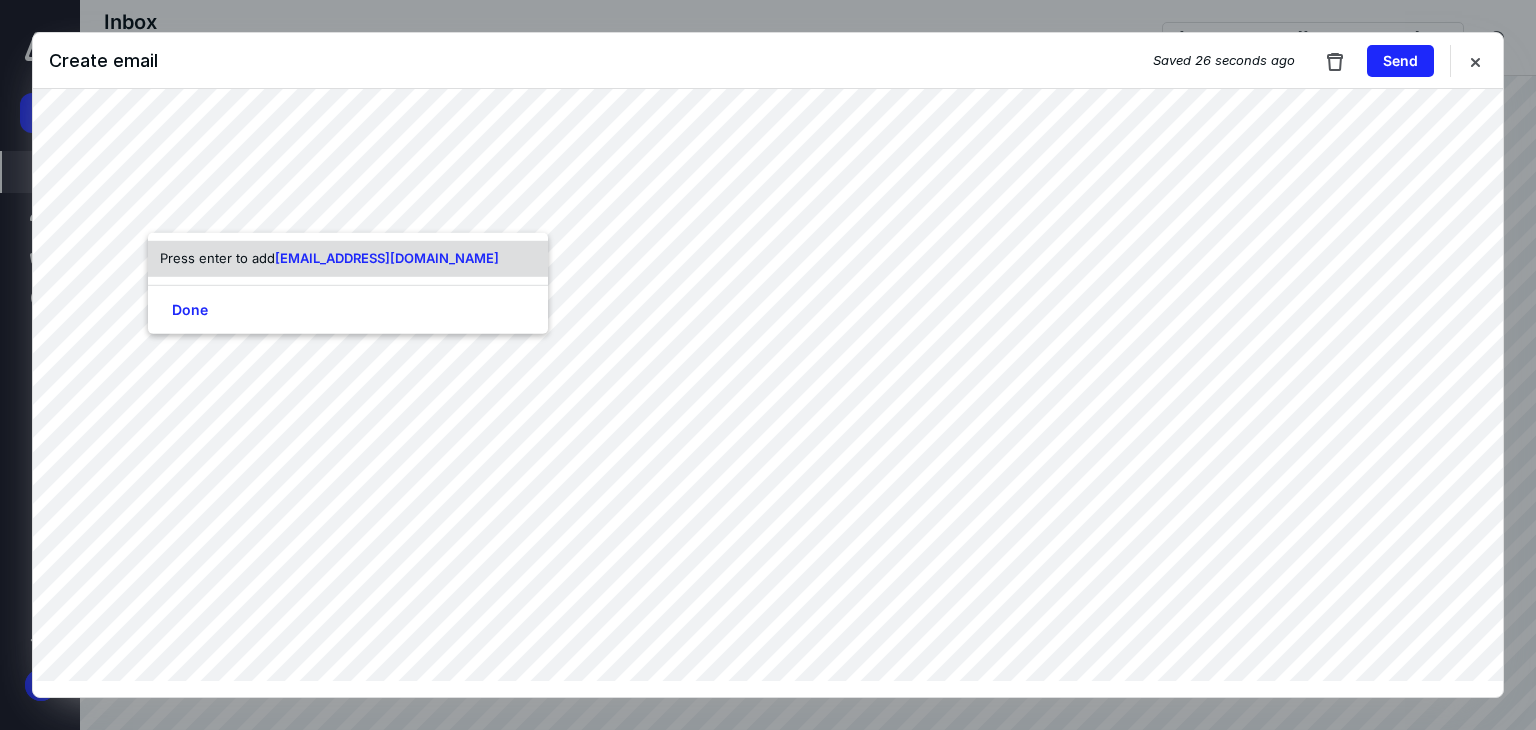 click on "studiomontessori@honestbuck.com" at bounding box center (387, 258) 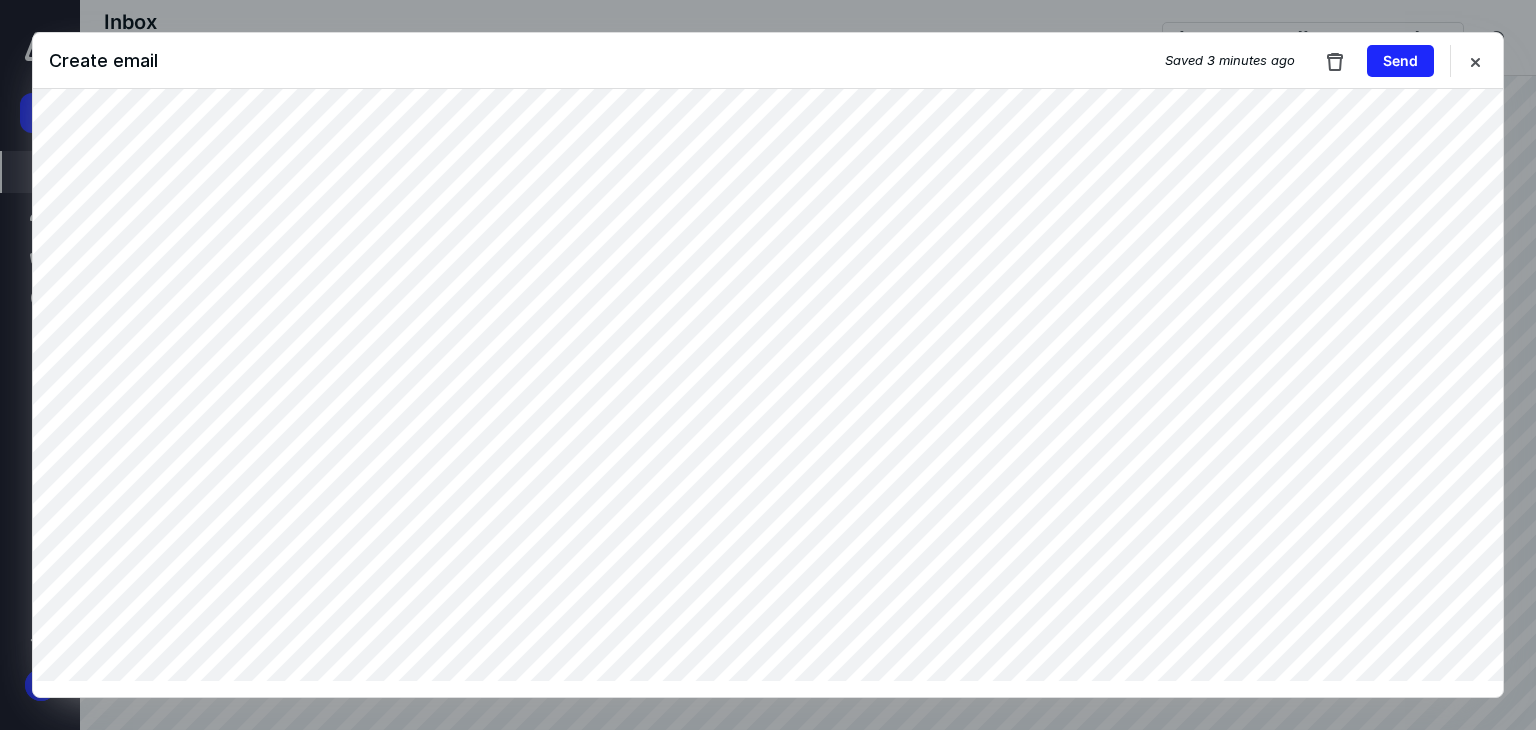 scroll, scrollTop: 0, scrollLeft: 0, axis: both 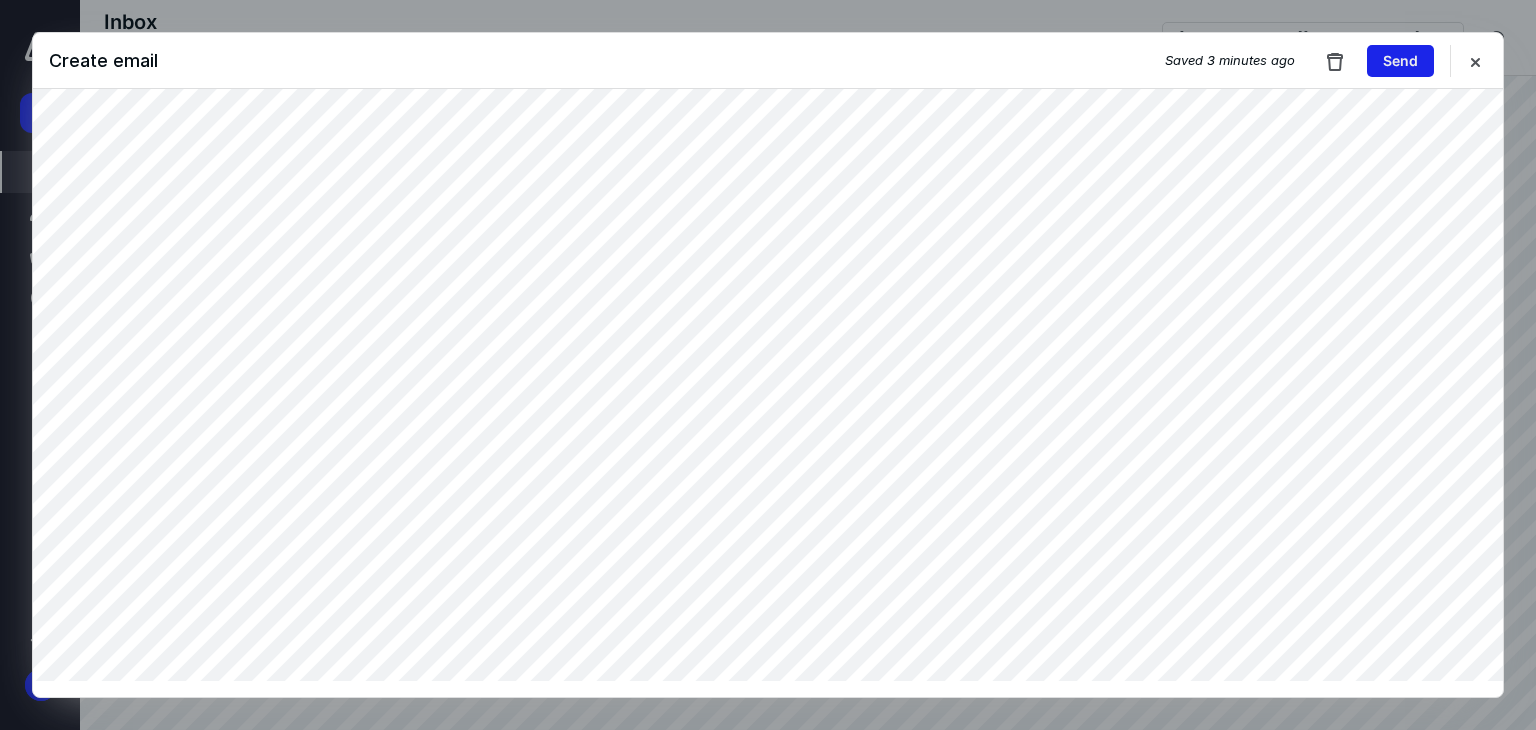 click on "Send" at bounding box center [1400, 61] 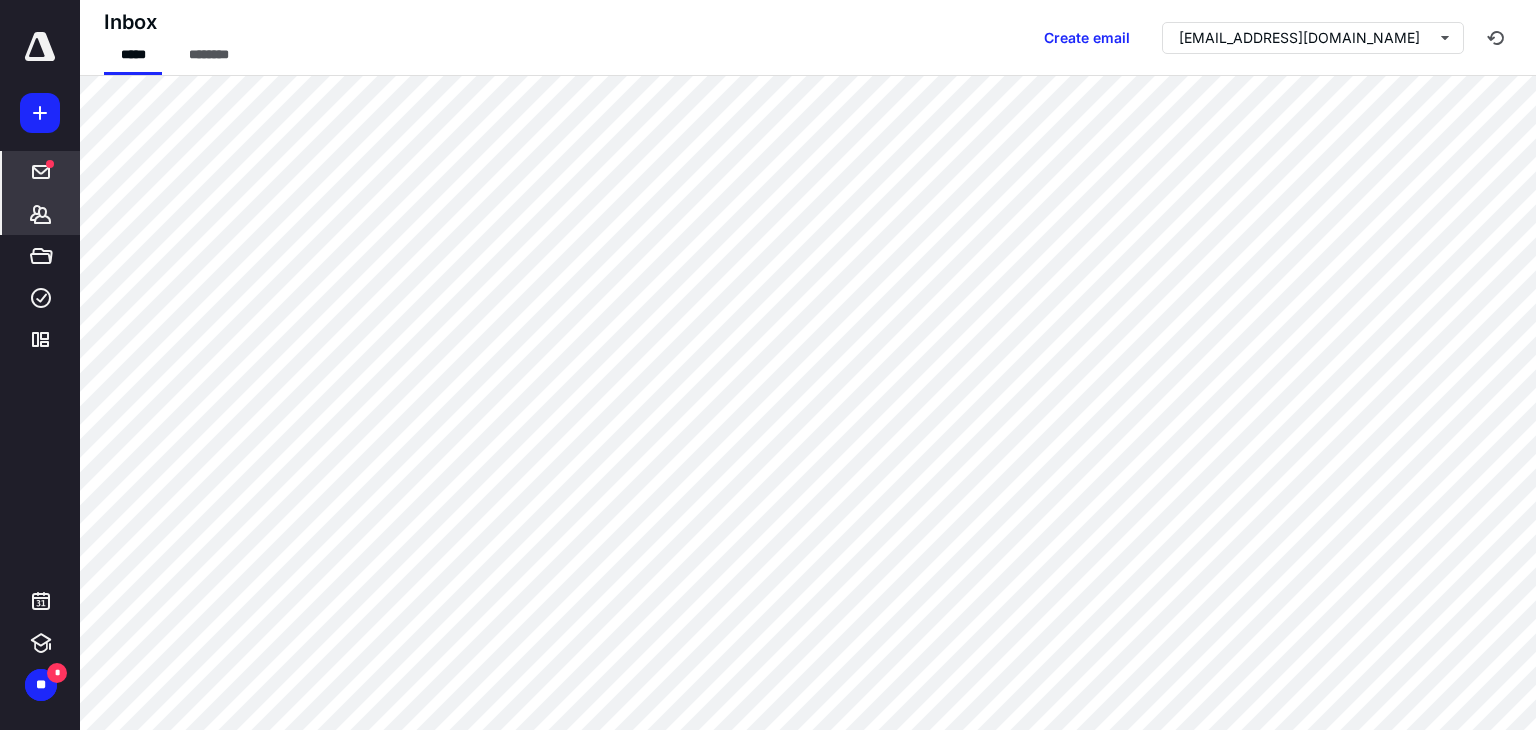 click 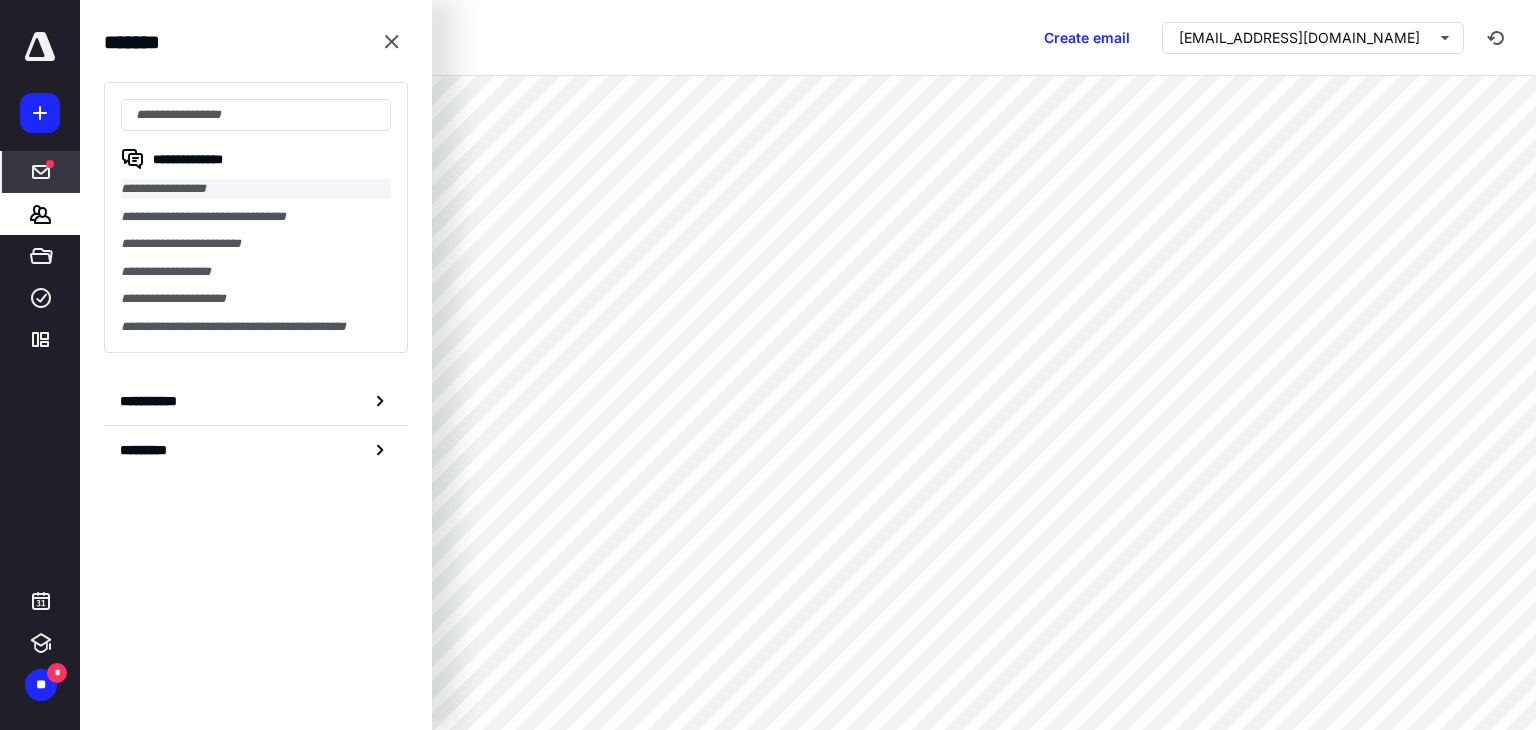 click on "**********" at bounding box center (256, 189) 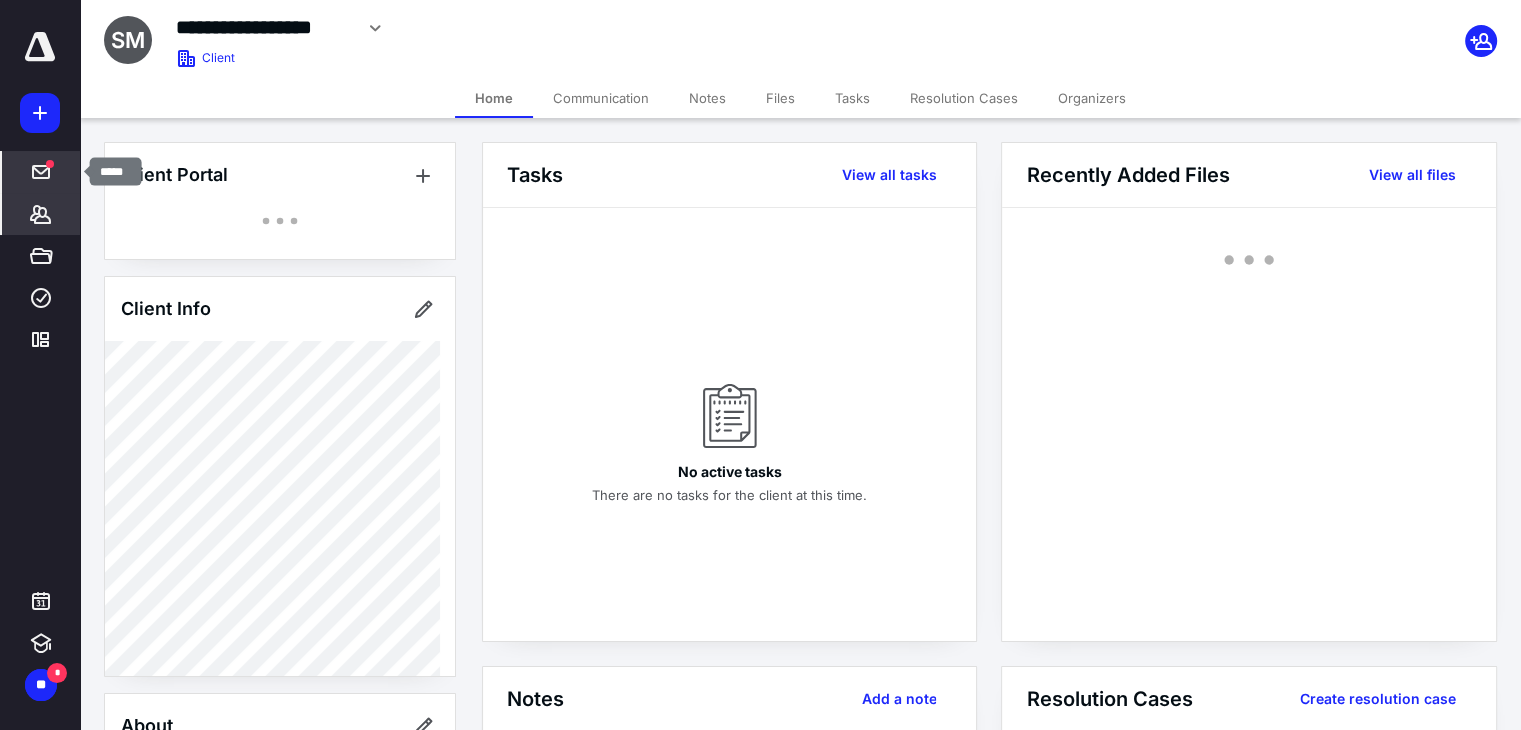 click at bounding box center [50, 164] 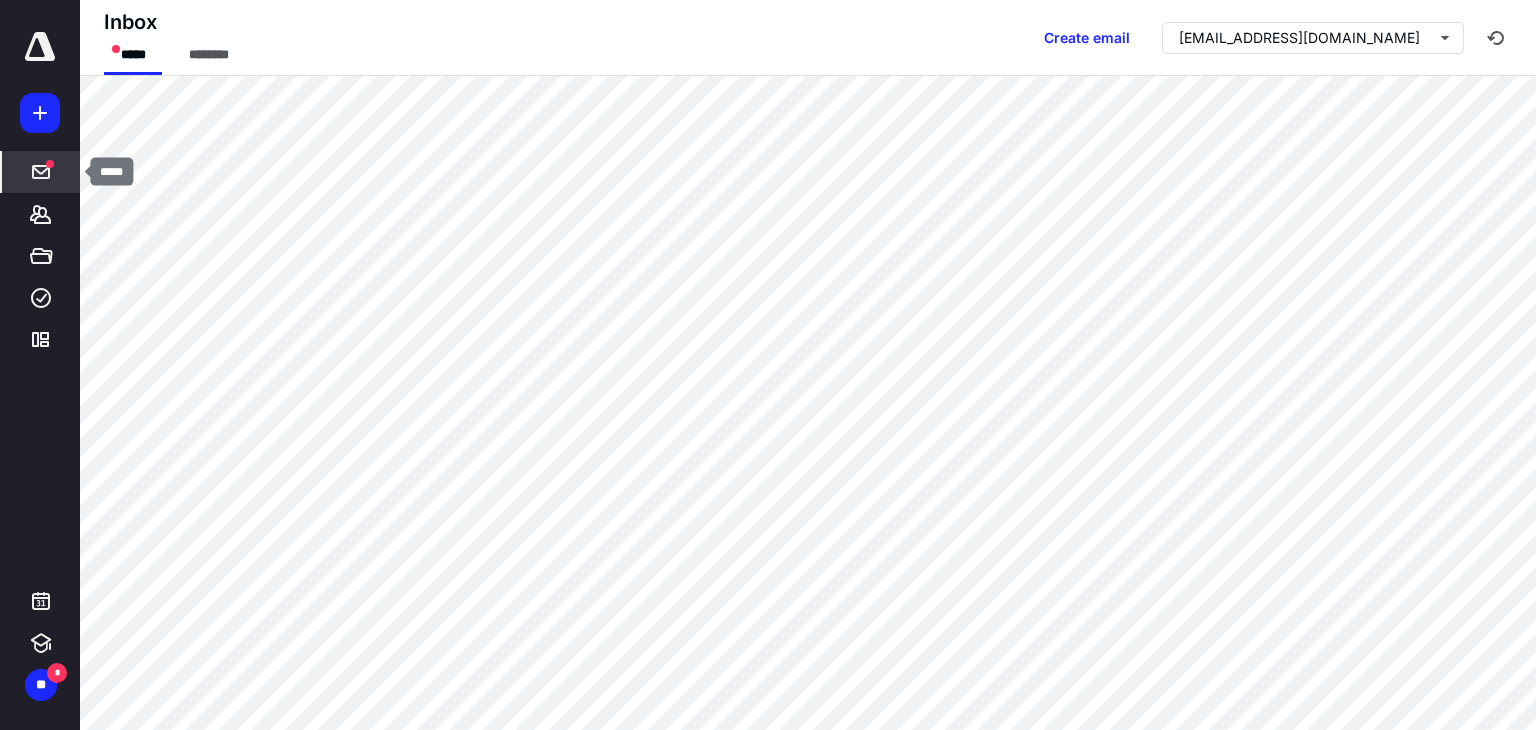 click 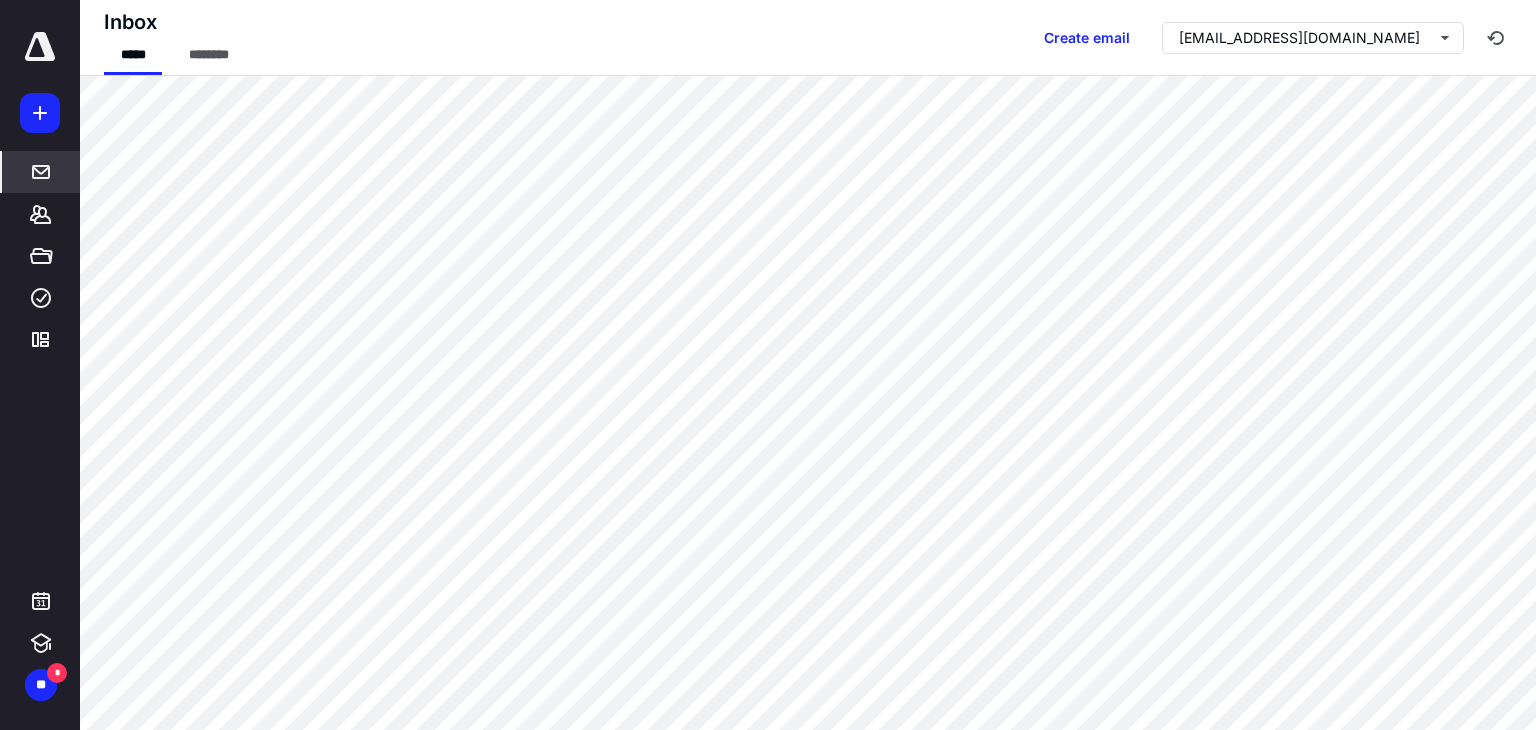 click 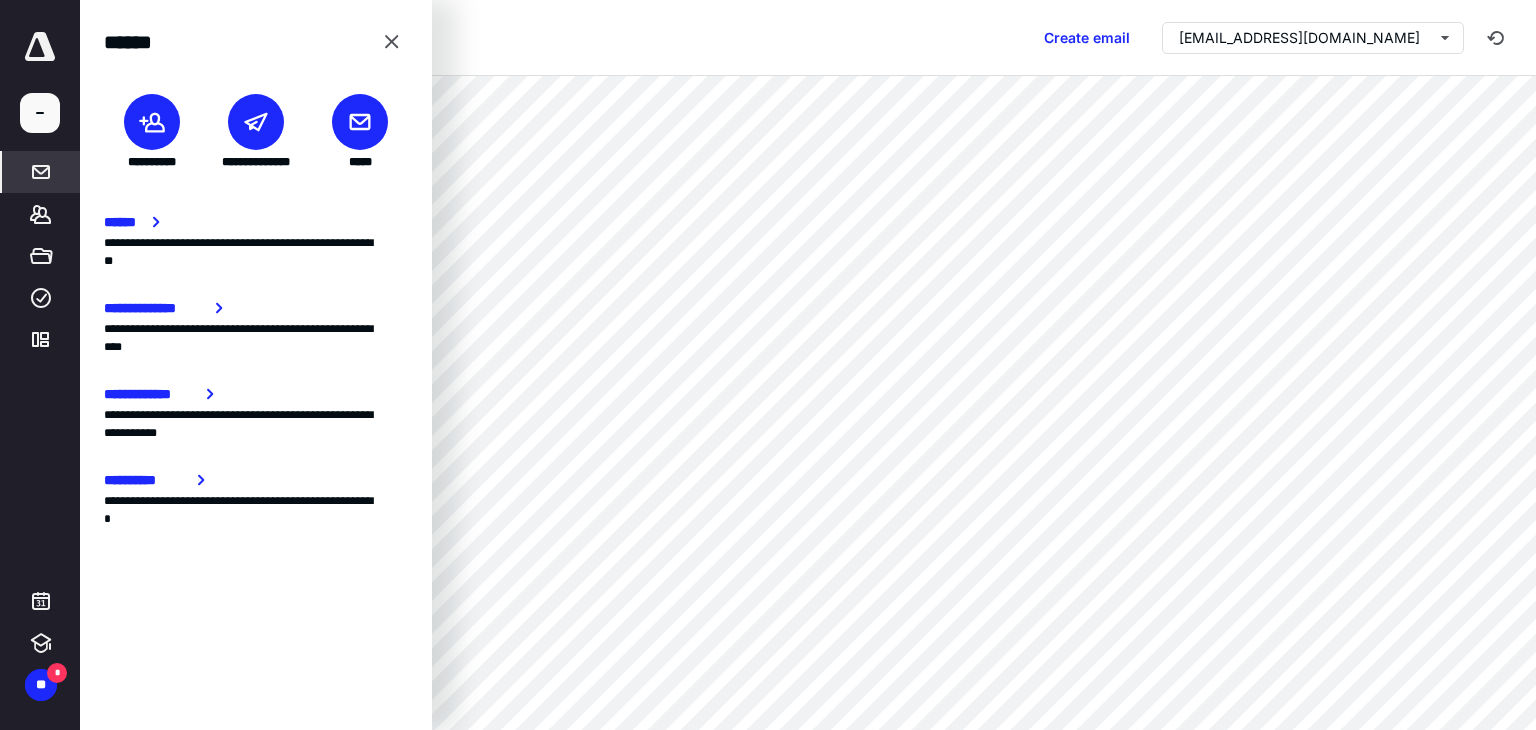 click at bounding box center (360, 122) 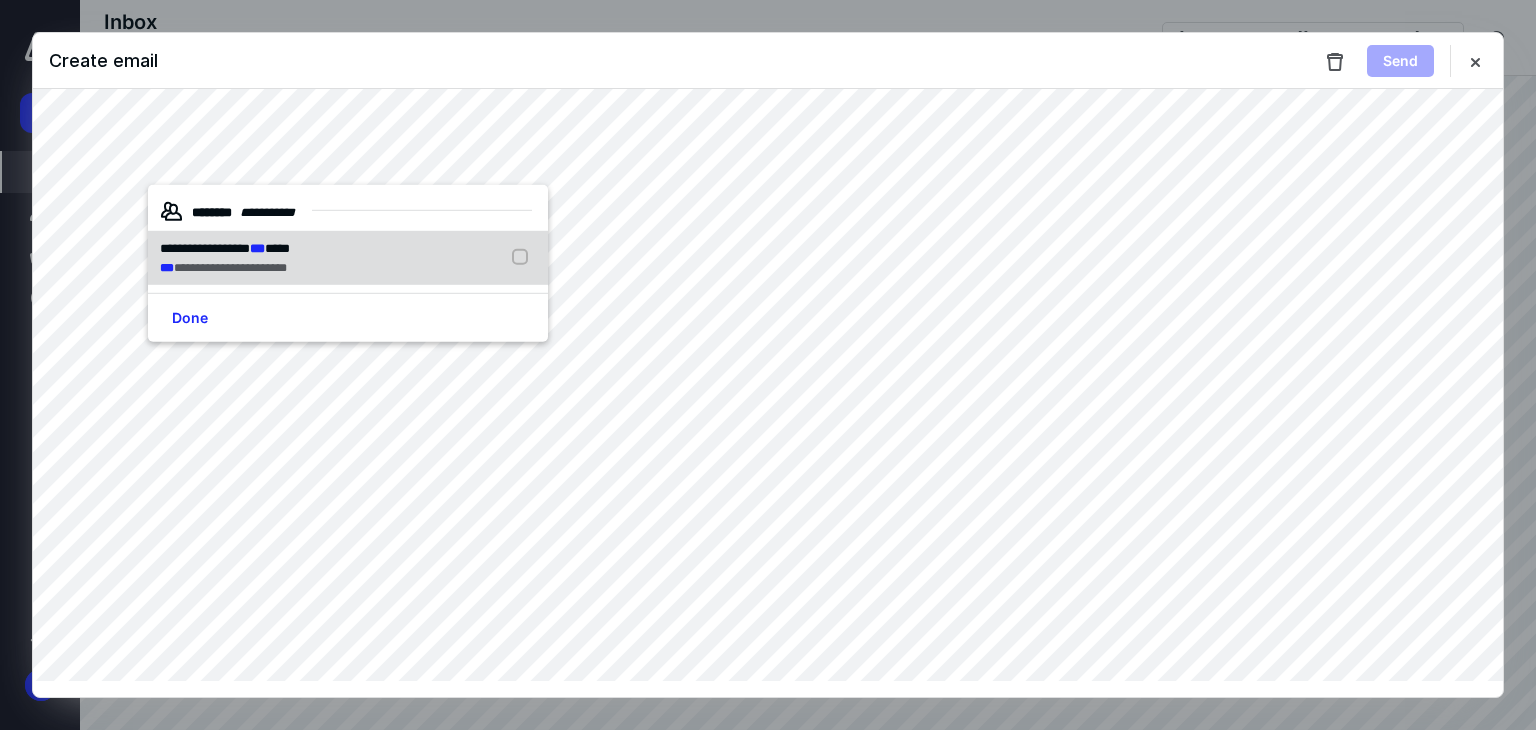 click on "**********" at bounding box center [348, 257] 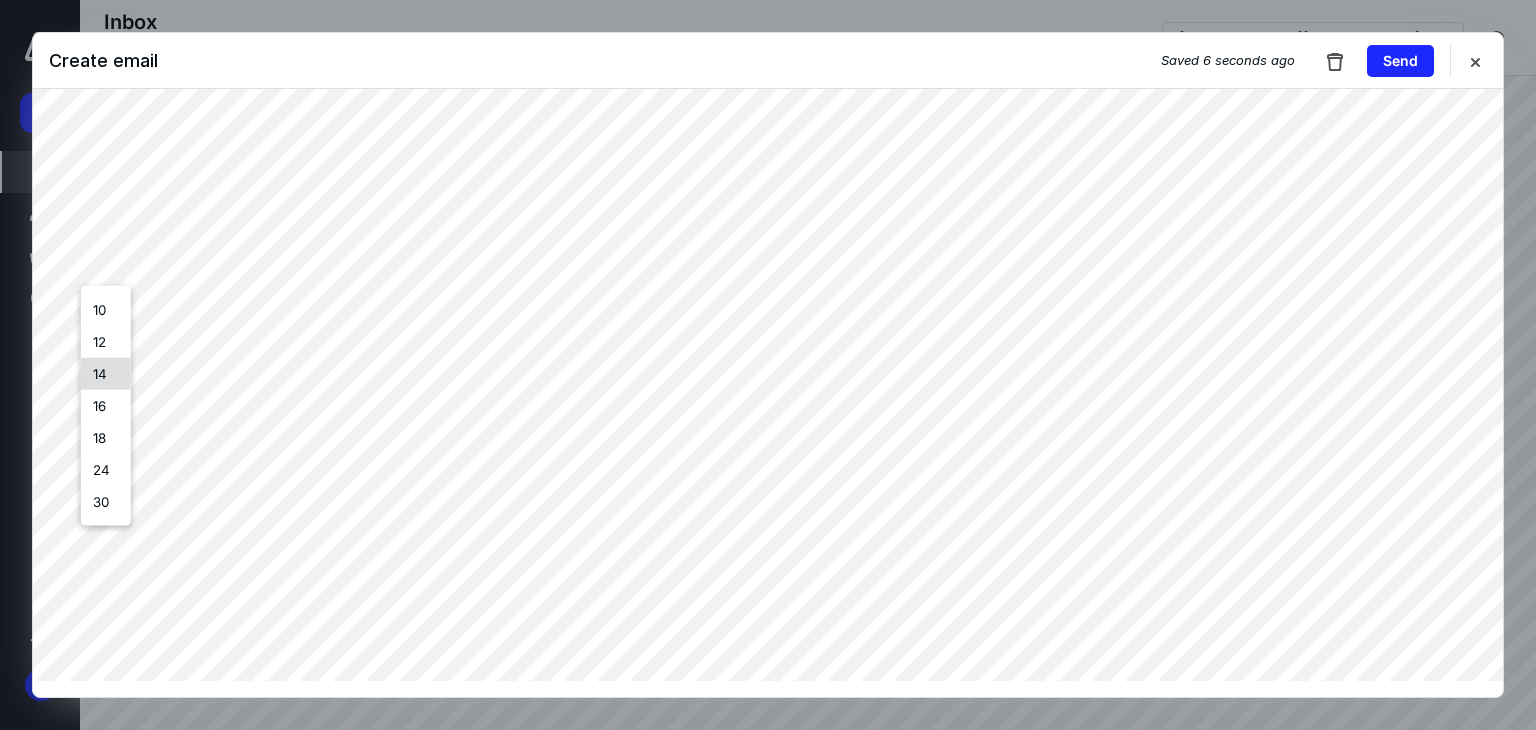 click on "14" at bounding box center (106, 374) 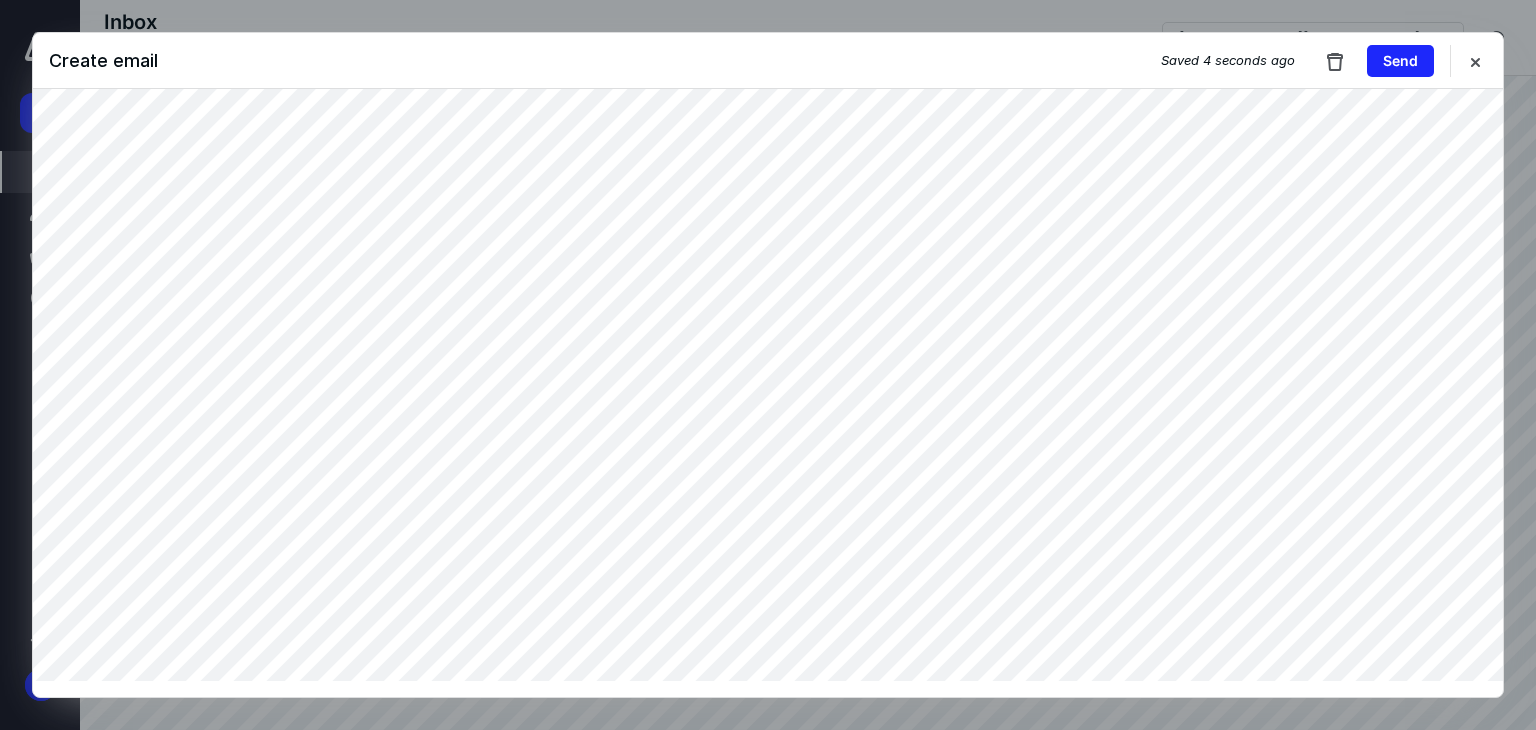 scroll, scrollTop: 0, scrollLeft: 0, axis: both 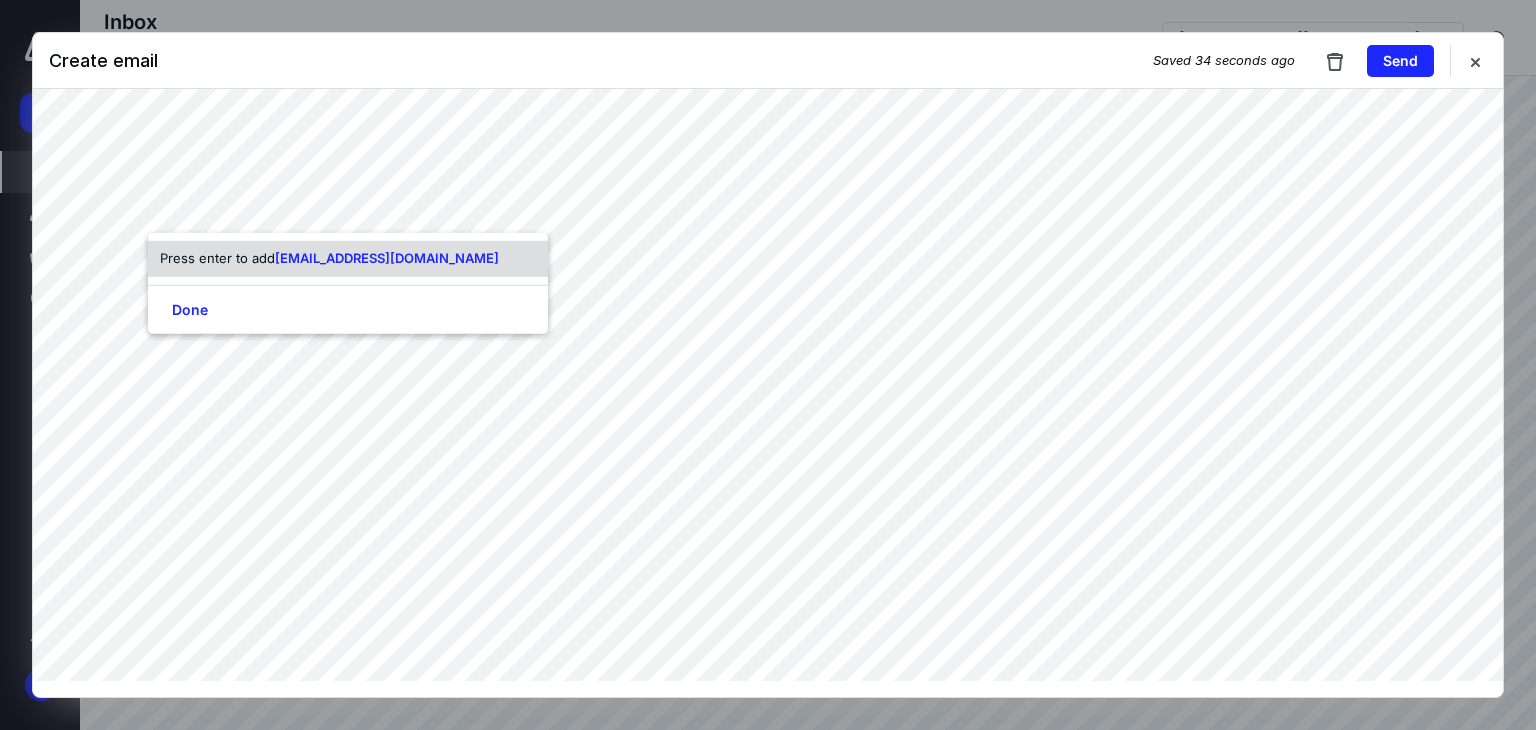 click on "studiomontessori@honestbuck.com" at bounding box center (387, 258) 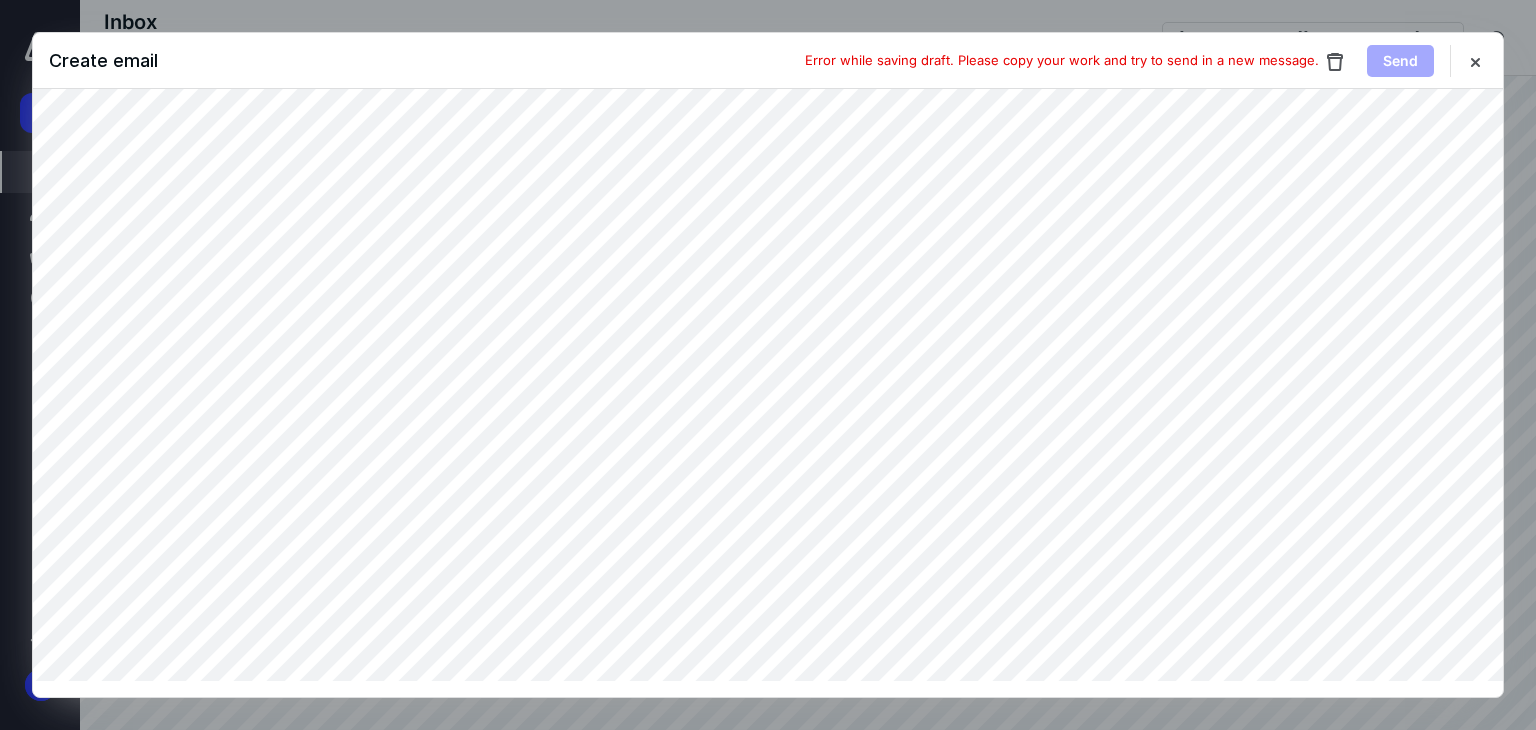 scroll, scrollTop: 165, scrollLeft: 0, axis: vertical 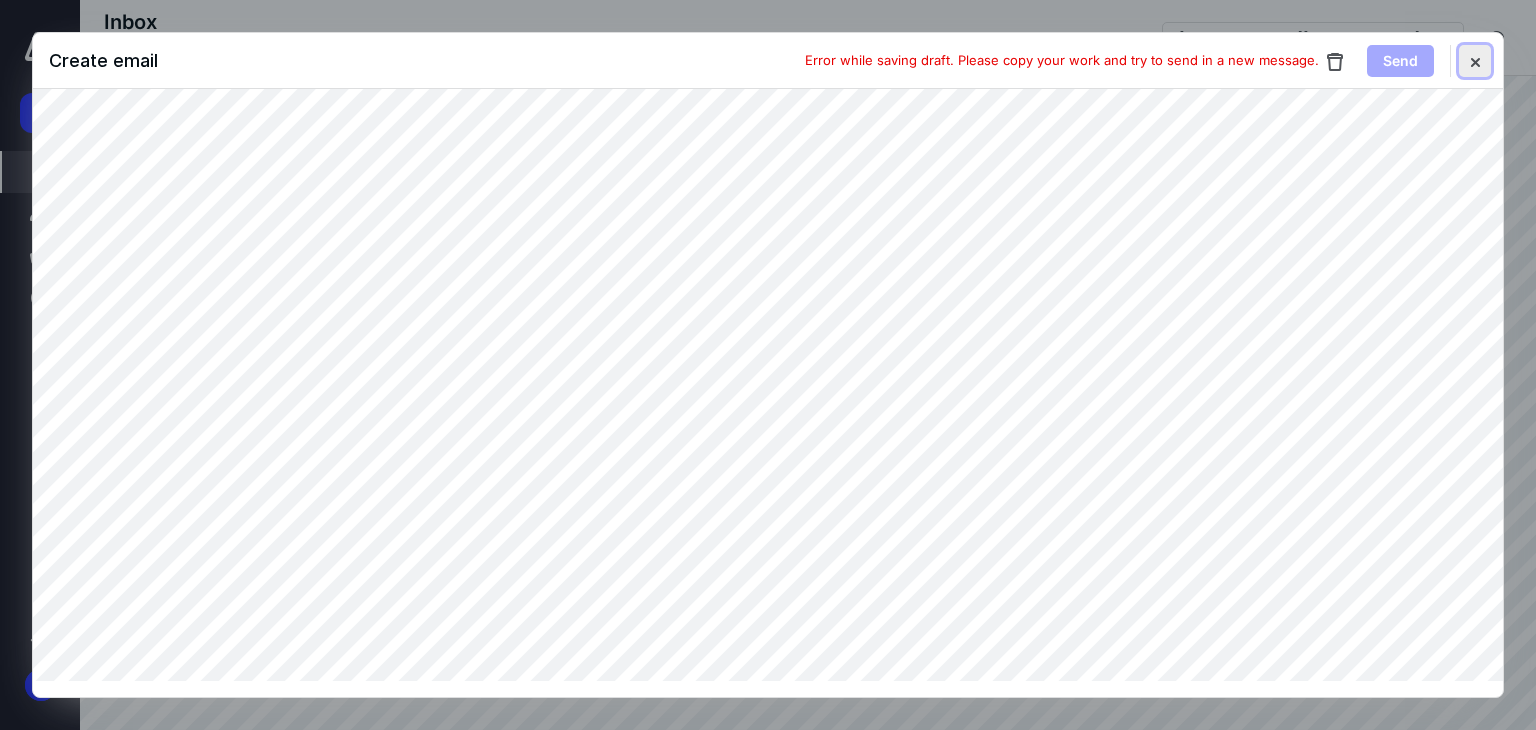 click at bounding box center [1475, 61] 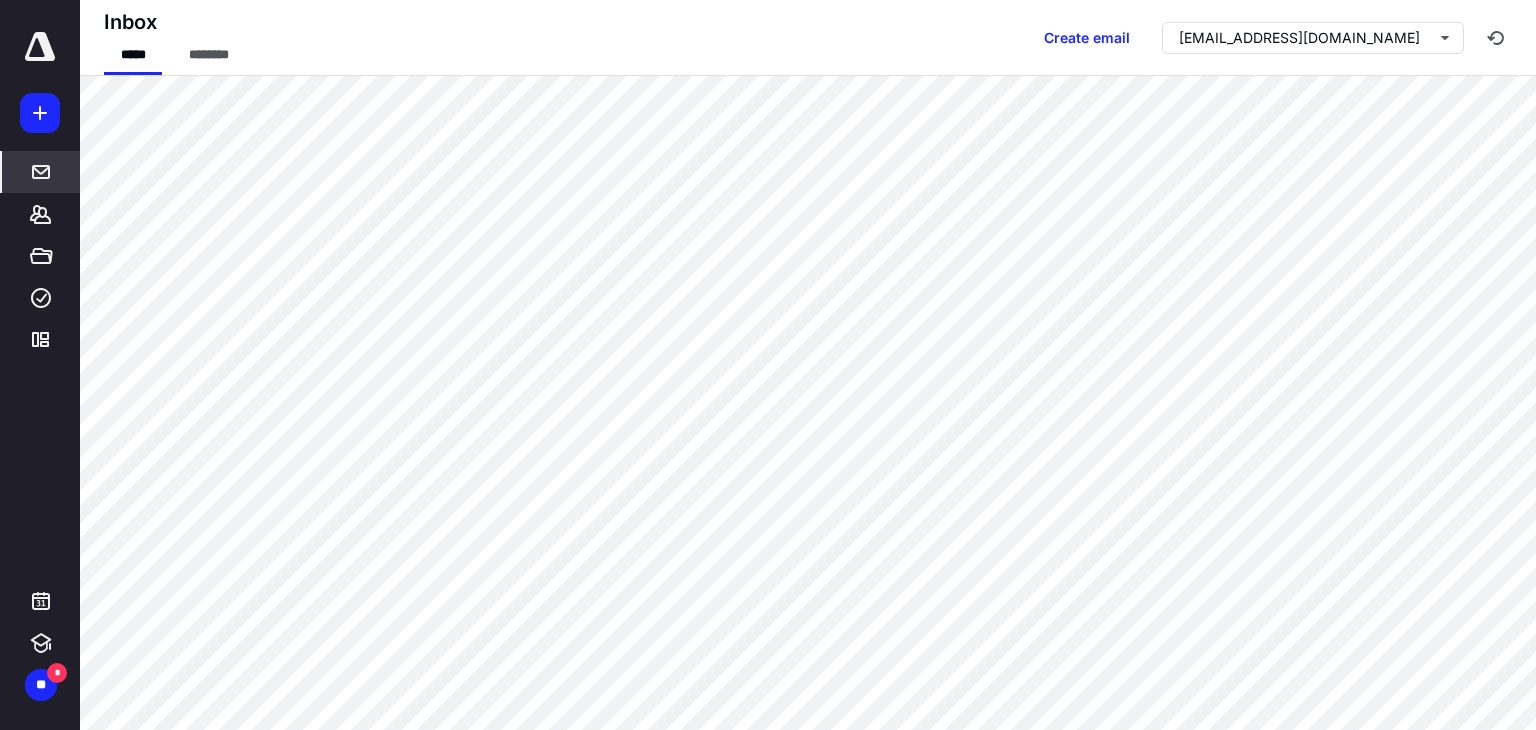 scroll, scrollTop: 0, scrollLeft: 0, axis: both 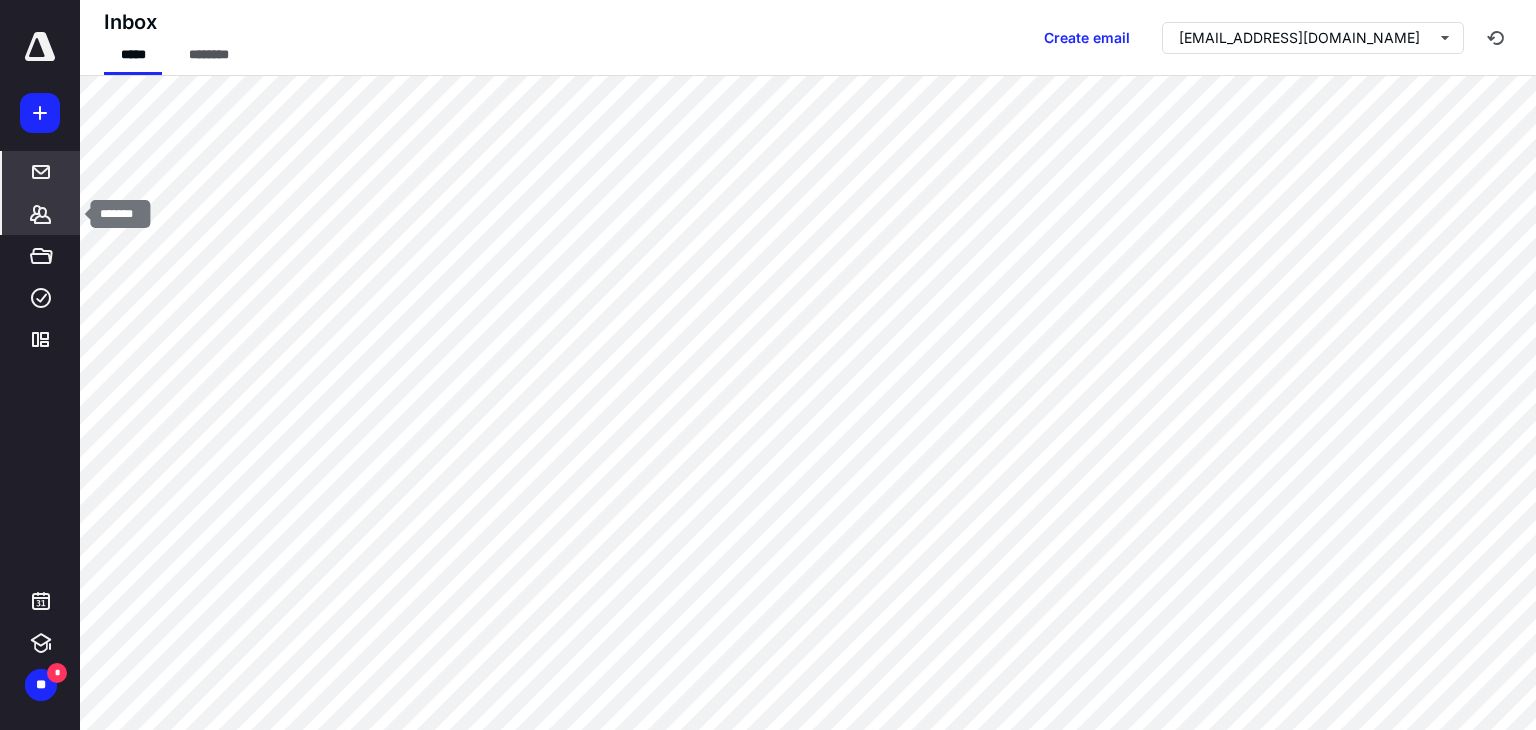 click 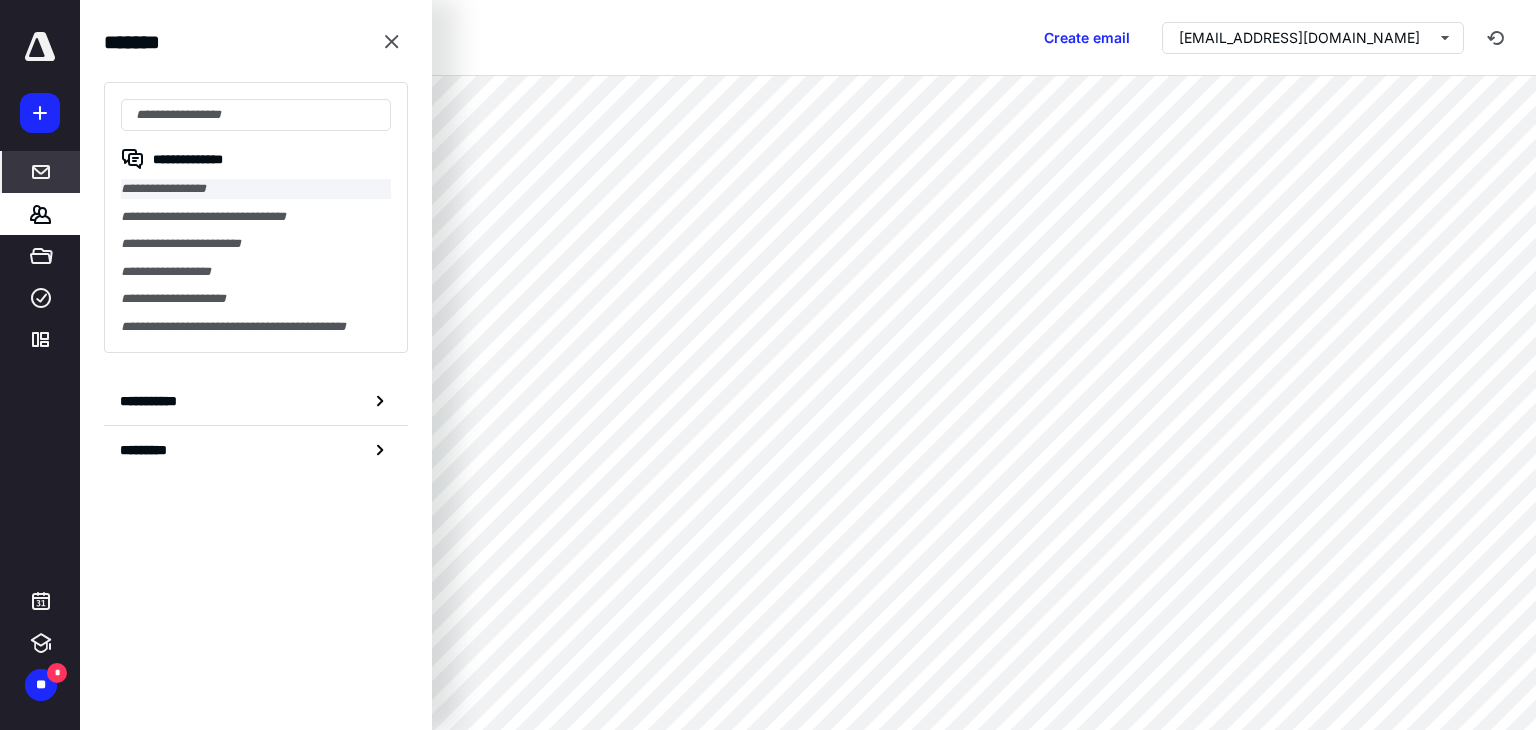 click on "**********" at bounding box center (256, 189) 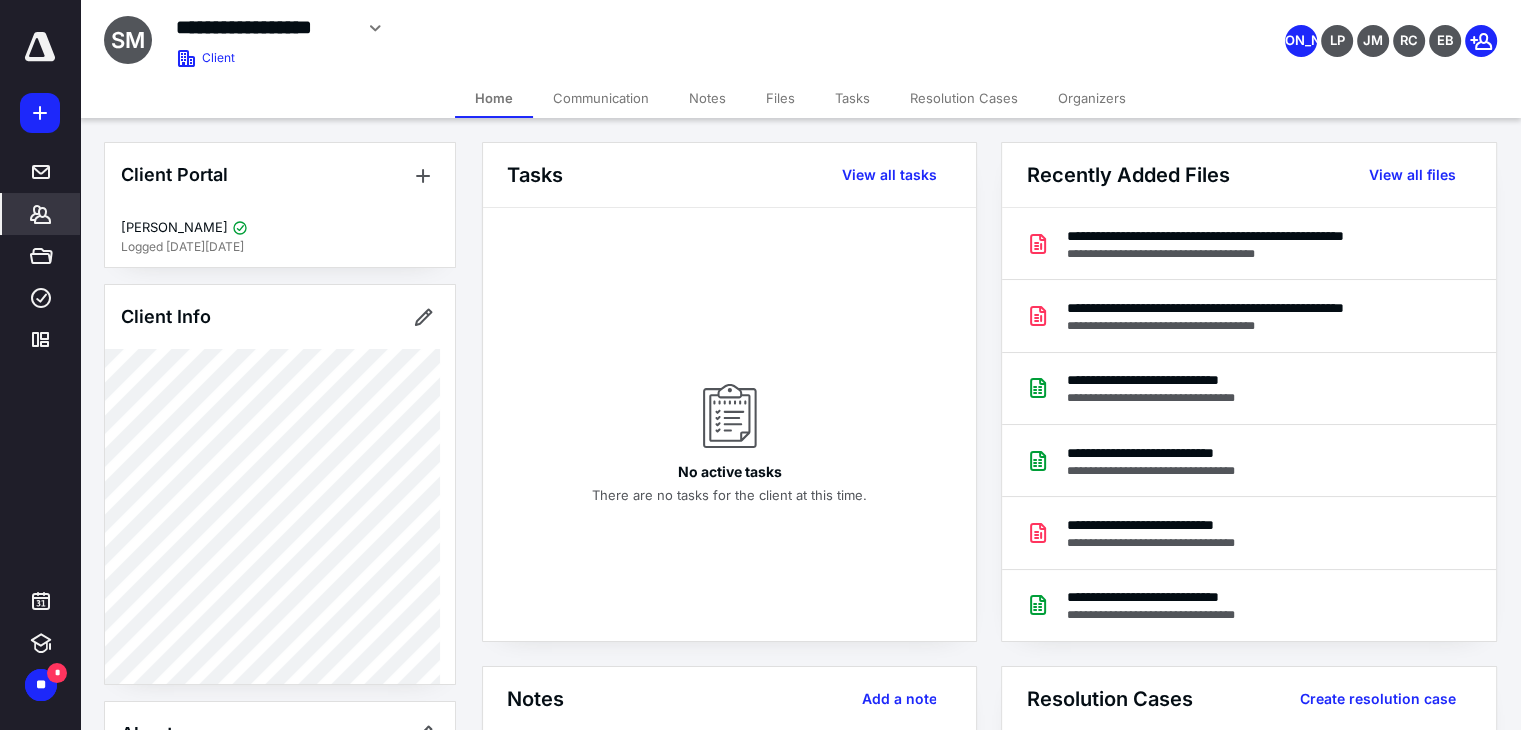 click on "Client" at bounding box center [218, 58] 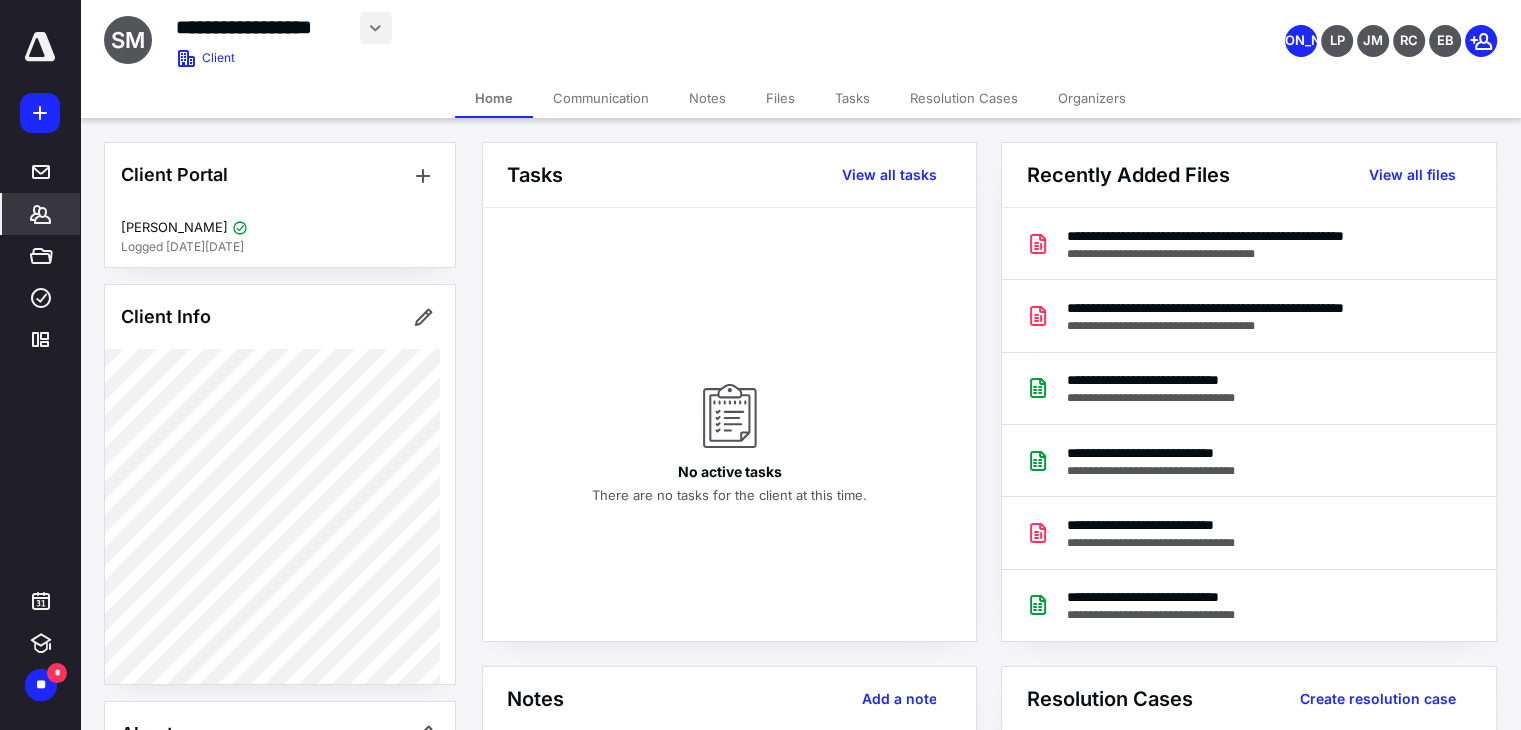 click at bounding box center (376, 28) 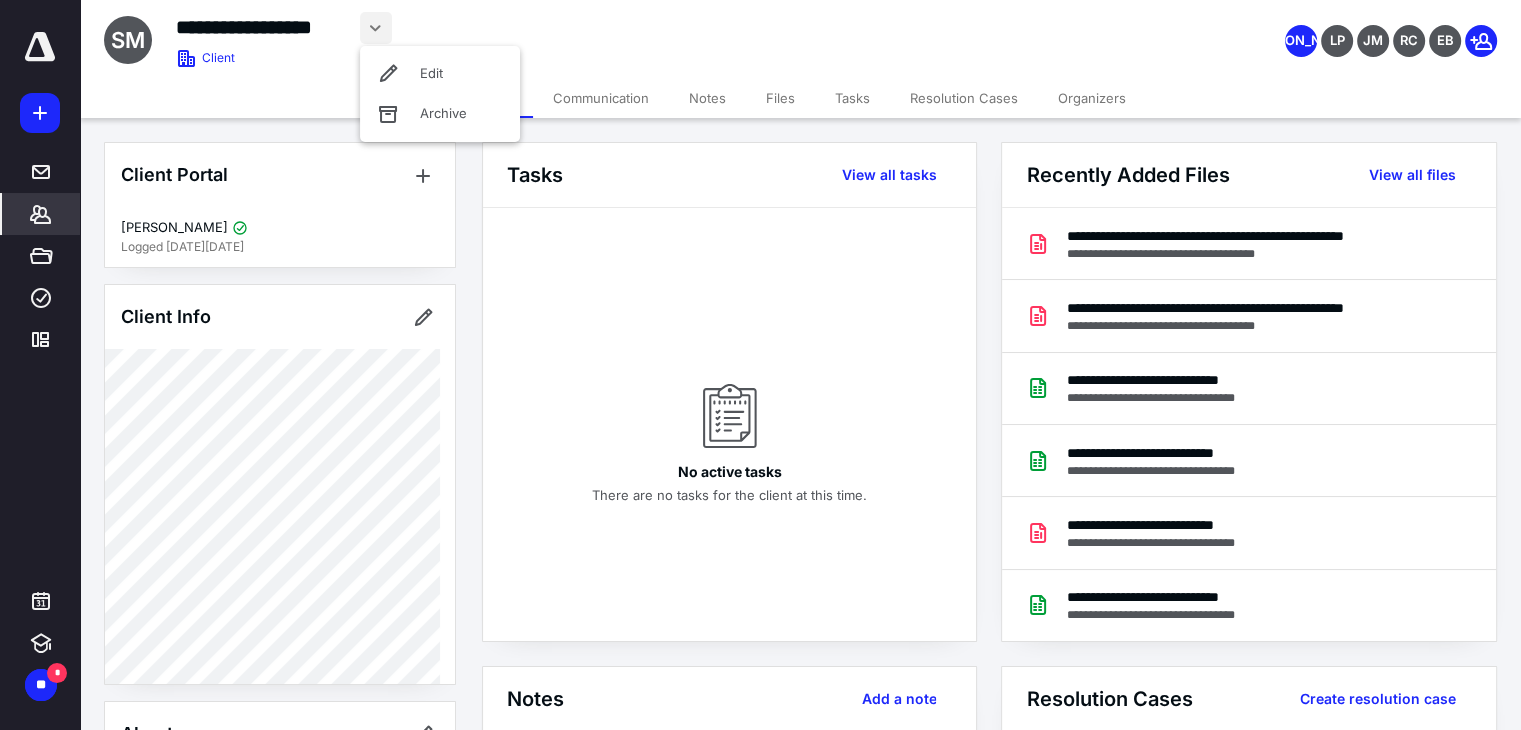 click on "No active tasks There are no tasks for the client at this time." at bounding box center (729, 424) 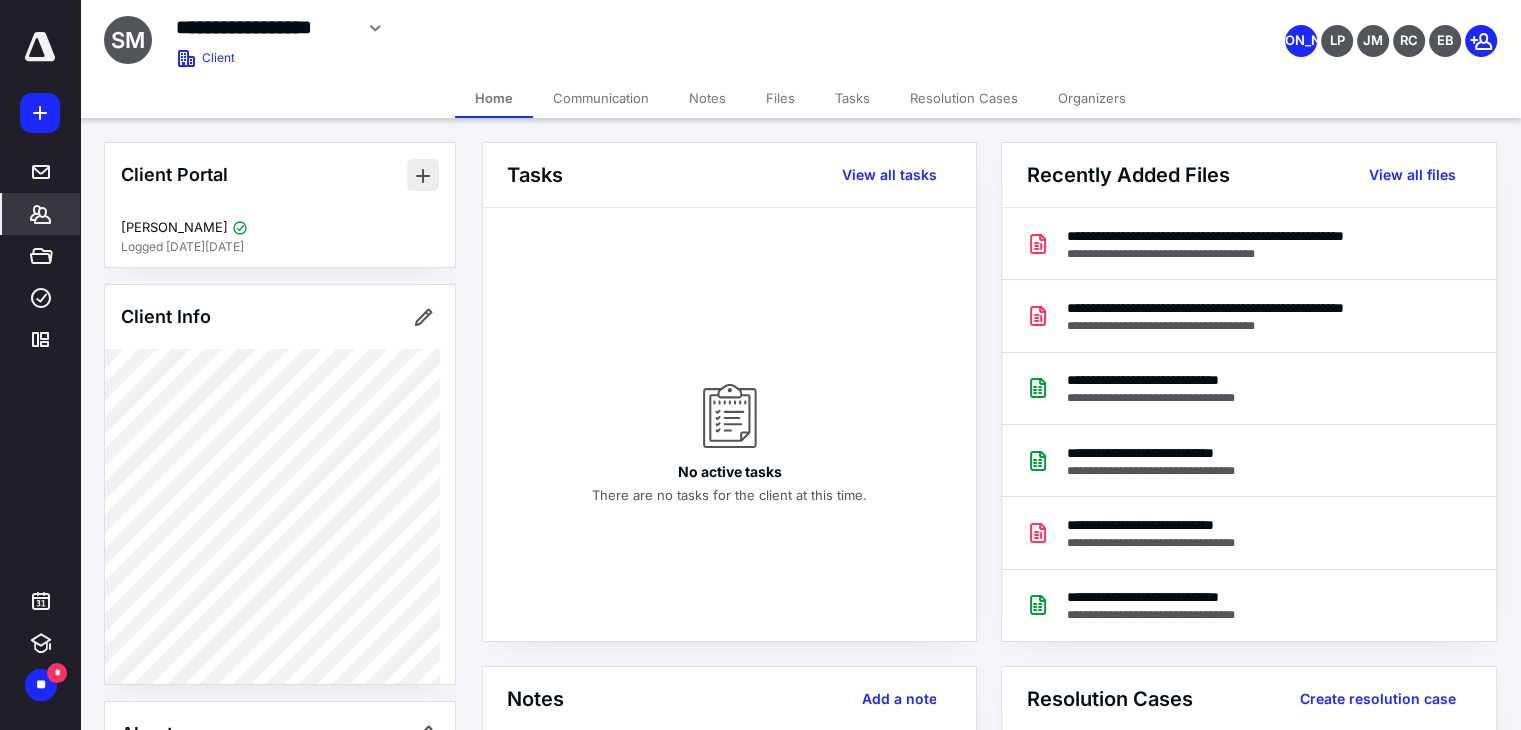 click at bounding box center [423, 175] 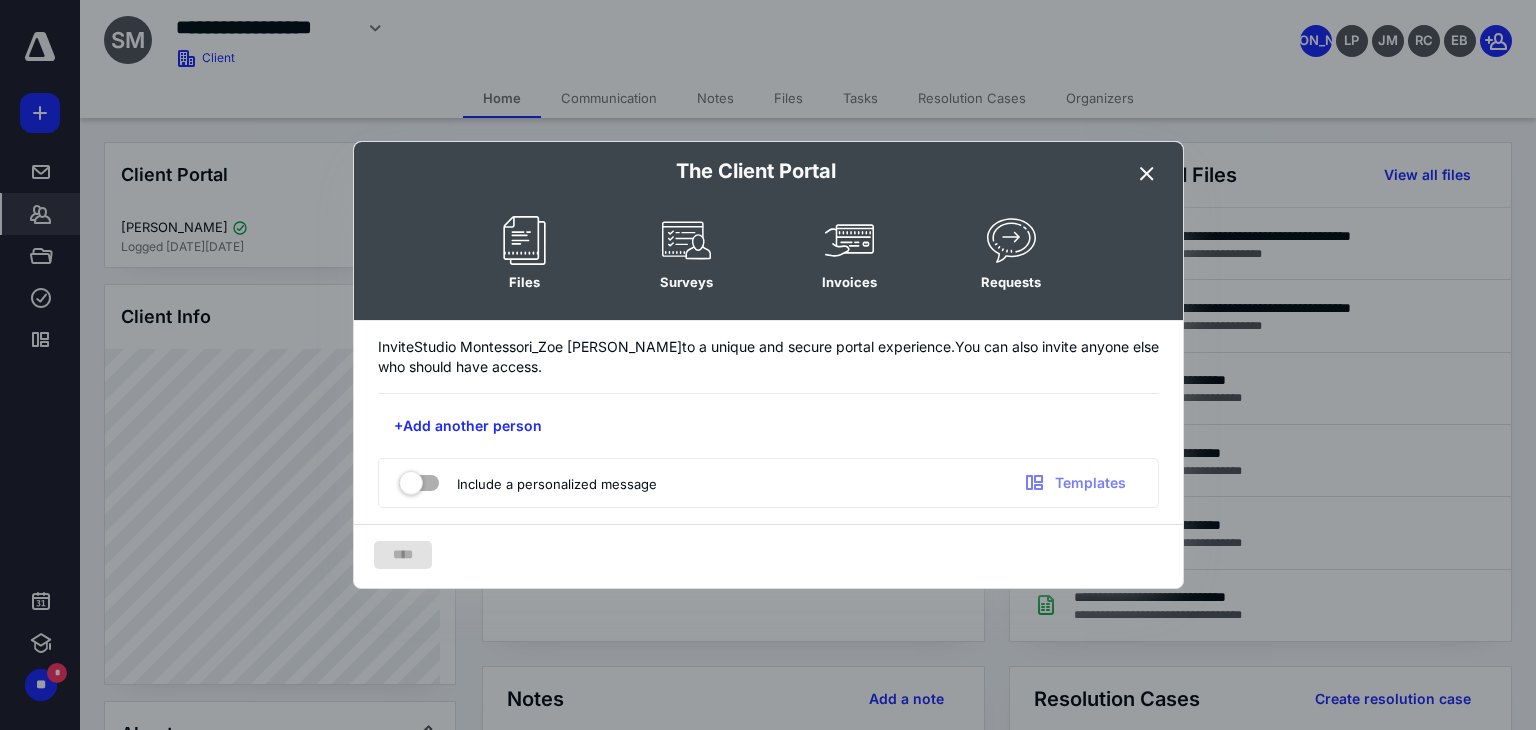 click at bounding box center [1147, 174] 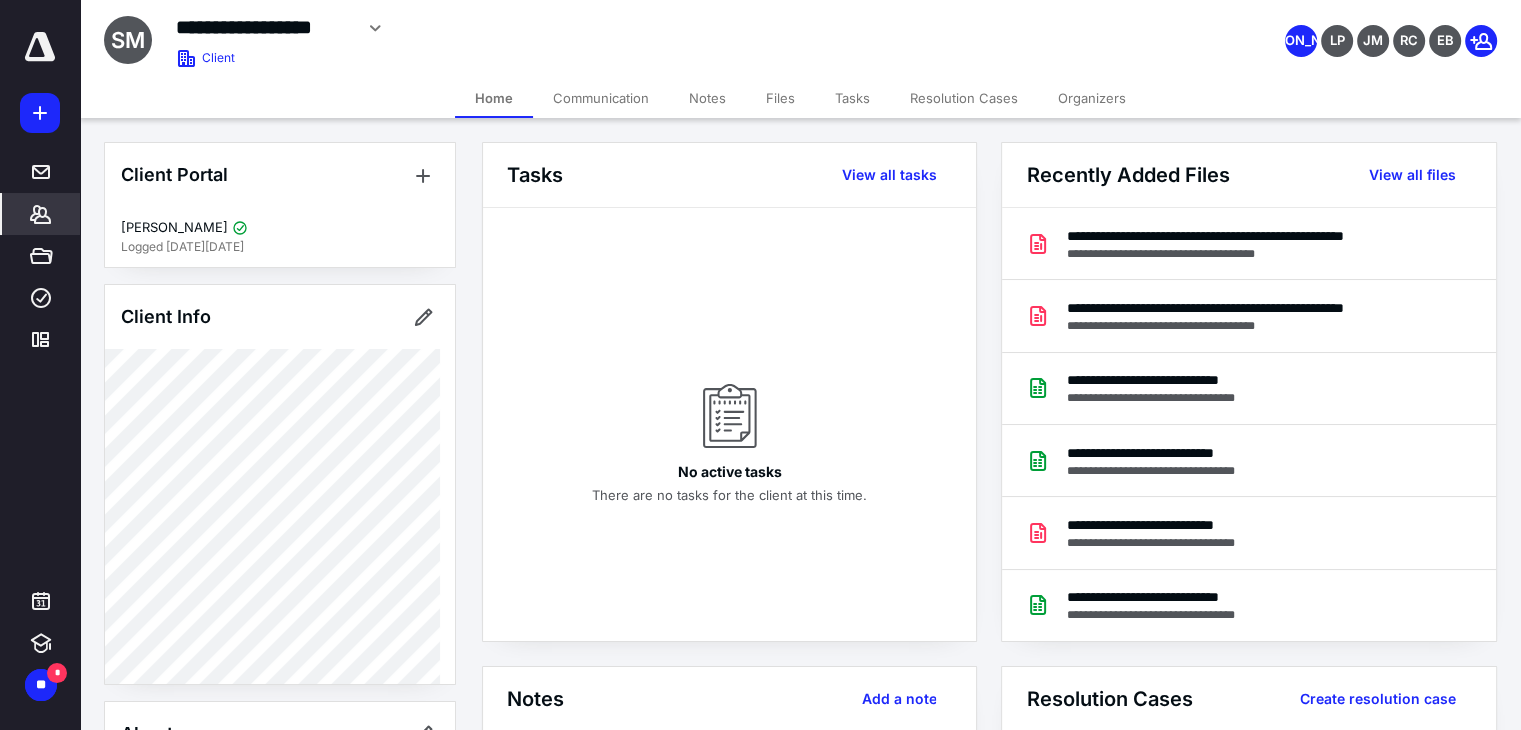 click at bounding box center [40, 113] 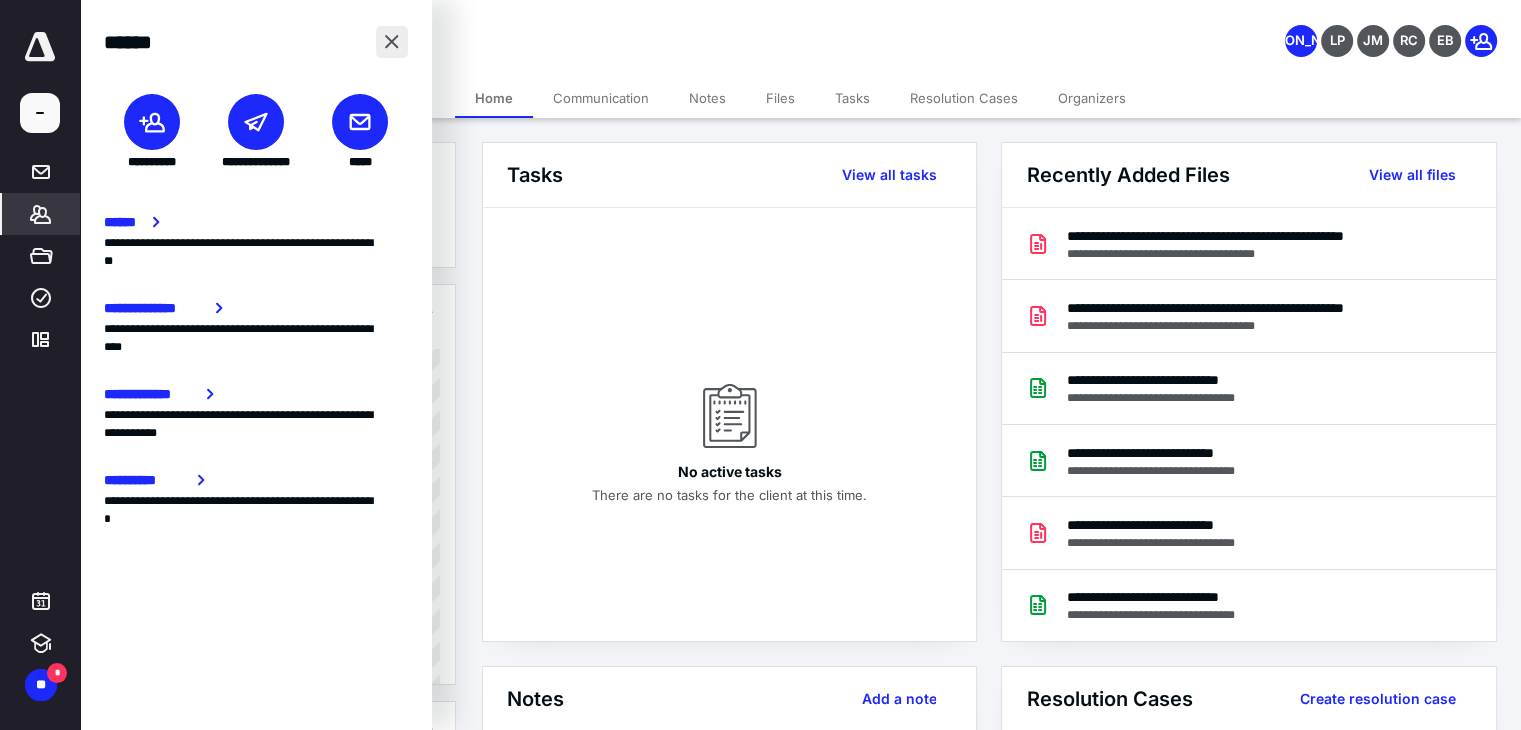 click at bounding box center [392, 42] 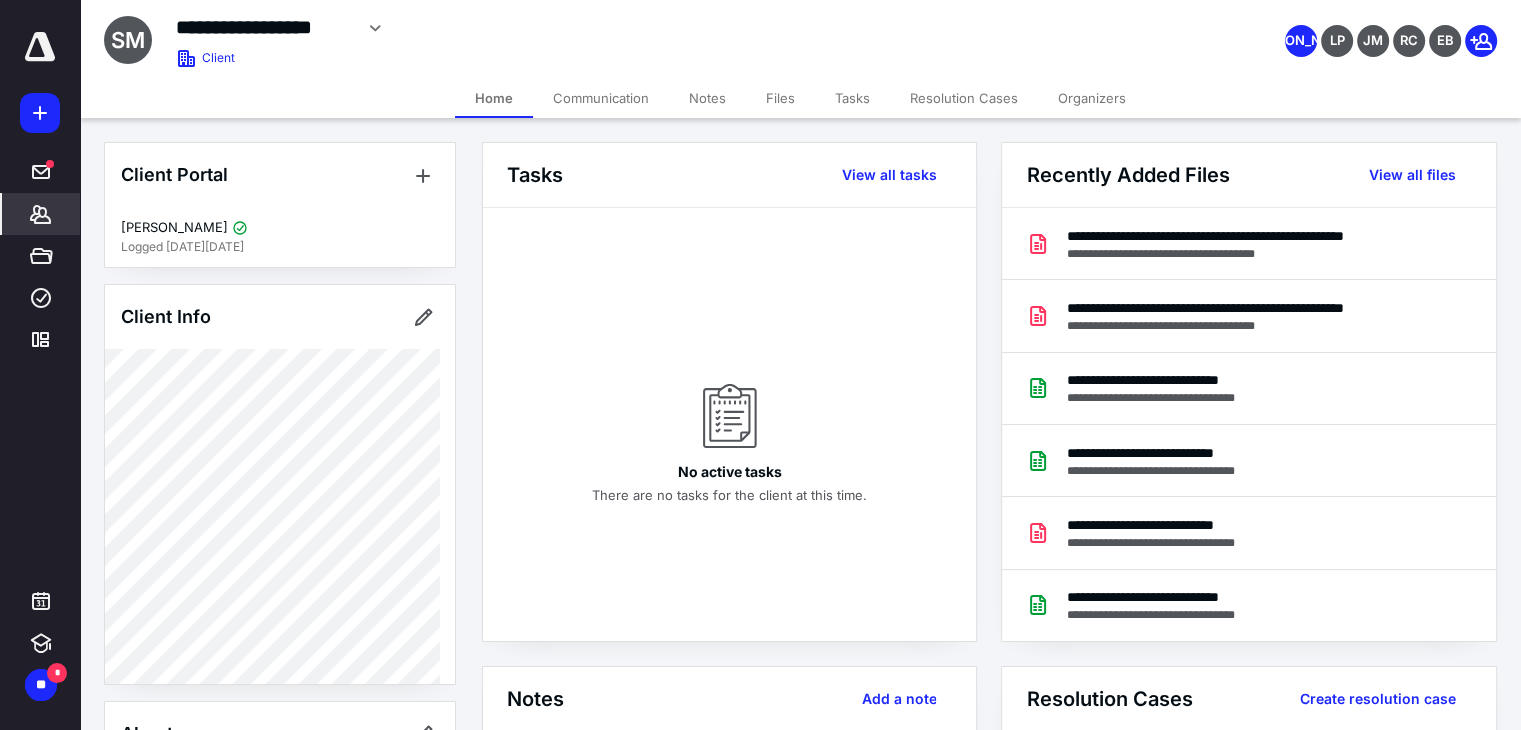 click on "Files" at bounding box center [780, 98] 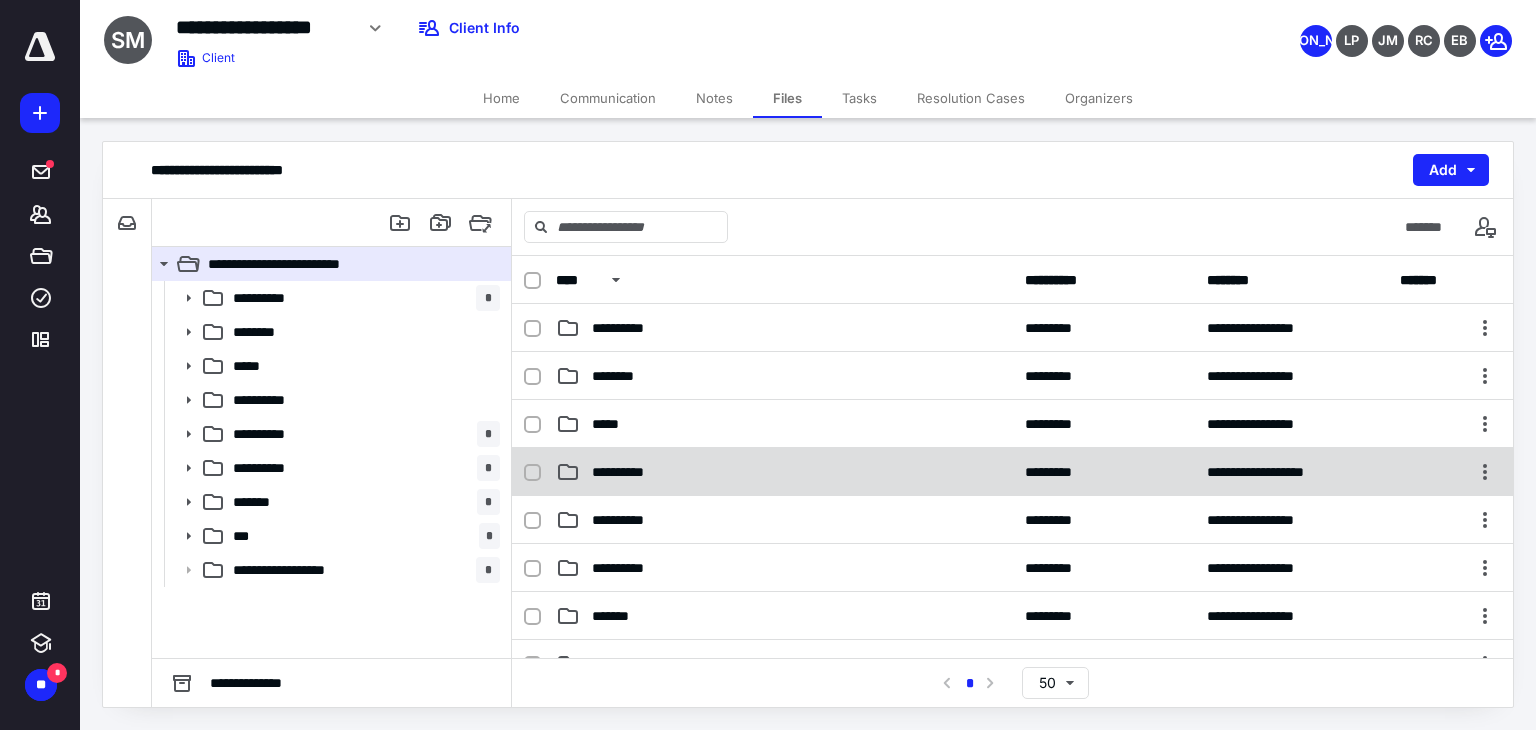 click on "**********" at bounding box center (1012, 472) 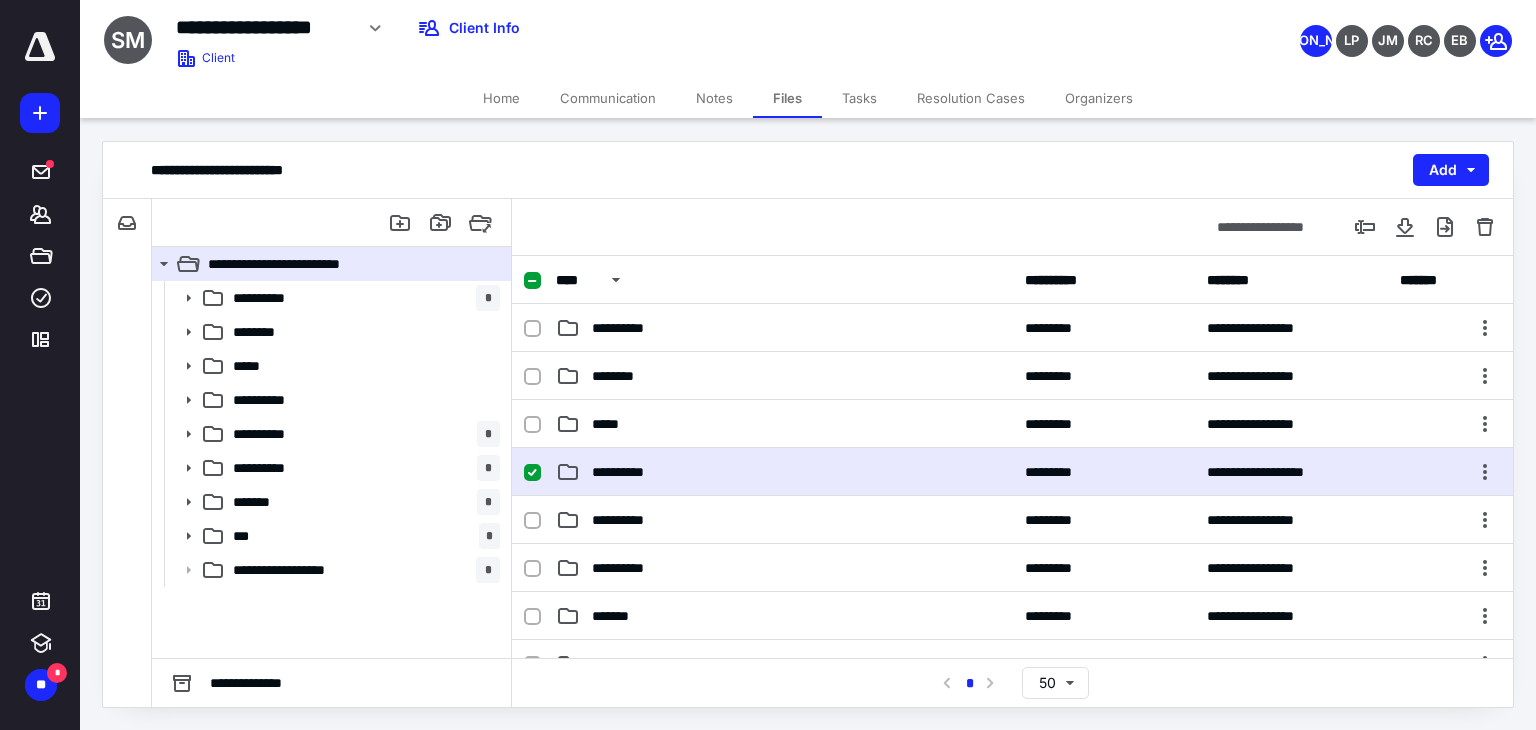click on "**********" at bounding box center [1012, 472] 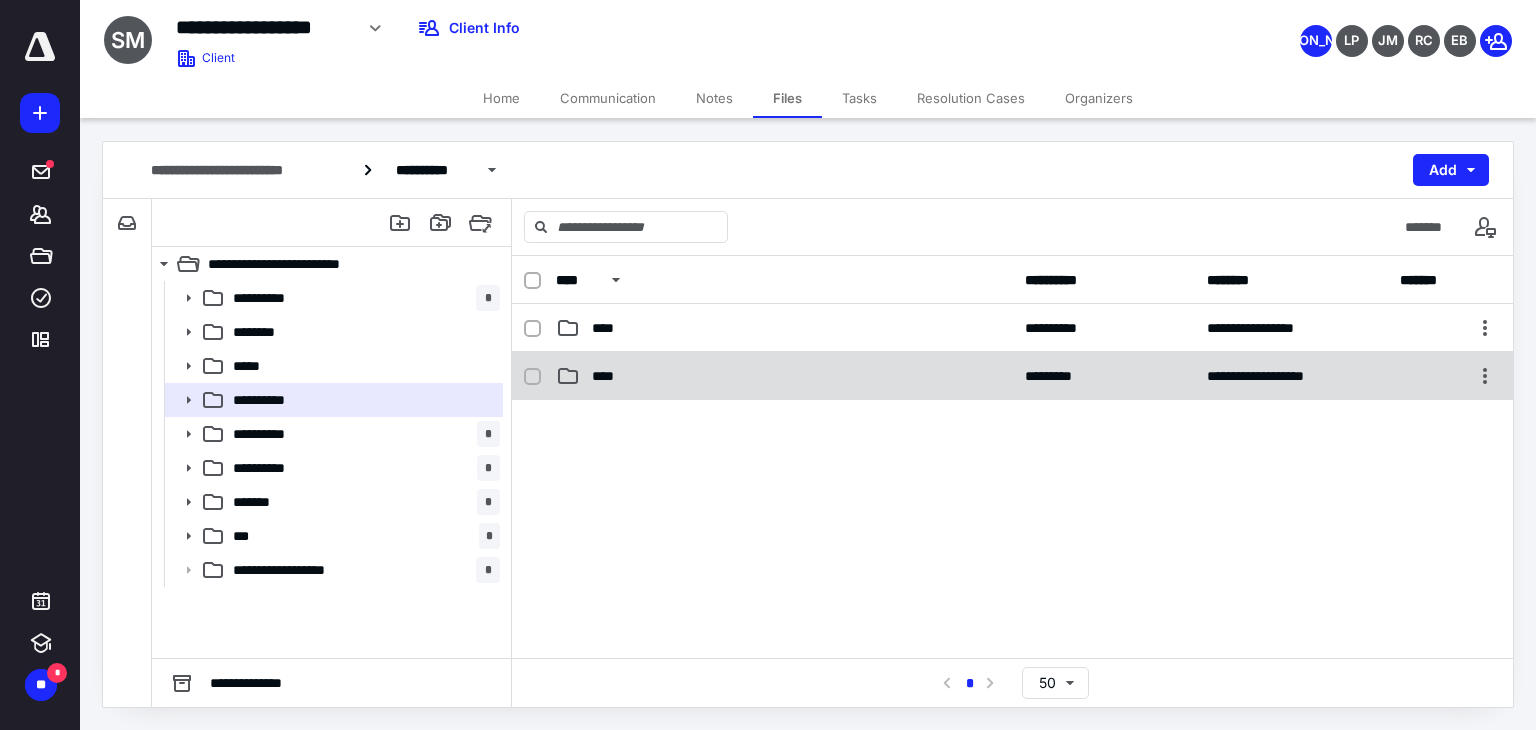 click on "****" at bounding box center (784, 376) 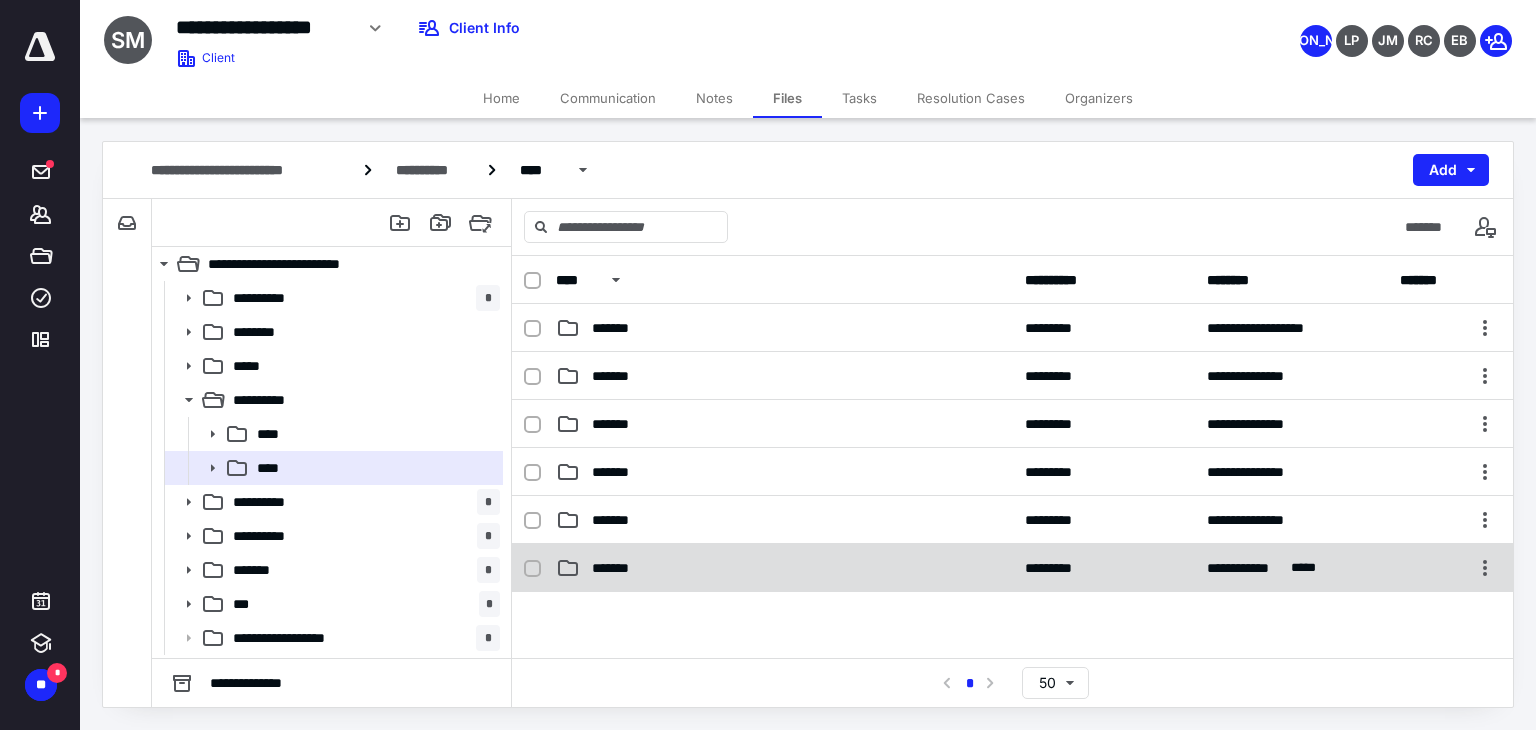 click on "*******" at bounding box center (784, 568) 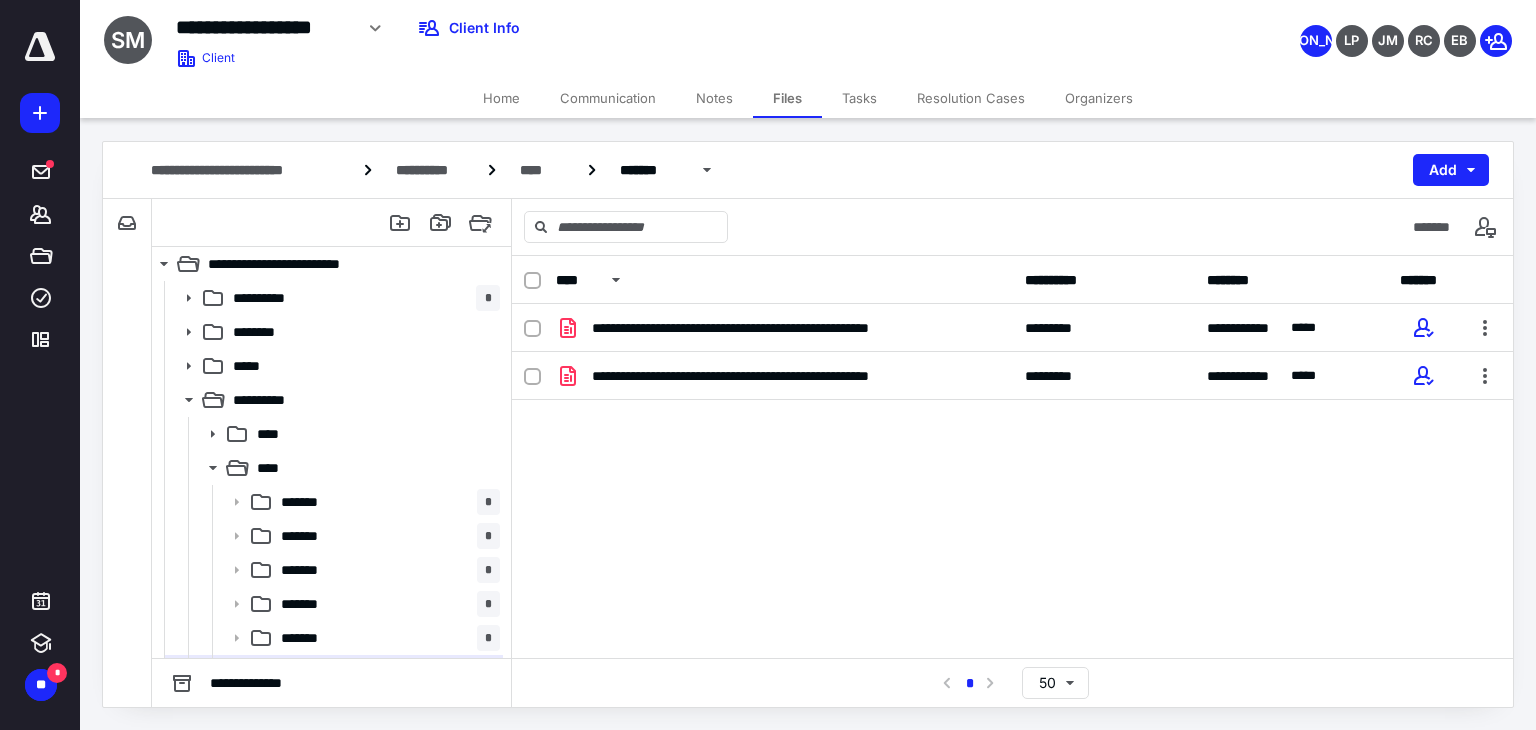 click on "**********" at bounding box center (1012, 454) 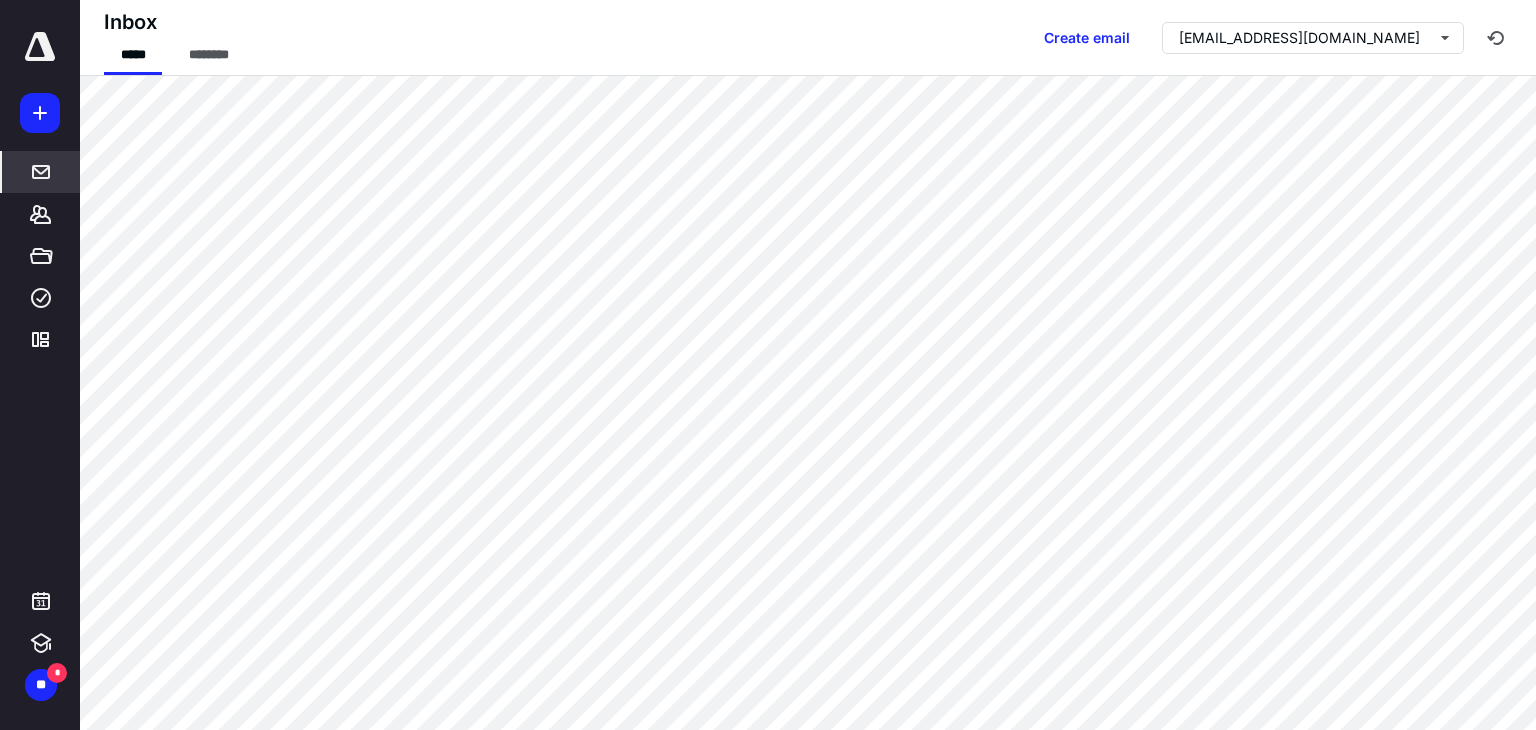 scroll, scrollTop: 0, scrollLeft: 0, axis: both 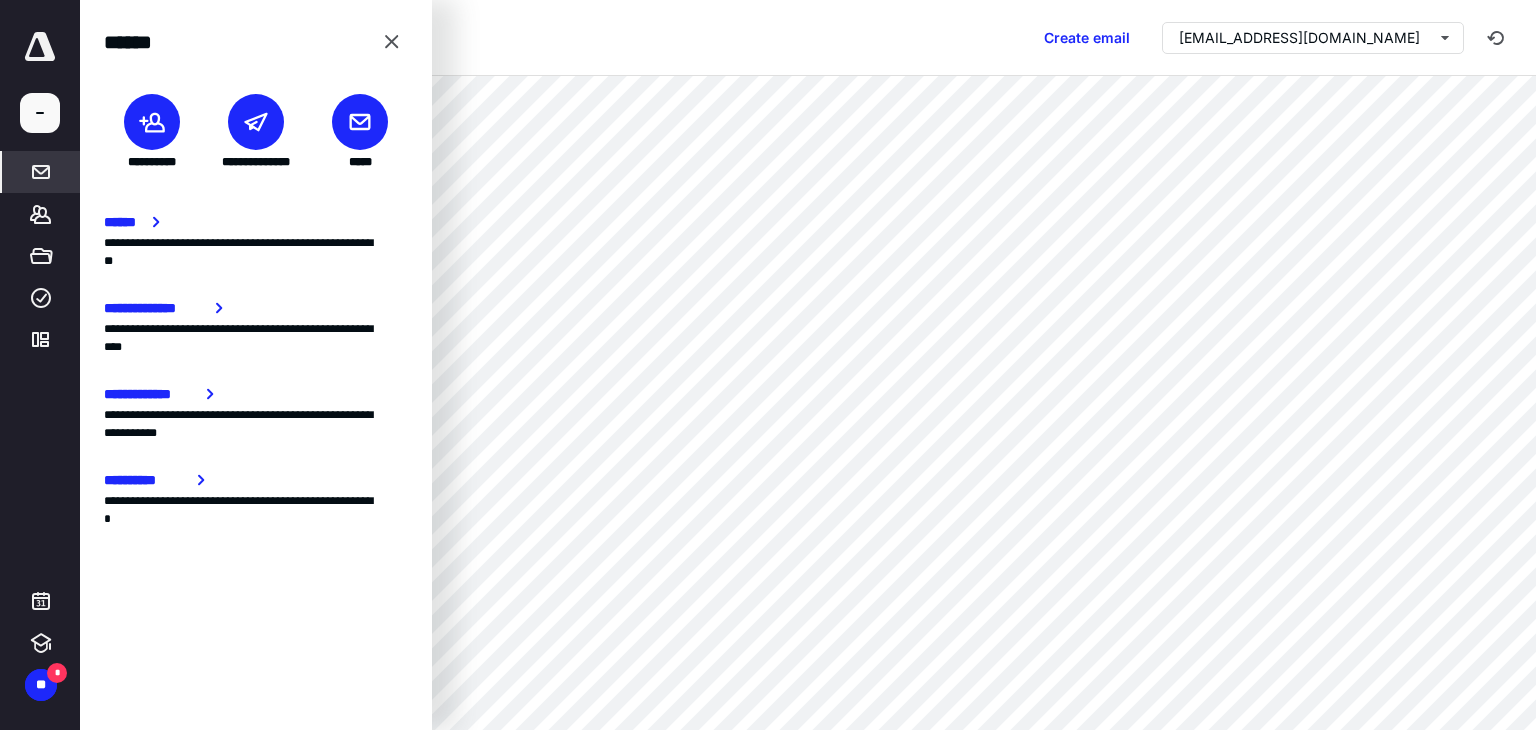 click 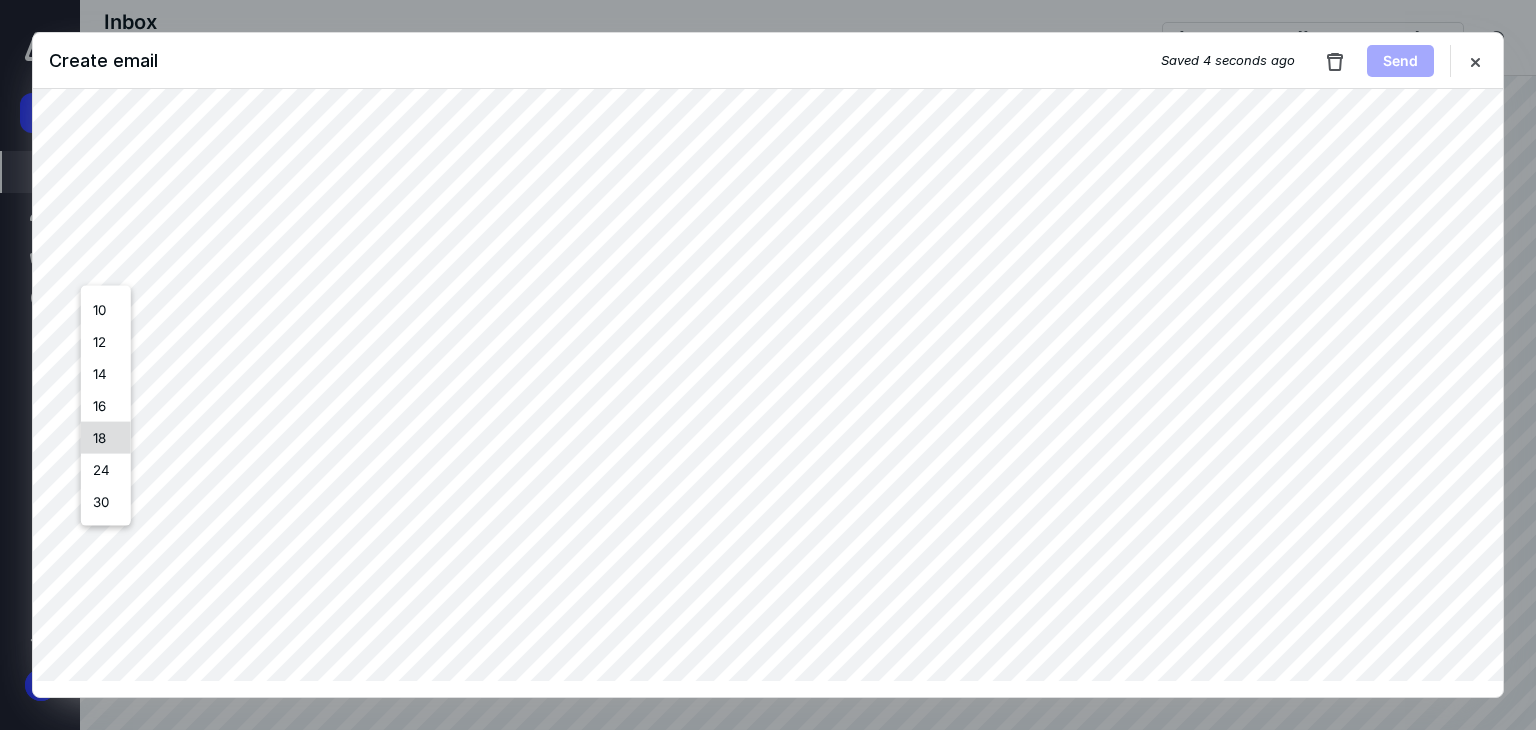 click on "18" at bounding box center (106, 438) 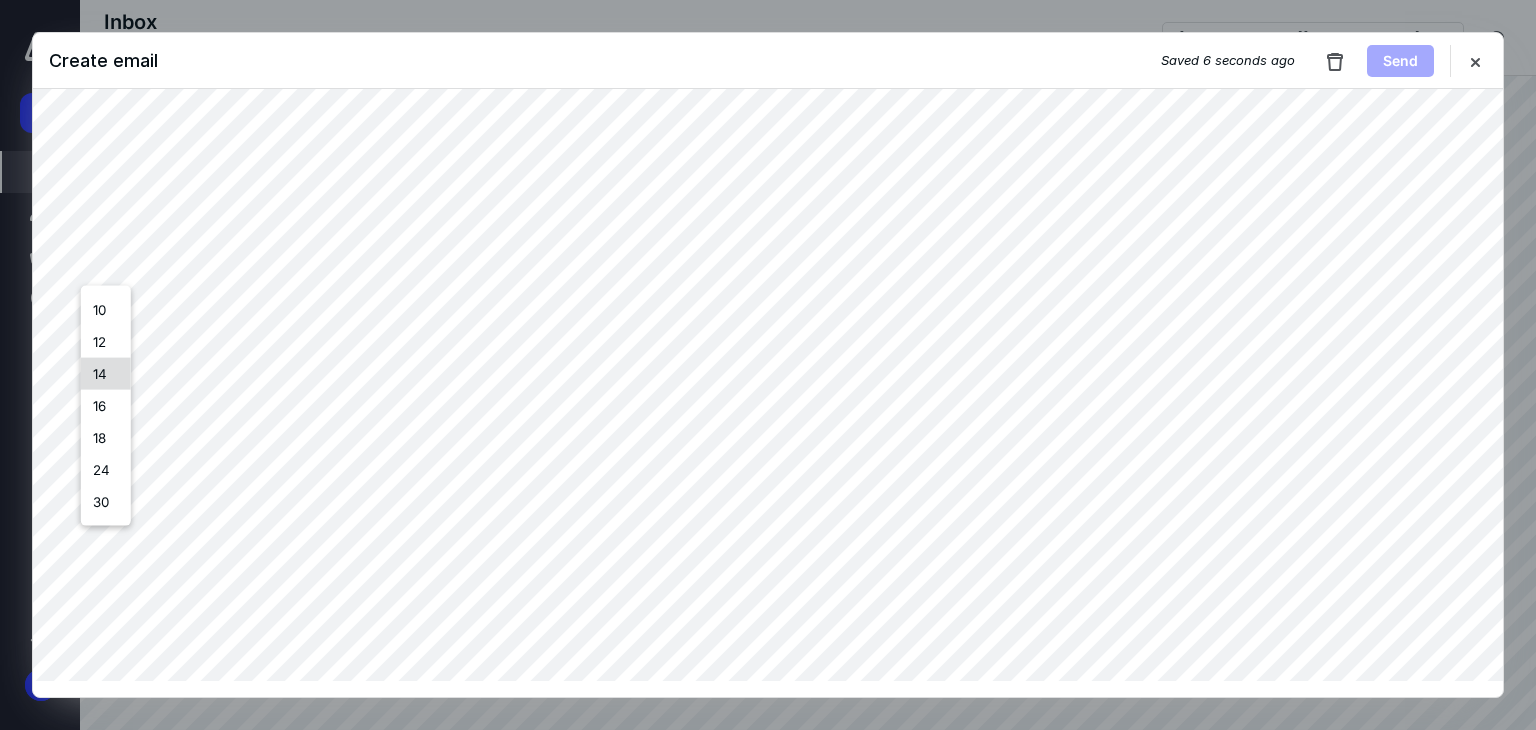 click on "14" at bounding box center [106, 374] 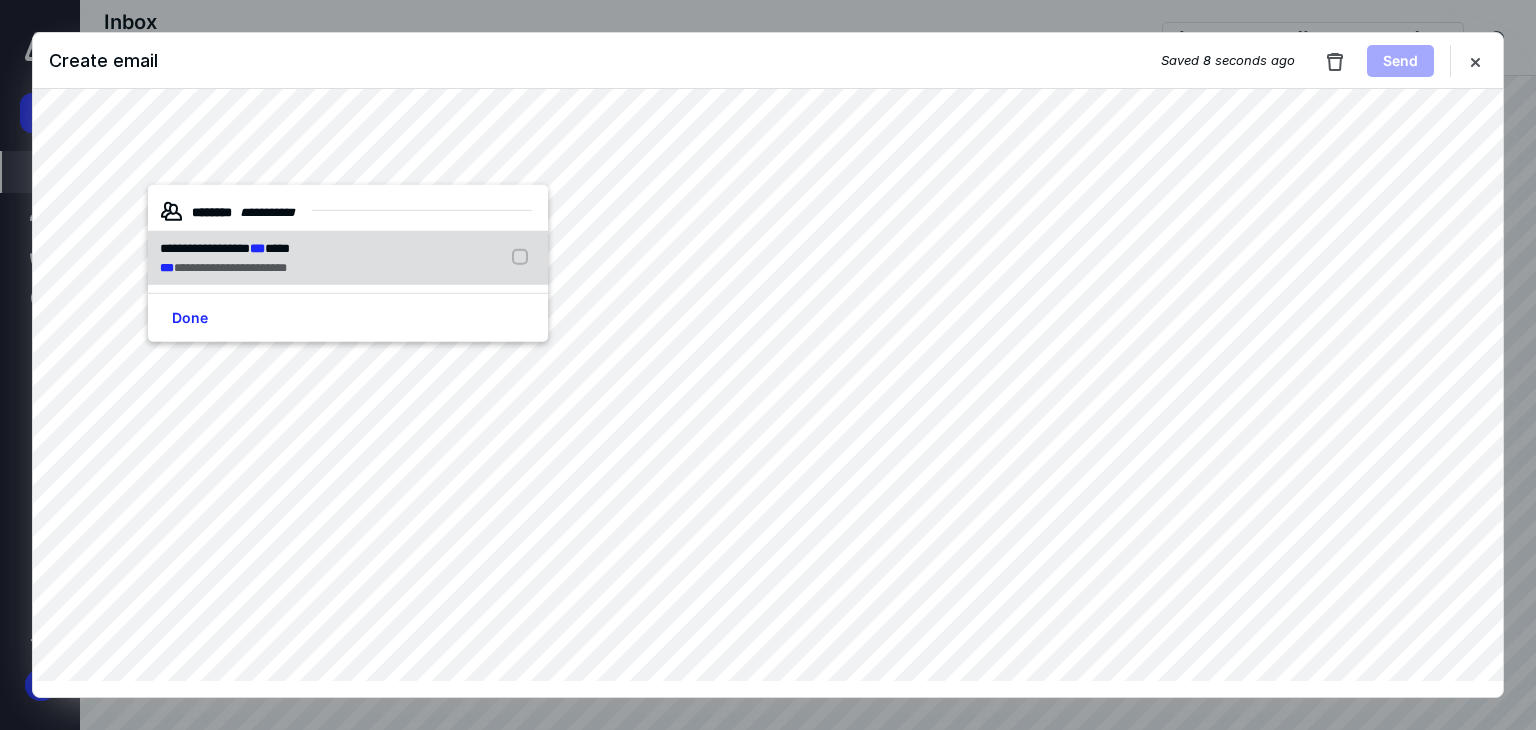 click on "**********" at bounding box center (230, 267) 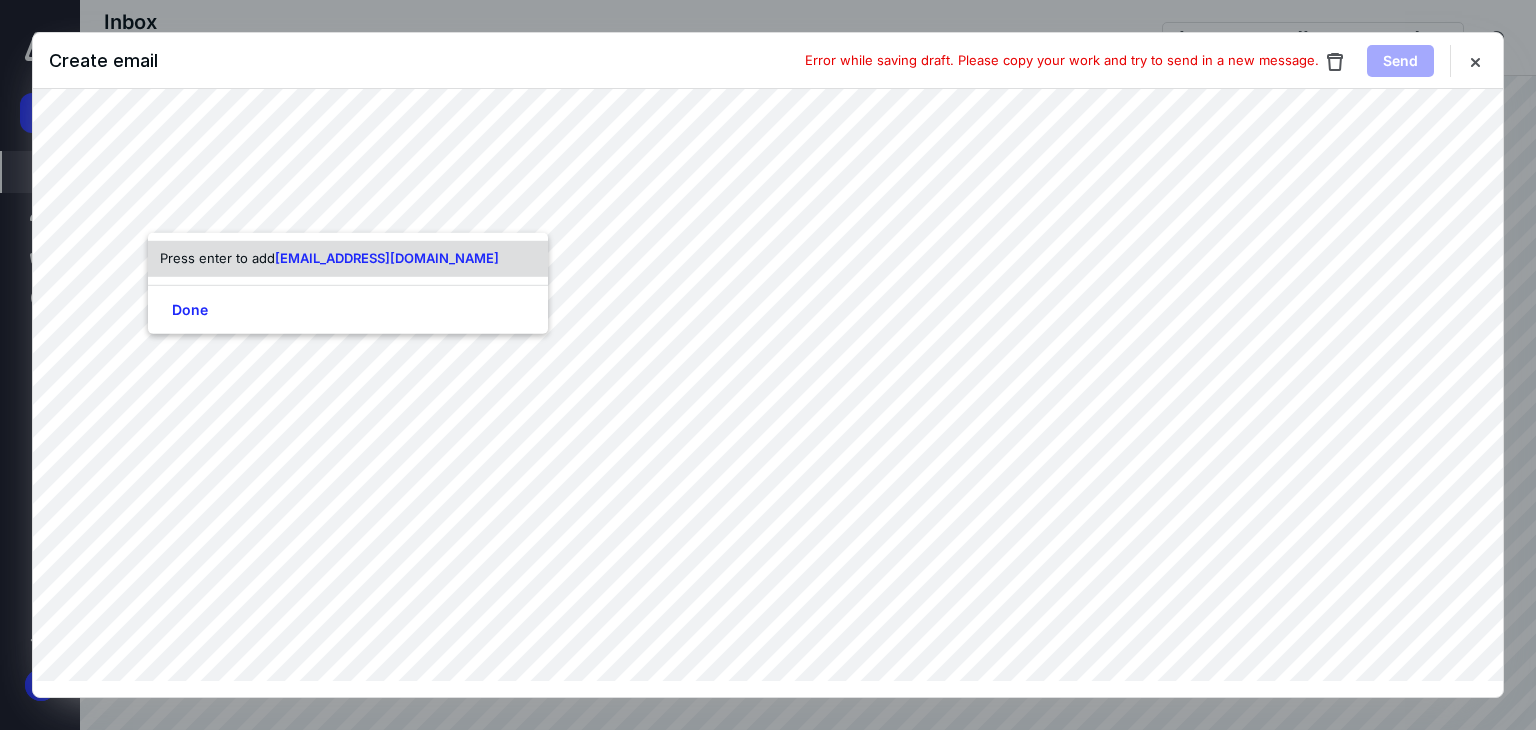 click on "[EMAIL_ADDRESS][DOMAIN_NAME]" at bounding box center (387, 258) 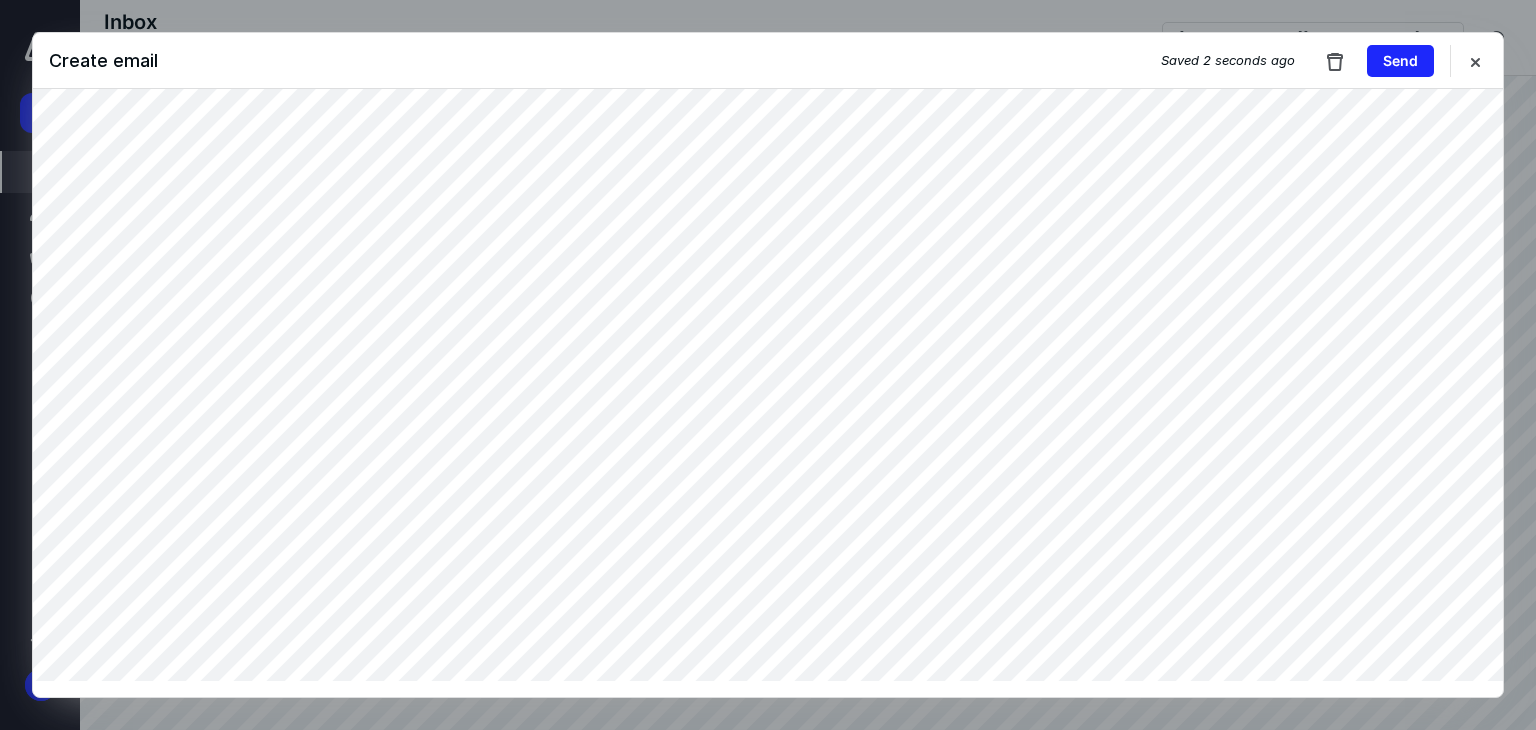 scroll, scrollTop: 0, scrollLeft: 0, axis: both 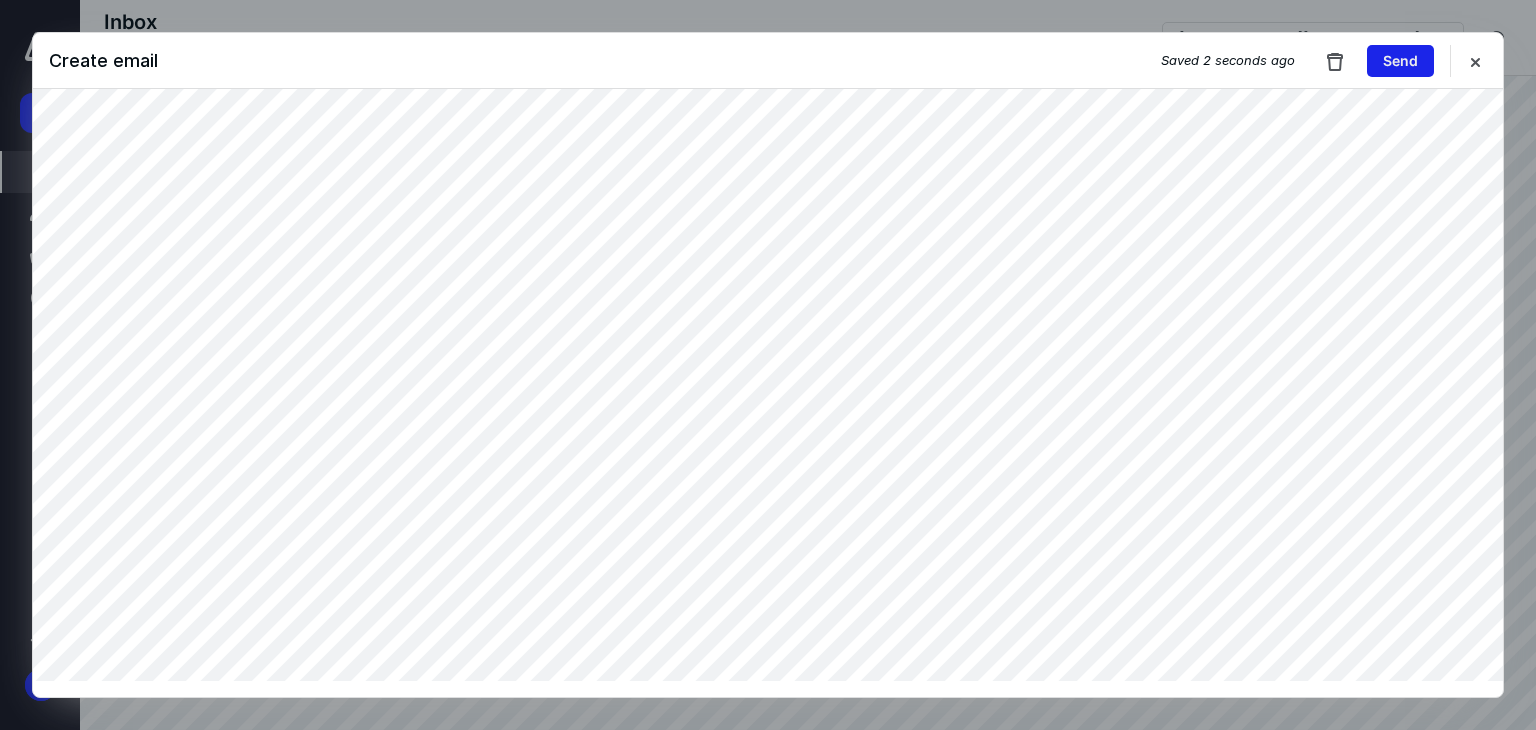 click on "Send" at bounding box center (1400, 61) 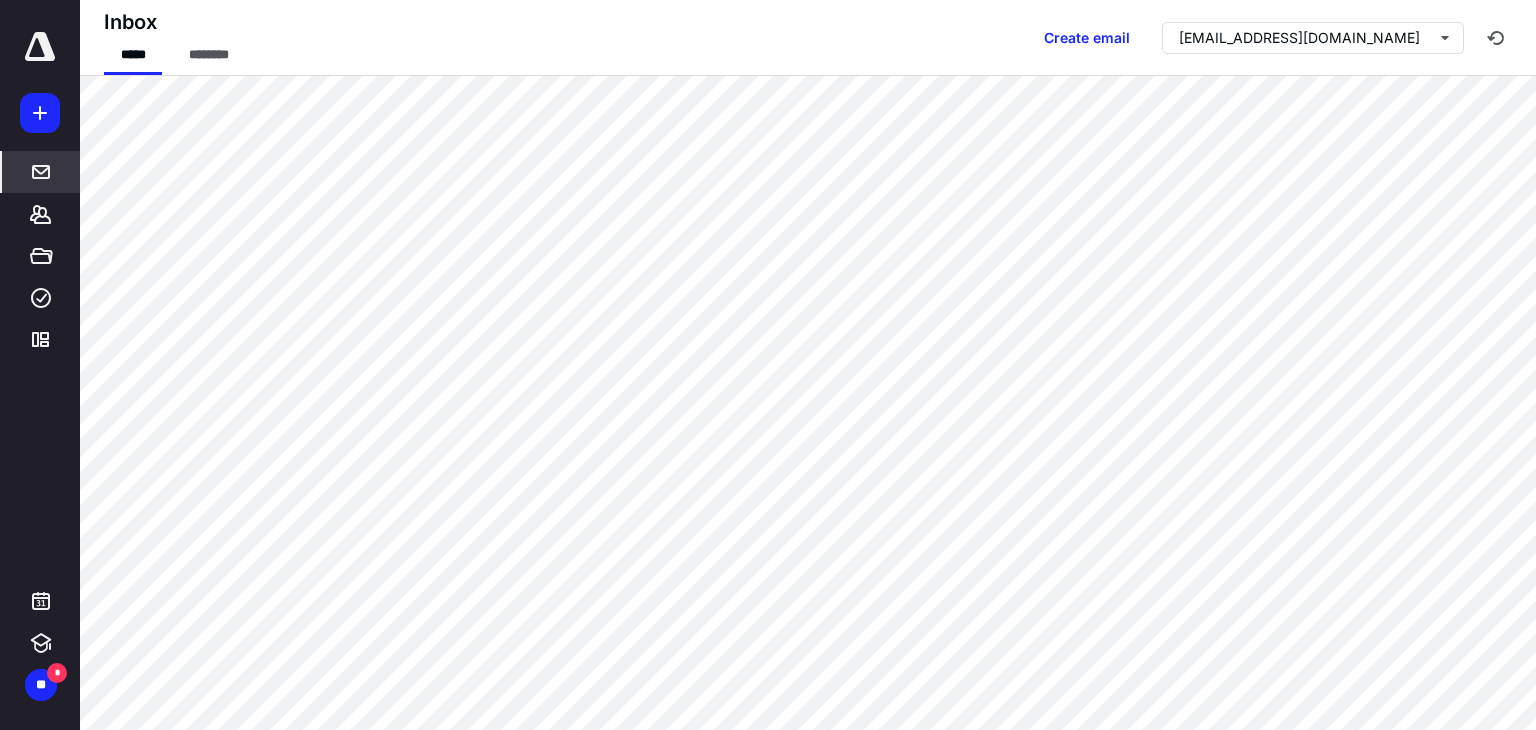 scroll, scrollTop: 0, scrollLeft: 0, axis: both 